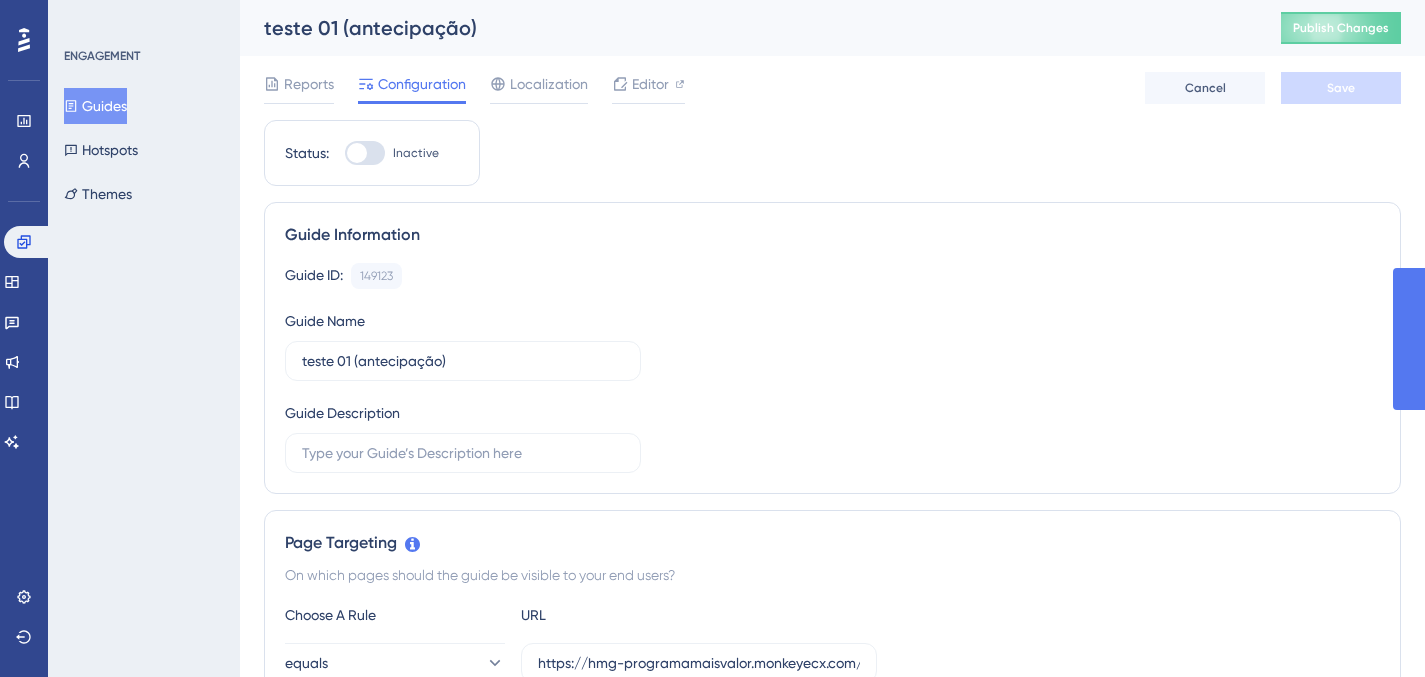 scroll, scrollTop: 0, scrollLeft: 0, axis: both 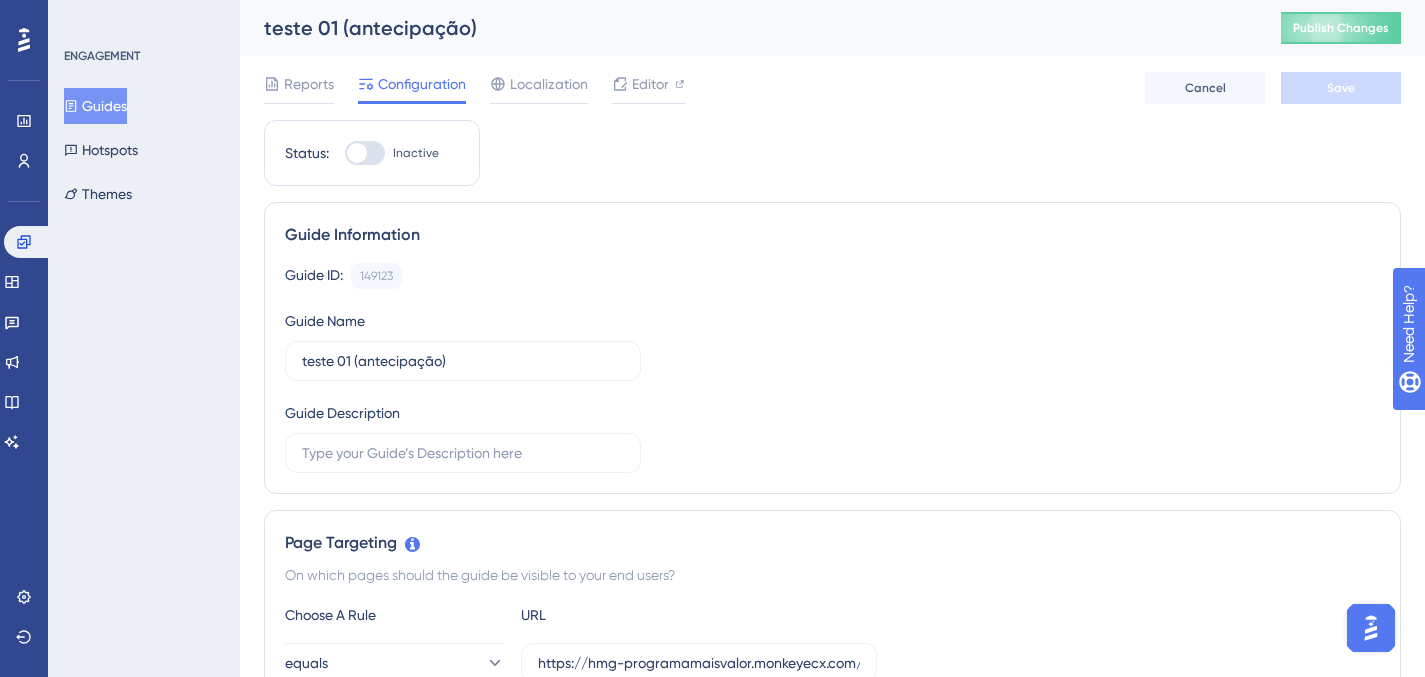 click on "ENGAGEMENT Guides Hotspots Themes" at bounding box center (145, 130) 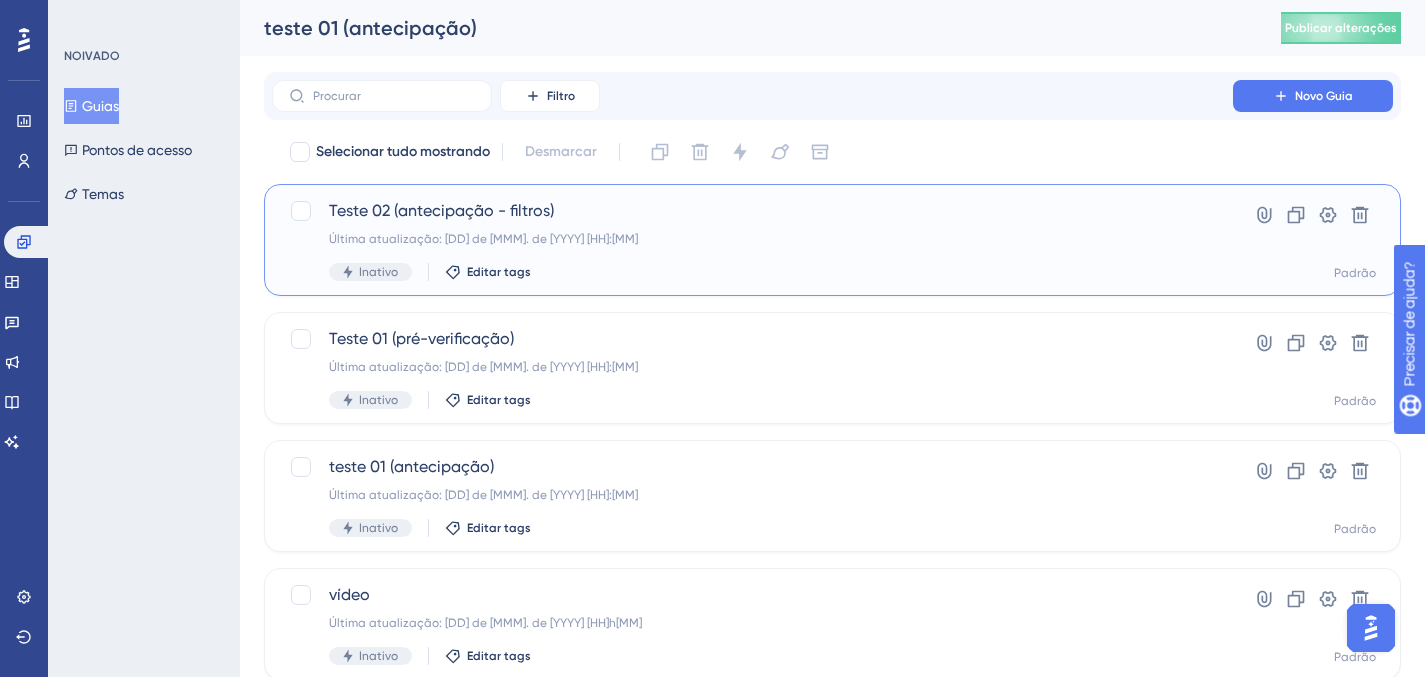 click on "Última atualização: 06 de atrás. de 2025 19:56" at bounding box center [752, 239] 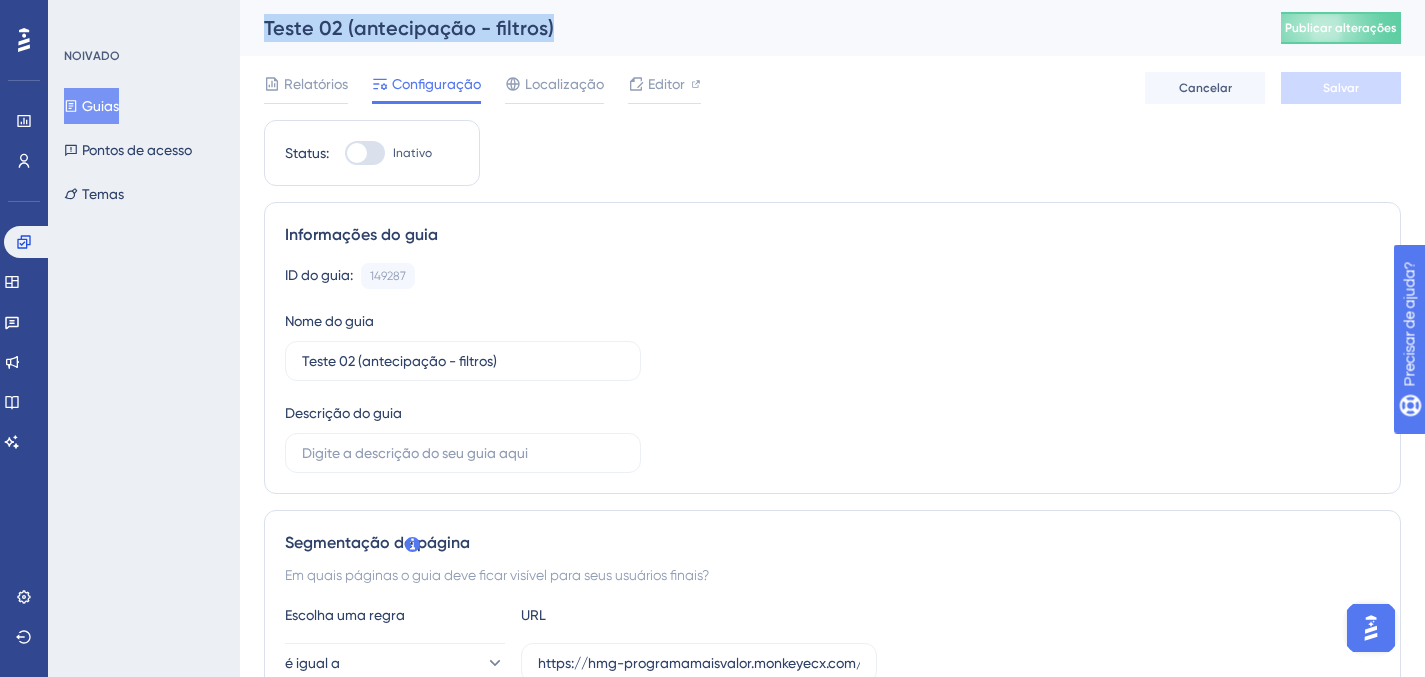 drag, startPoint x: 263, startPoint y: 21, endPoint x: 600, endPoint y: 30, distance: 337.12015 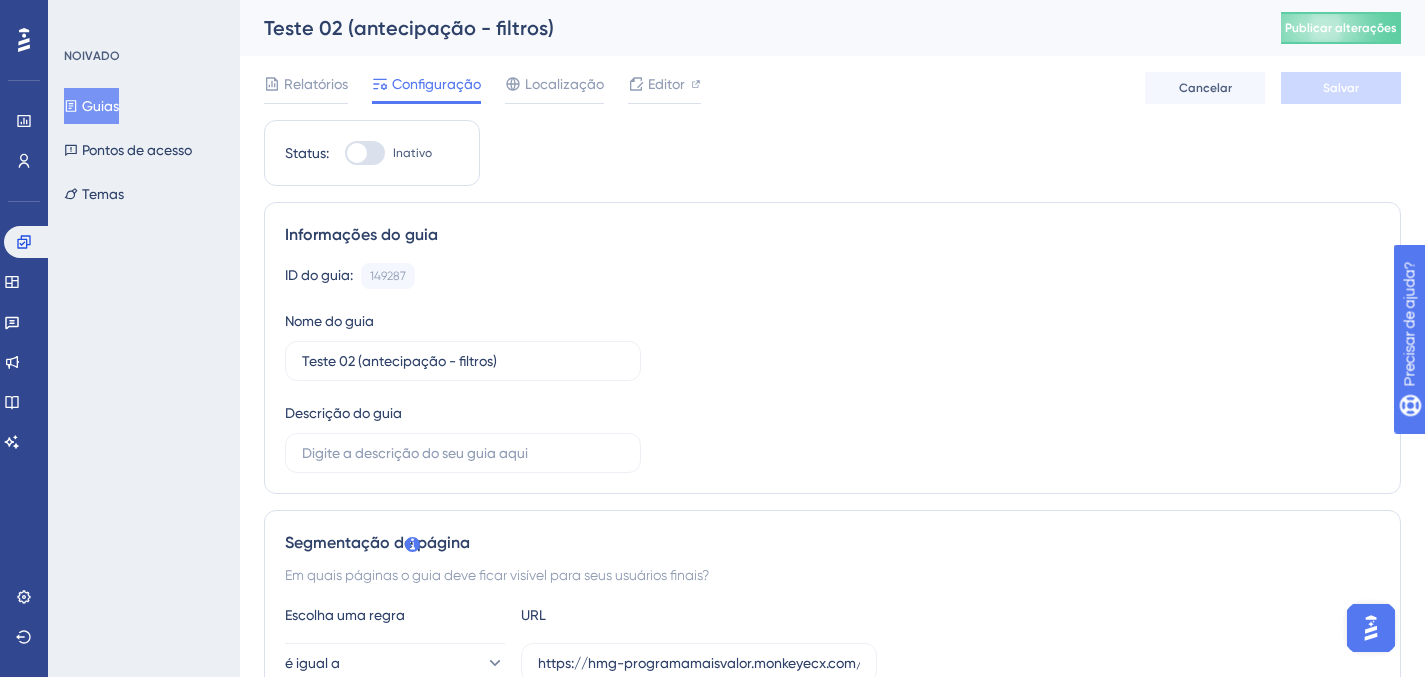 click on "Guias" at bounding box center (100, 106) 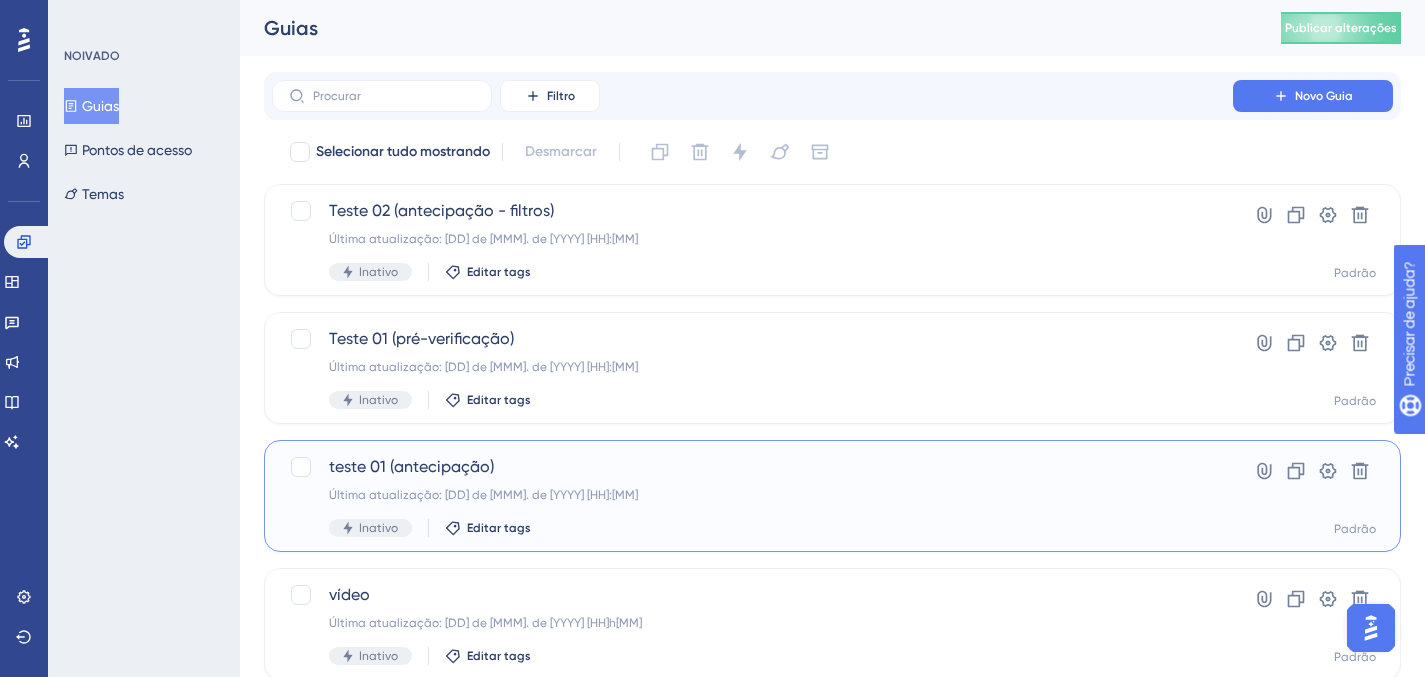 click on "Última atualização: 06 de atrás. de 2025 21:17" at bounding box center [752, 495] 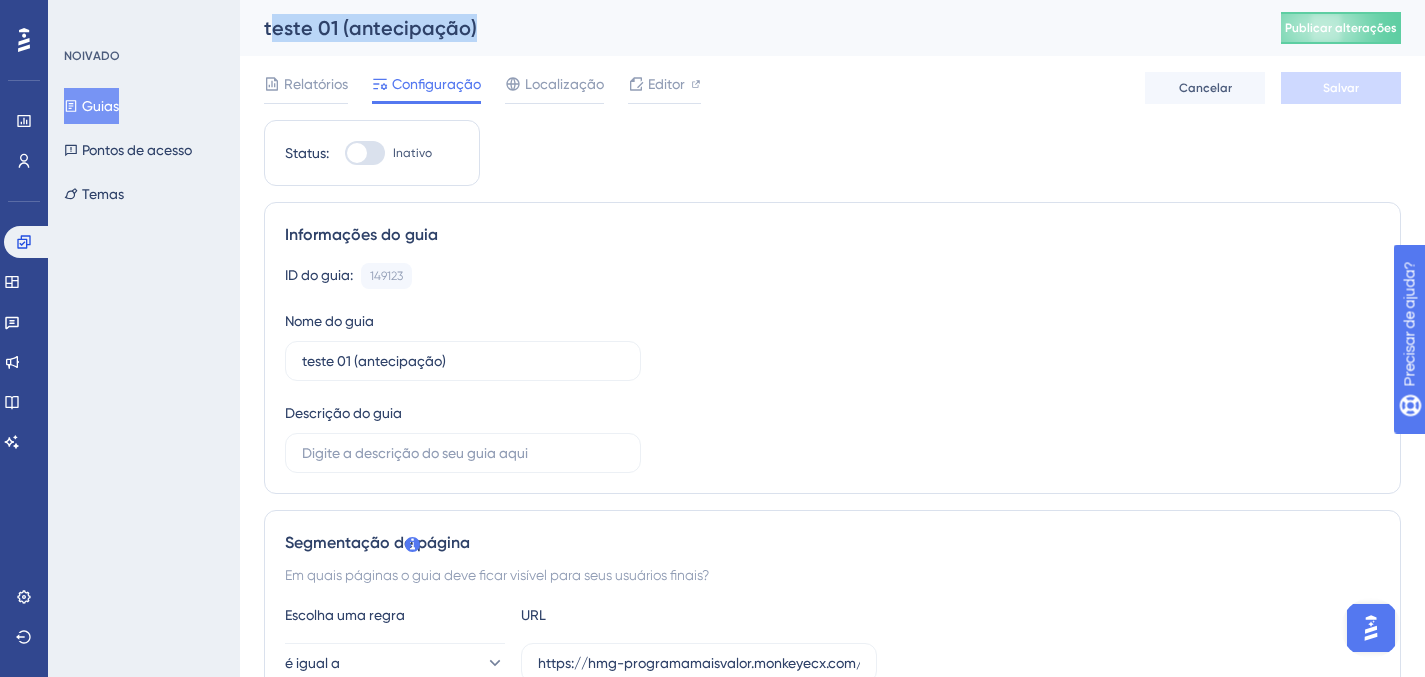 drag, startPoint x: 383, startPoint y: 40, endPoint x: 267, endPoint y: 40, distance: 116 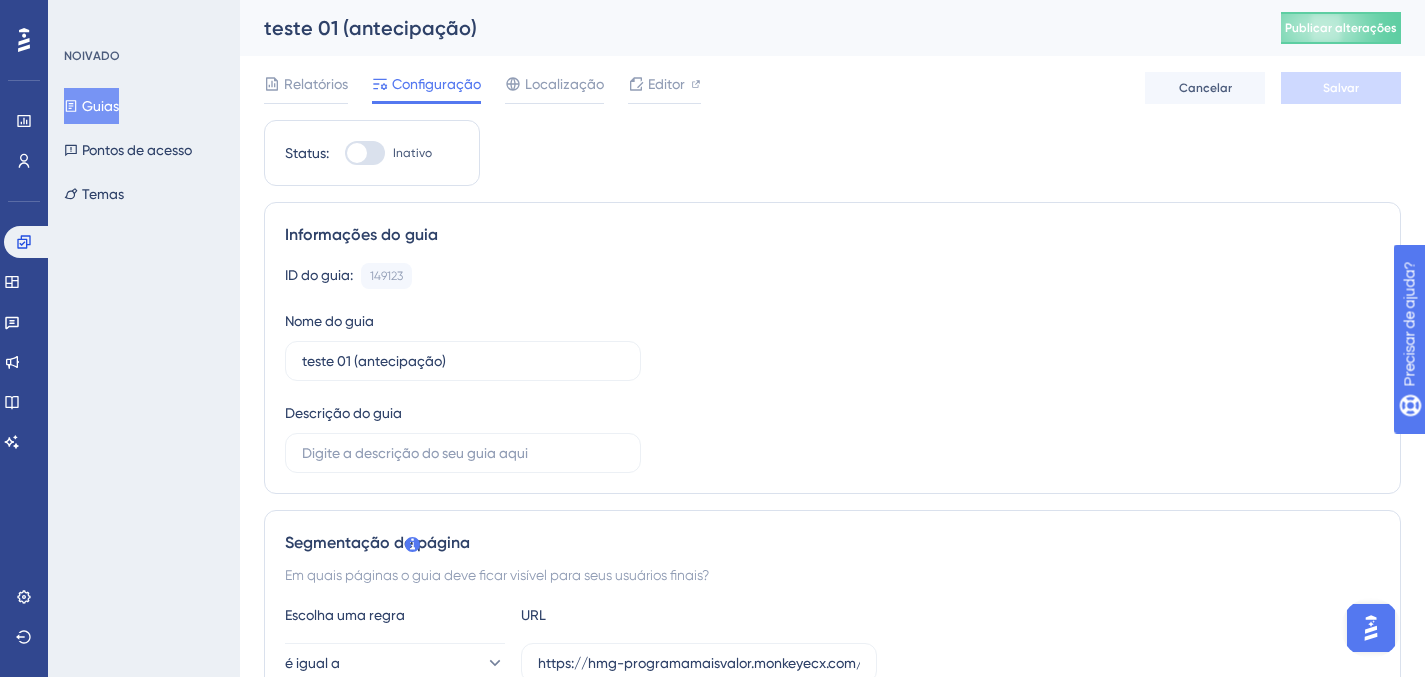 click on "teste 01 (antecipação)" at bounding box center (747, 28) 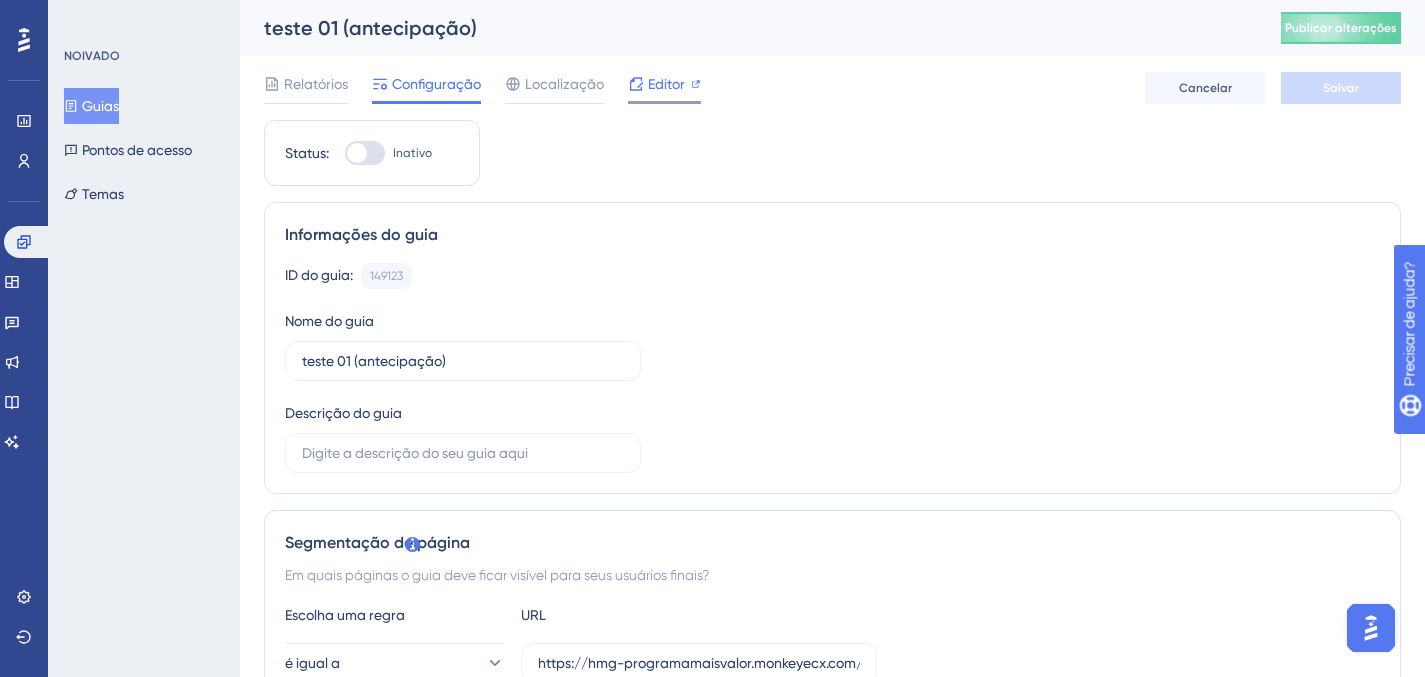 click at bounding box center [664, 102] 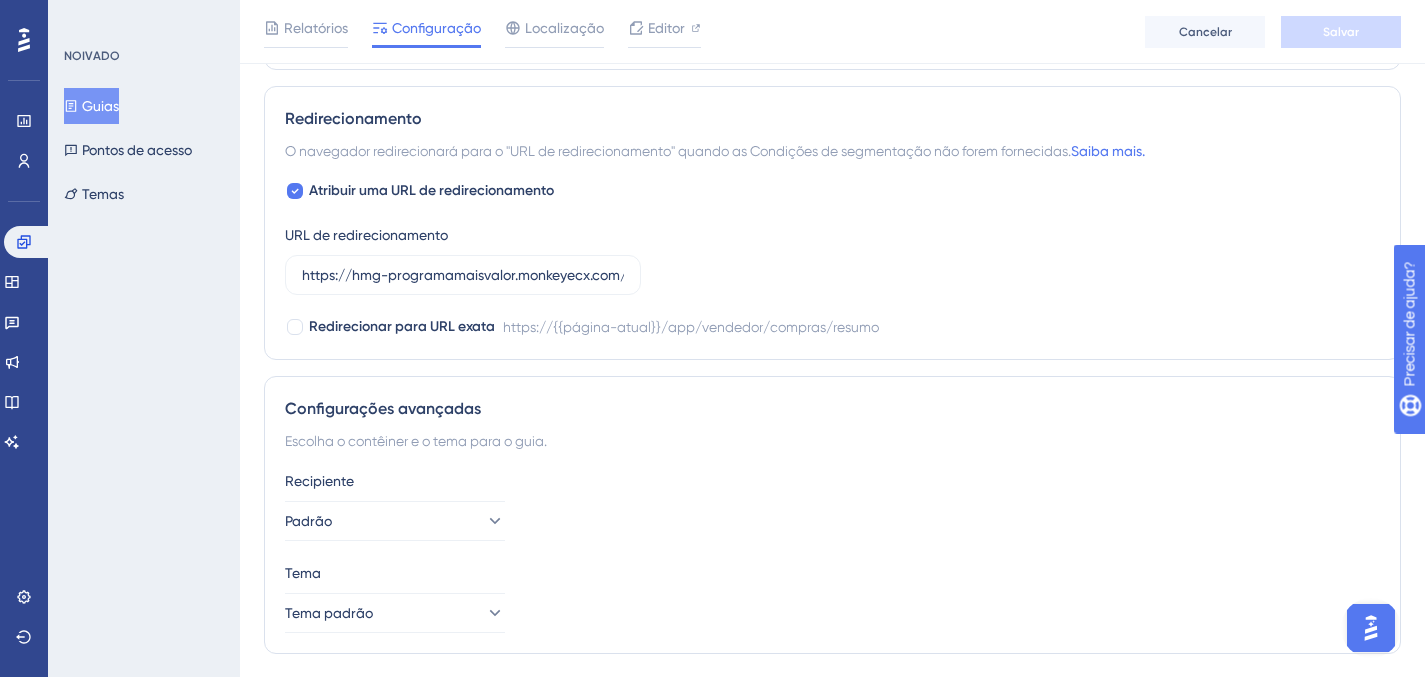 scroll, scrollTop: 981, scrollLeft: 0, axis: vertical 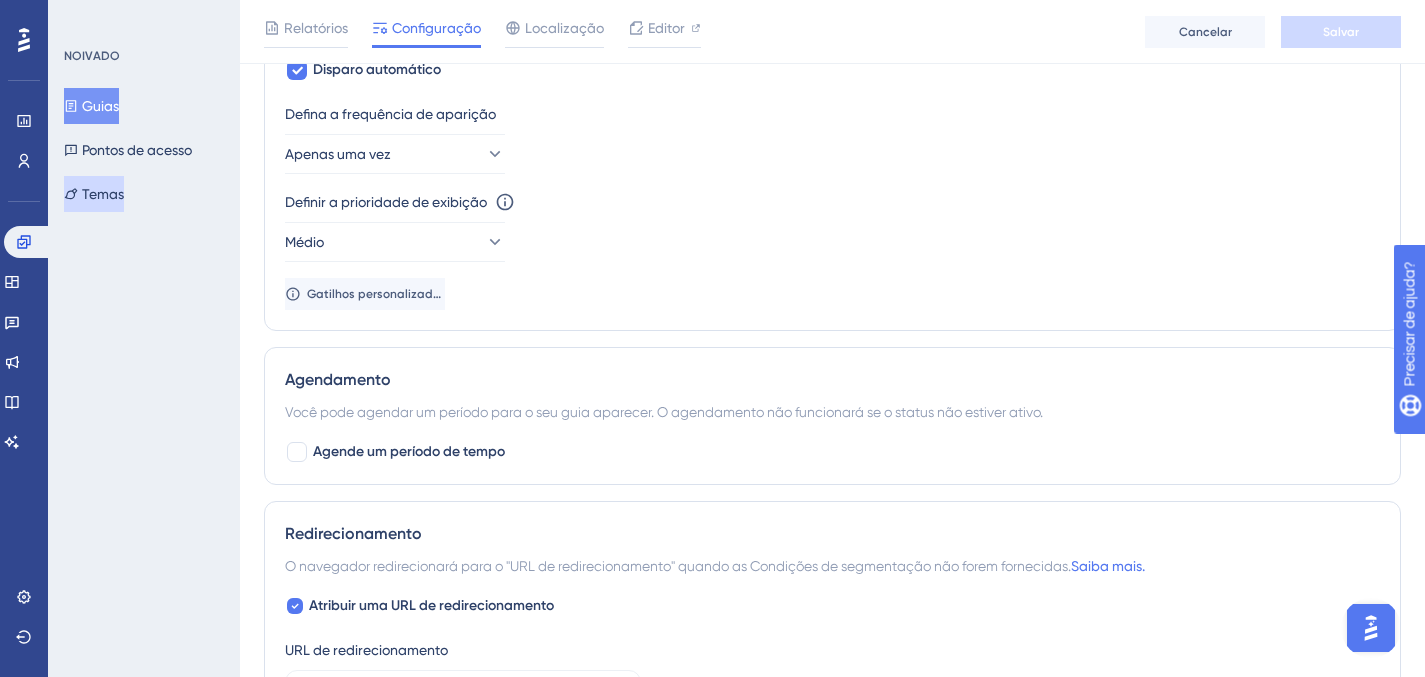 click on "Temas" at bounding box center [94, 194] 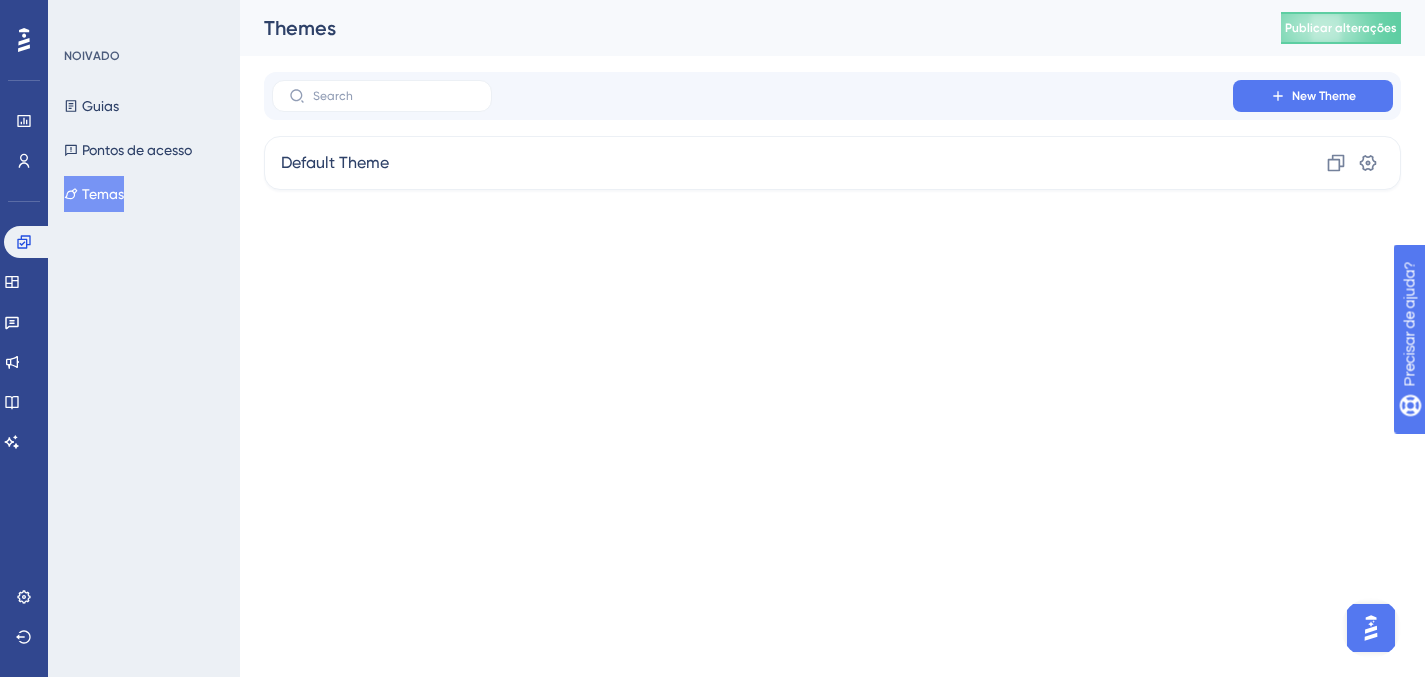 scroll, scrollTop: 0, scrollLeft: 0, axis: both 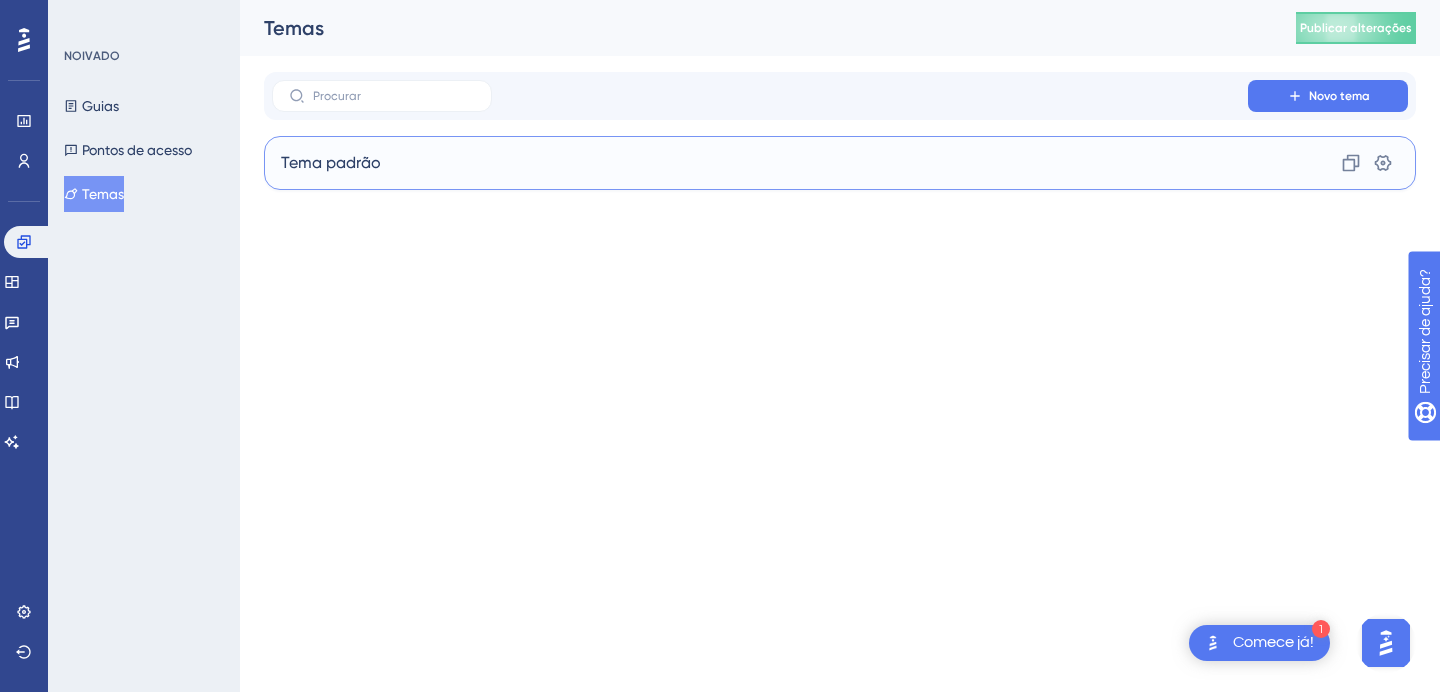 click on "Tema padrão Clone Configurações" at bounding box center [840, 163] 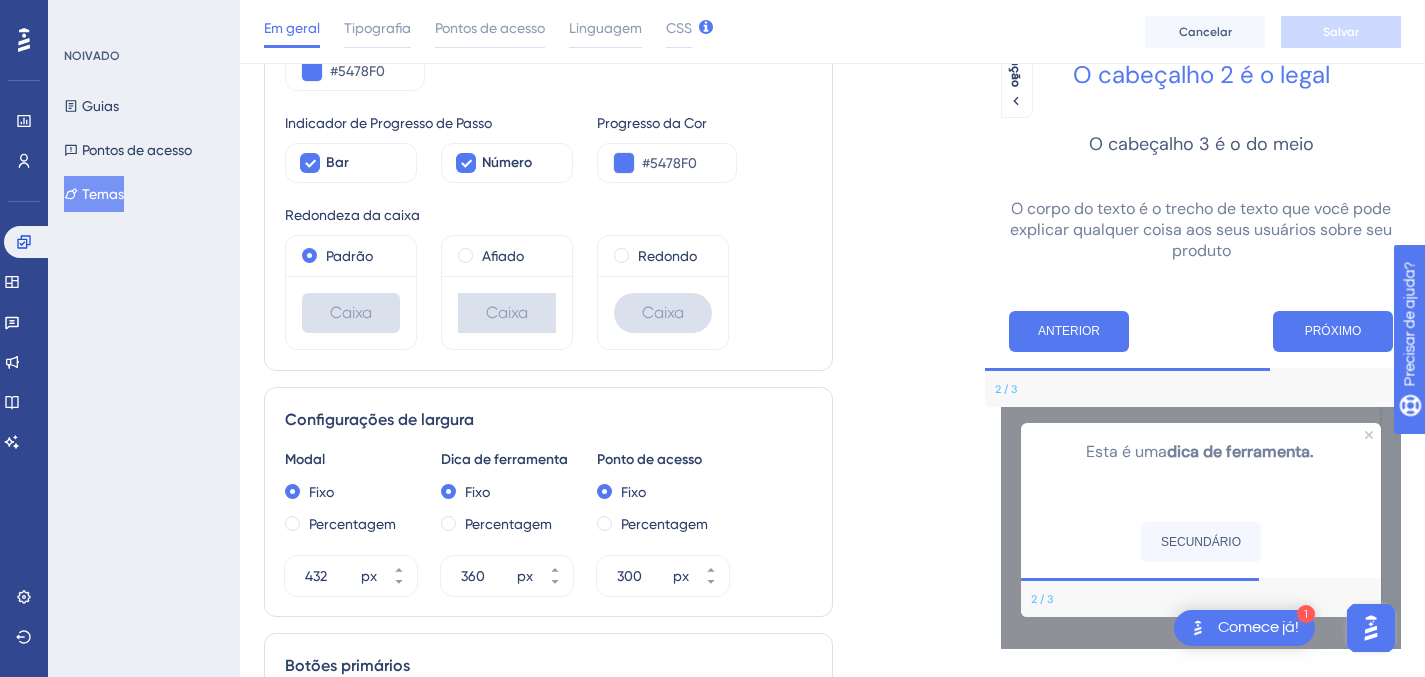 scroll, scrollTop: 0, scrollLeft: 0, axis: both 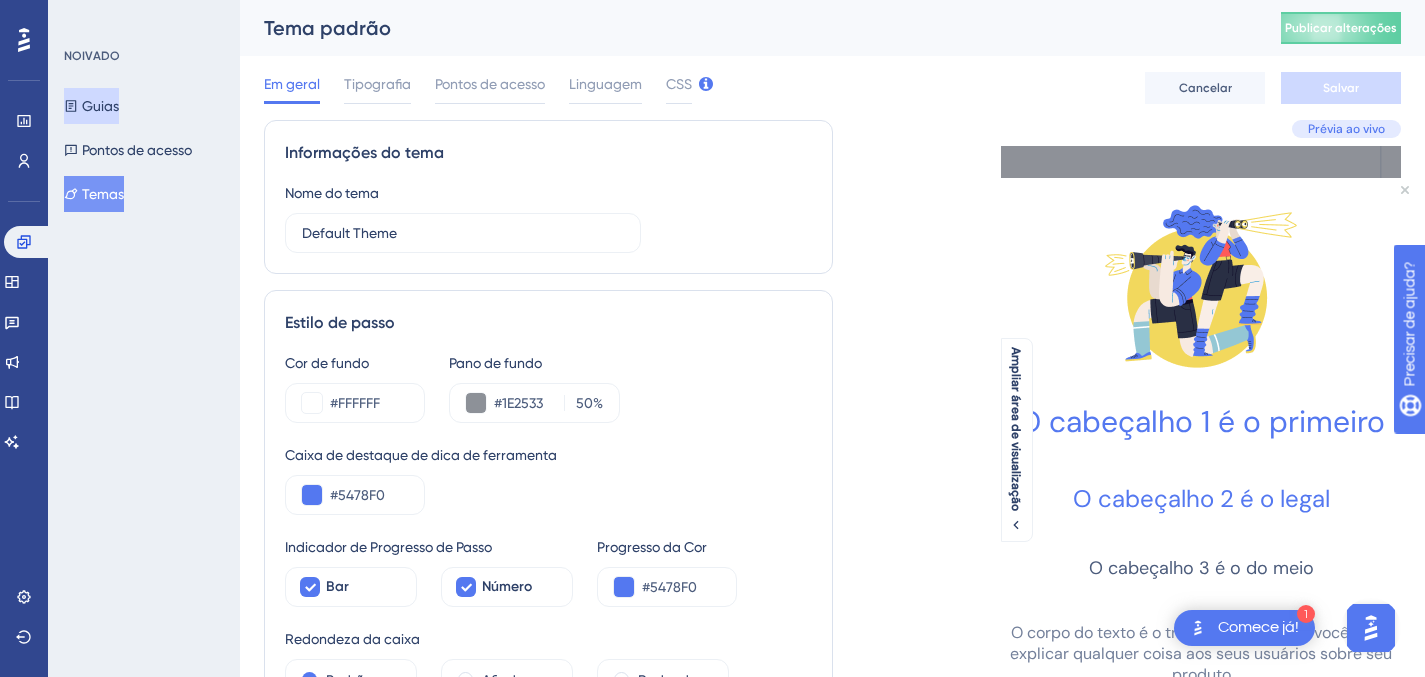 click on "Guias" at bounding box center [100, 106] 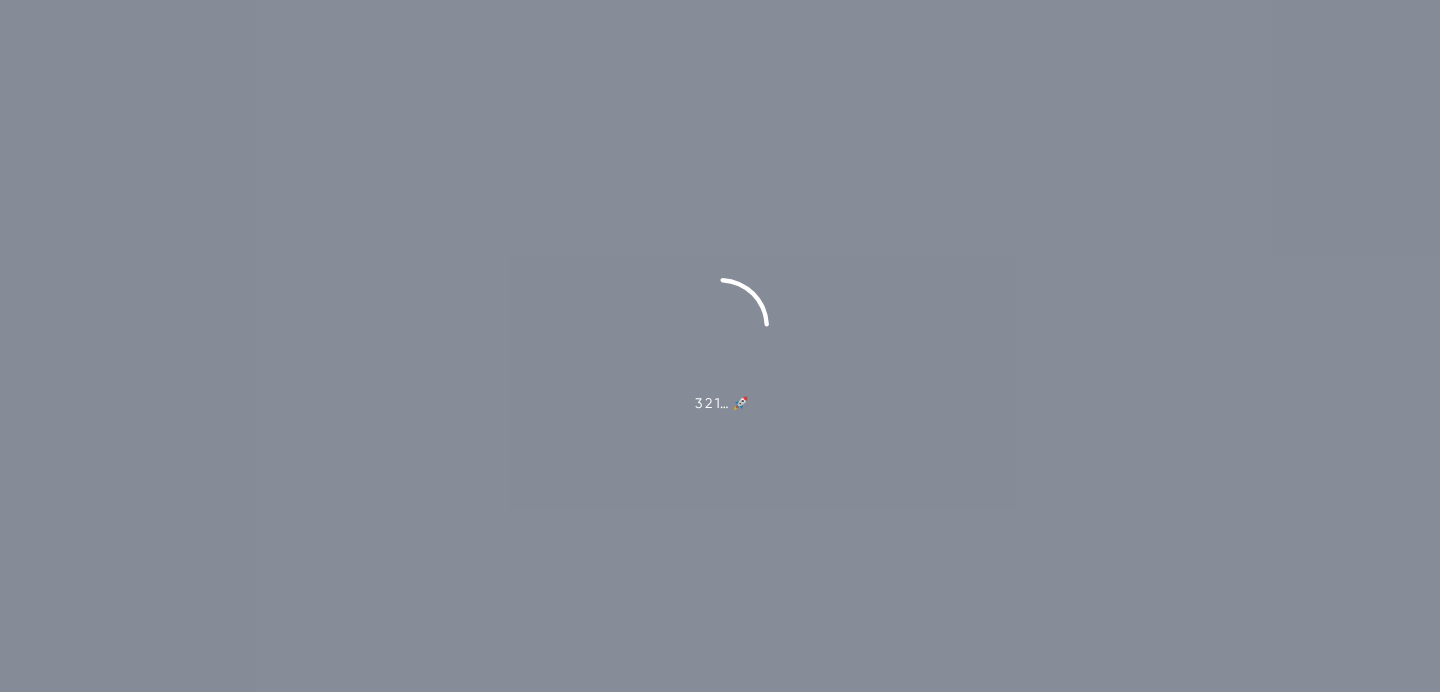 scroll, scrollTop: 0, scrollLeft: 0, axis: both 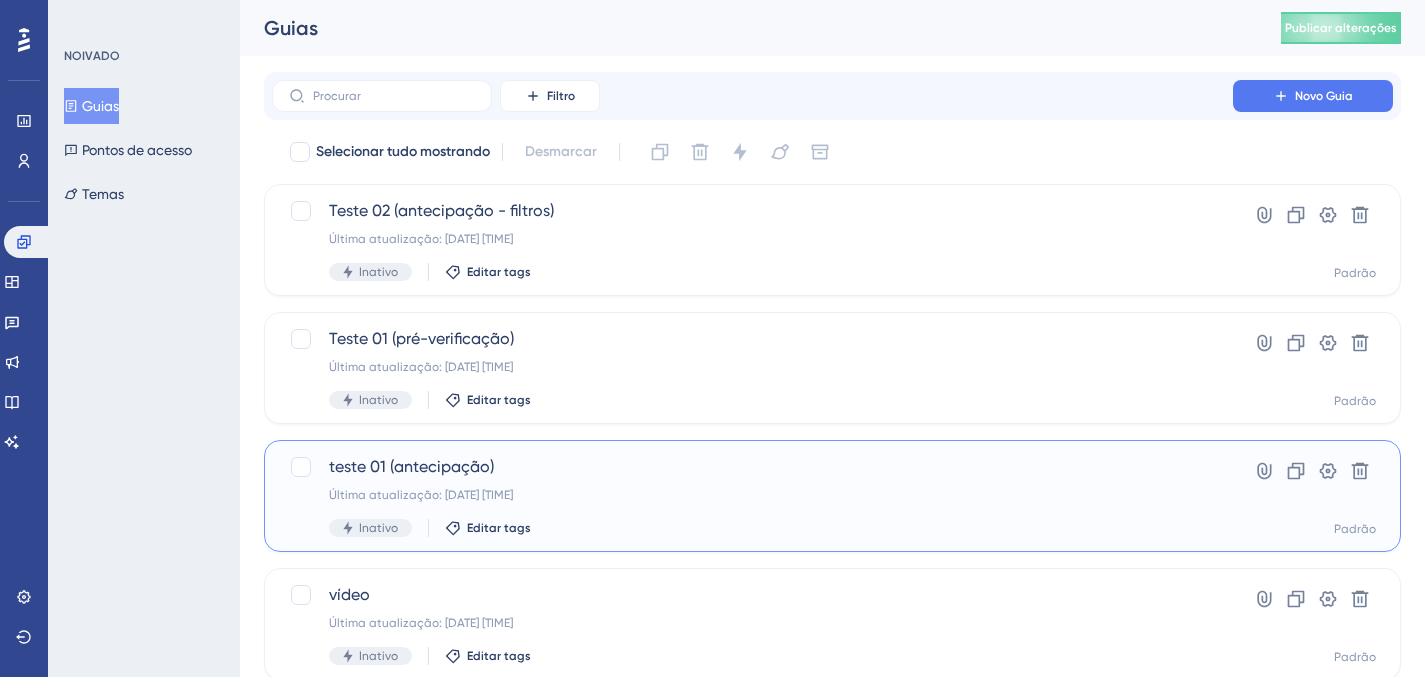 click on "teste 01 (antecipação)" at bounding box center (752, 467) 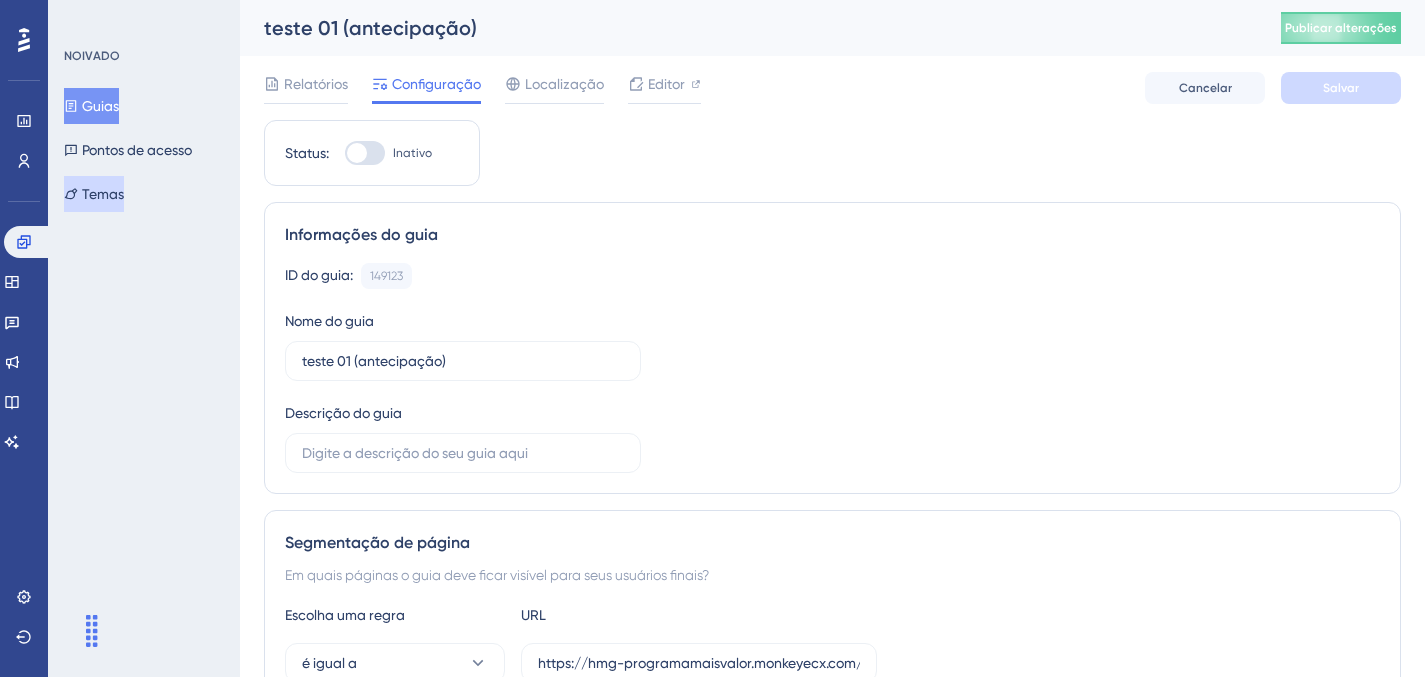 click on "Temas" at bounding box center (103, 194) 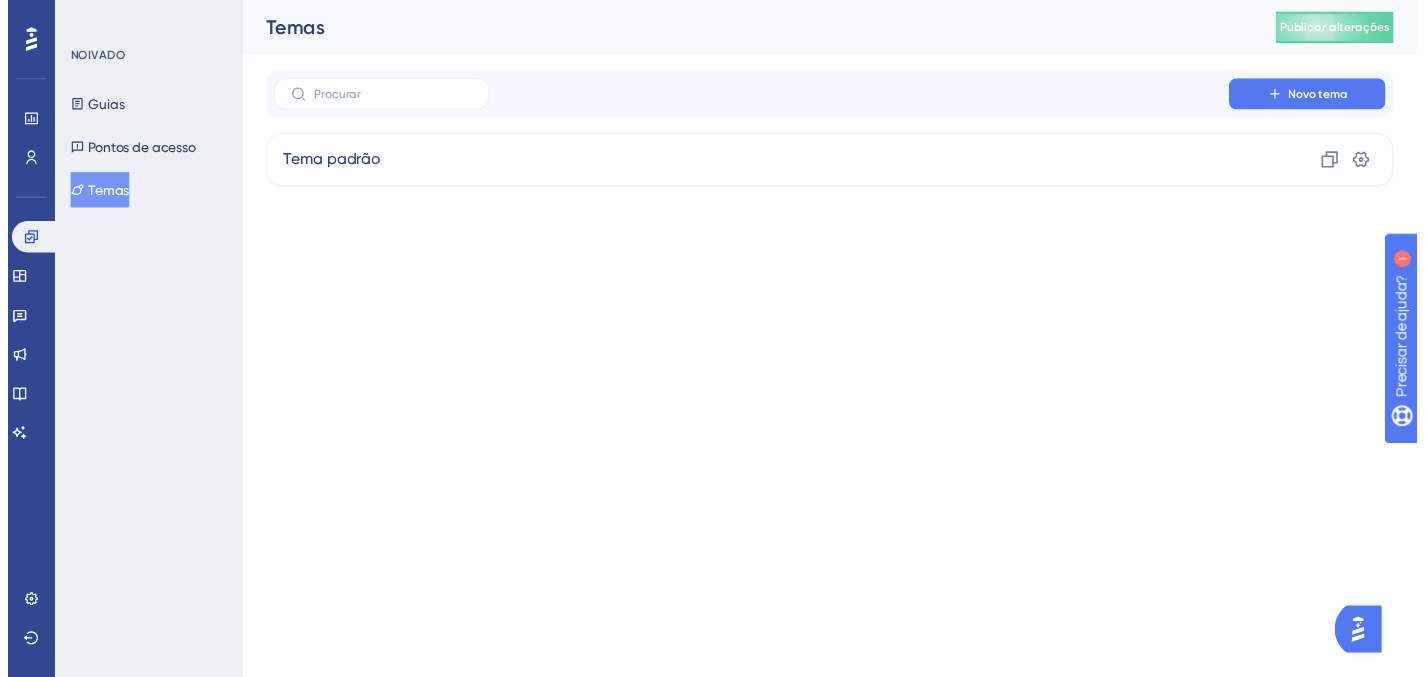 scroll, scrollTop: 0, scrollLeft: 0, axis: both 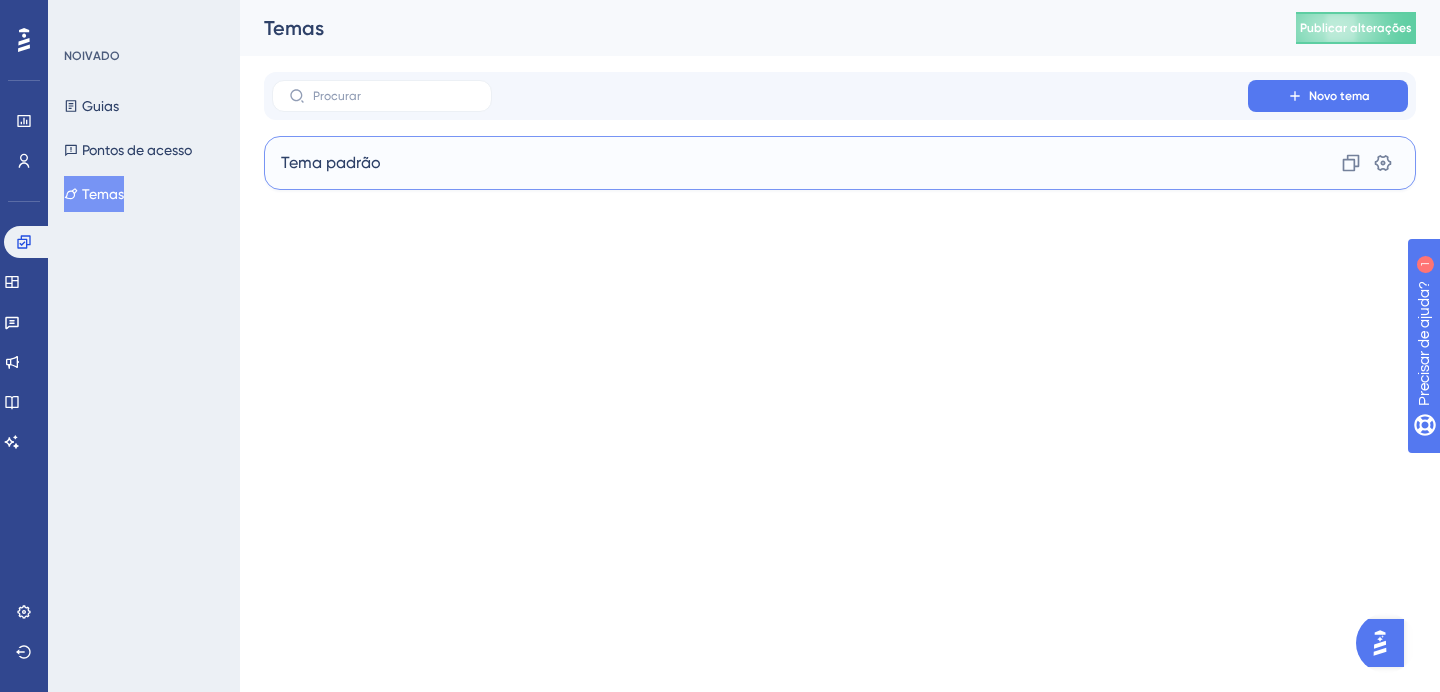 click on "Tema padrão Clone Configurações" at bounding box center (840, 163) 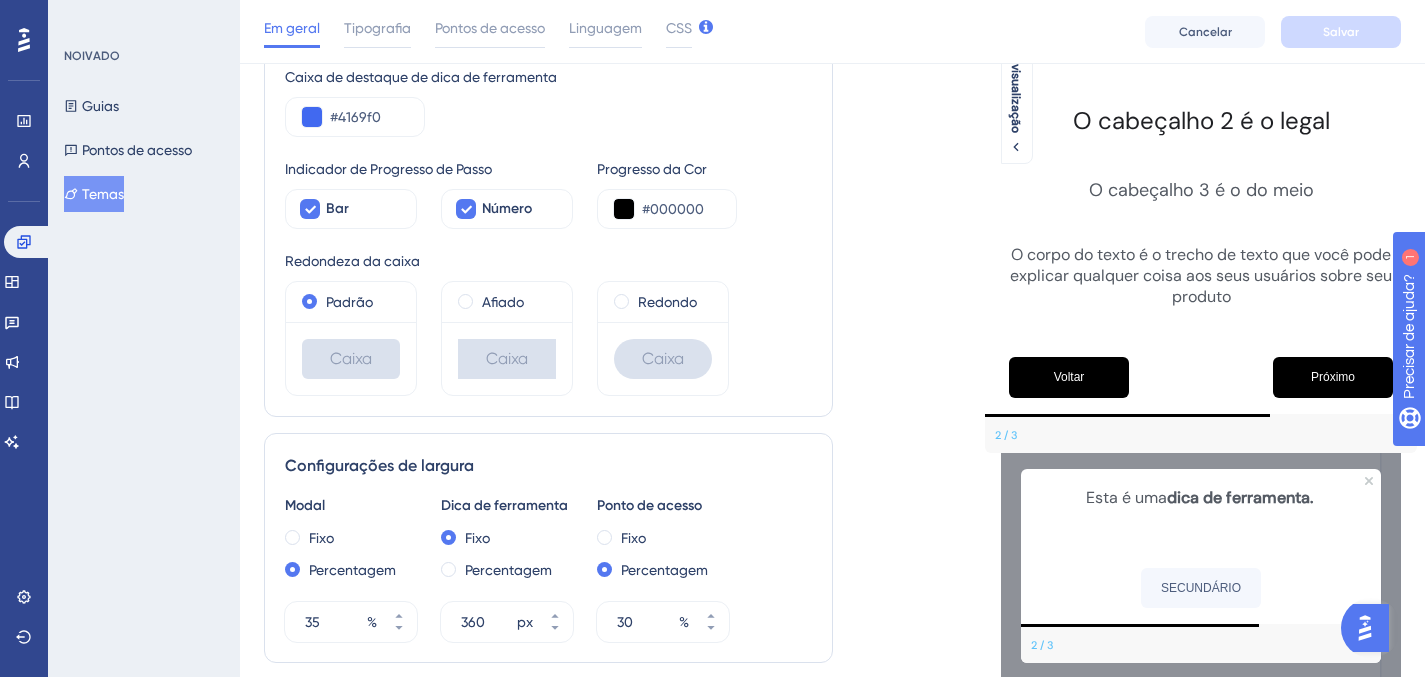 scroll, scrollTop: 0, scrollLeft: 0, axis: both 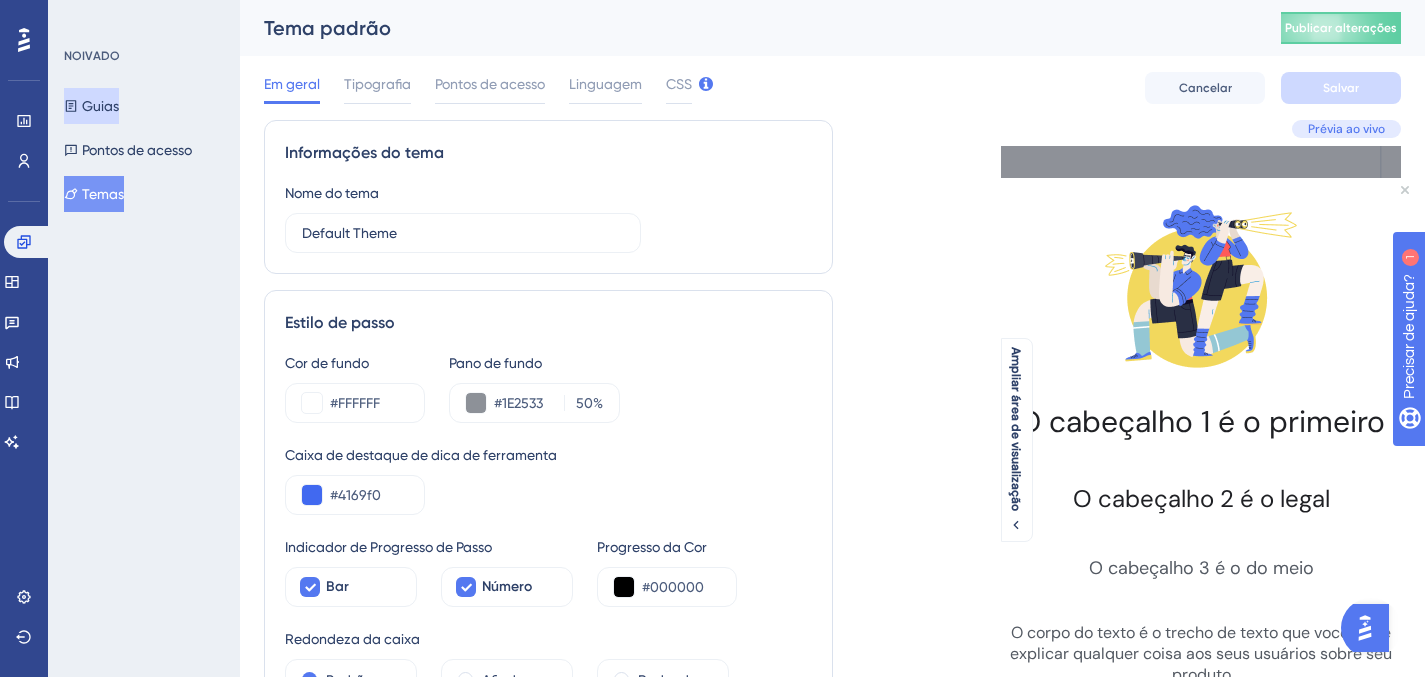 click on "Guias" at bounding box center [100, 106] 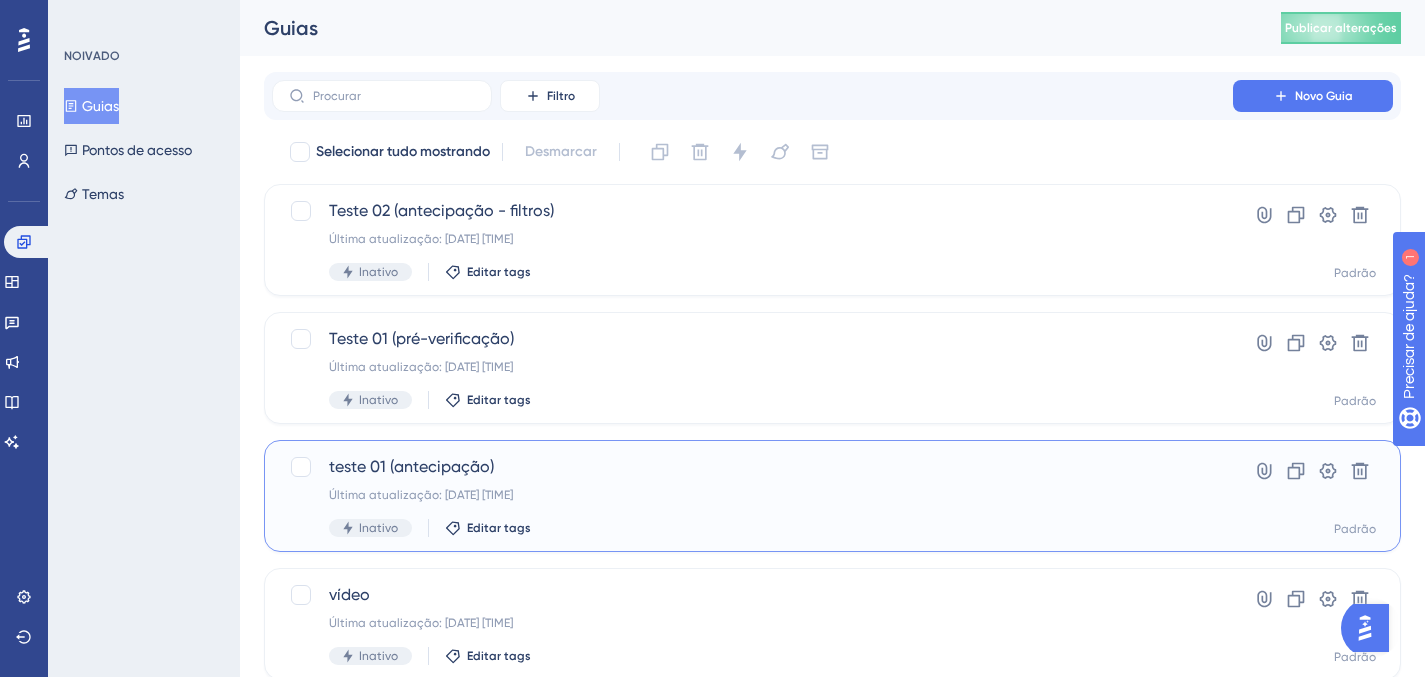 click on "Última atualização: 07 de atrás. de 2025 10h34" at bounding box center [752, 495] 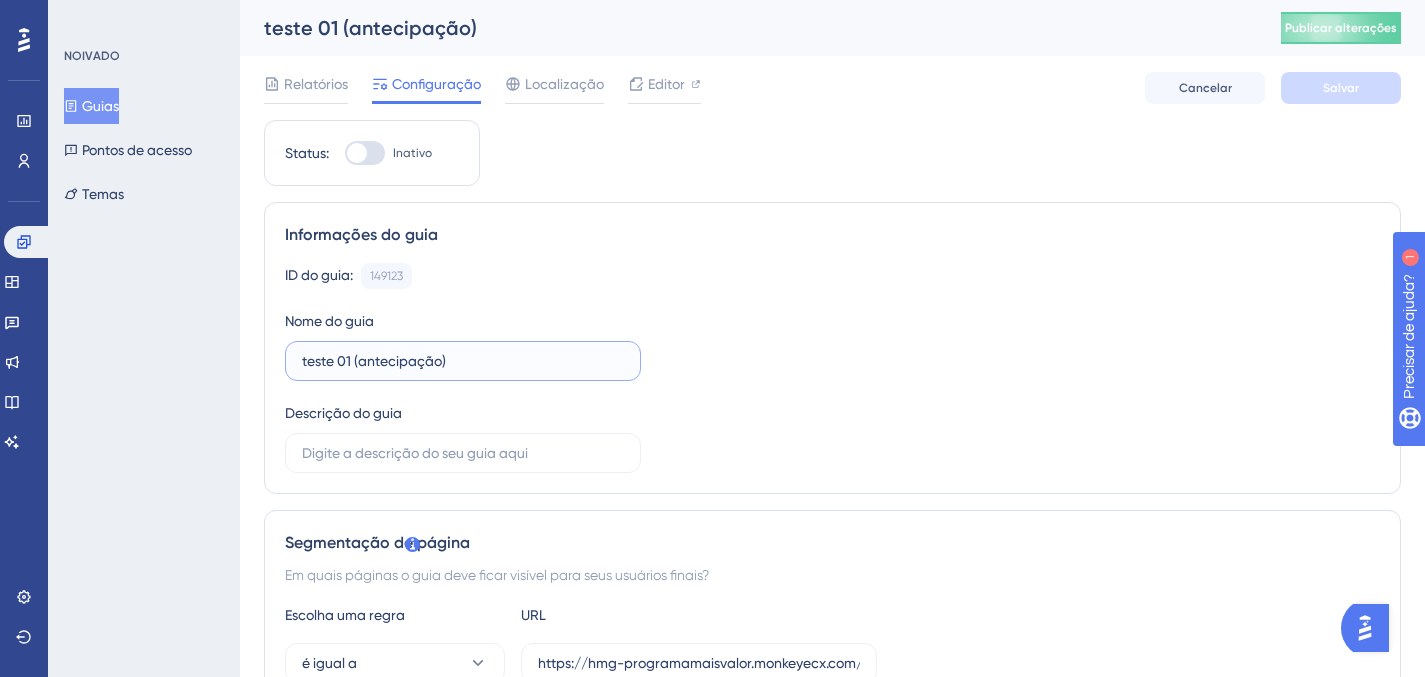 click on "teste 01 (antecipação)" at bounding box center (463, 361) 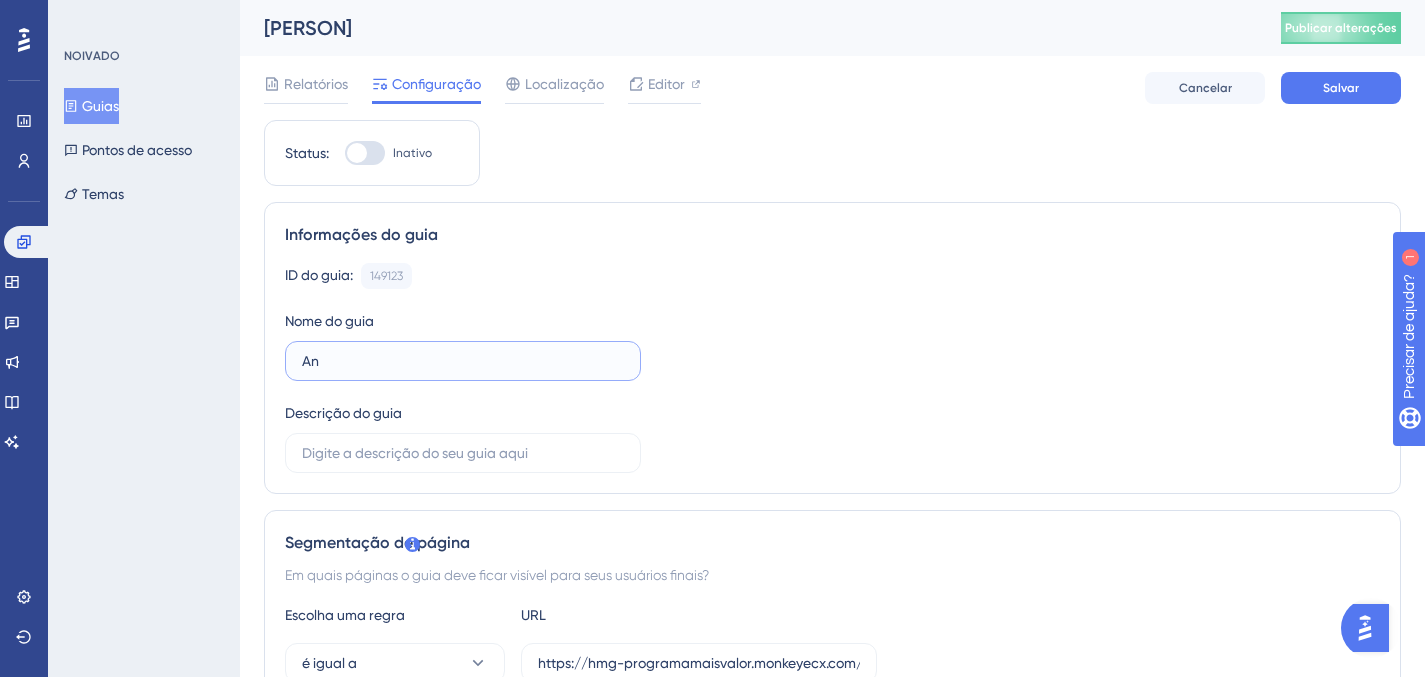 type on "A" 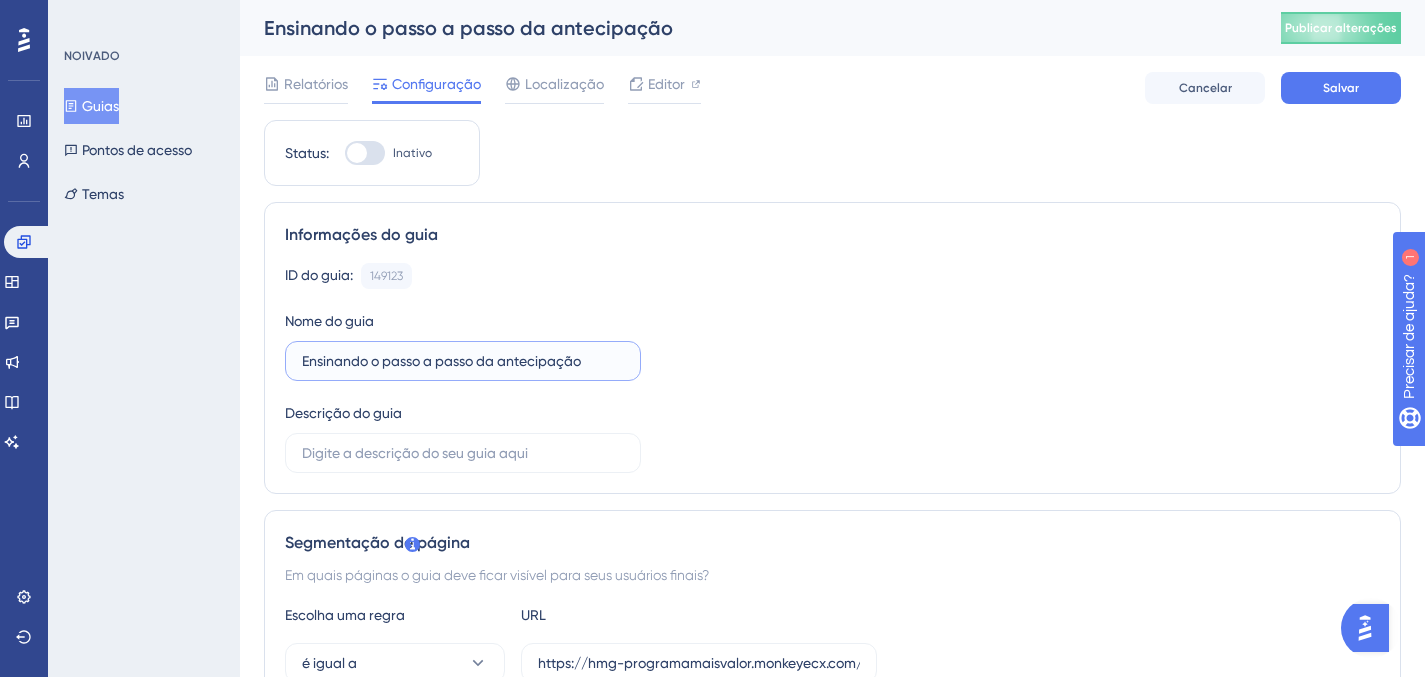drag, startPoint x: 390, startPoint y: 367, endPoint x: 240, endPoint y: 359, distance: 150.21318 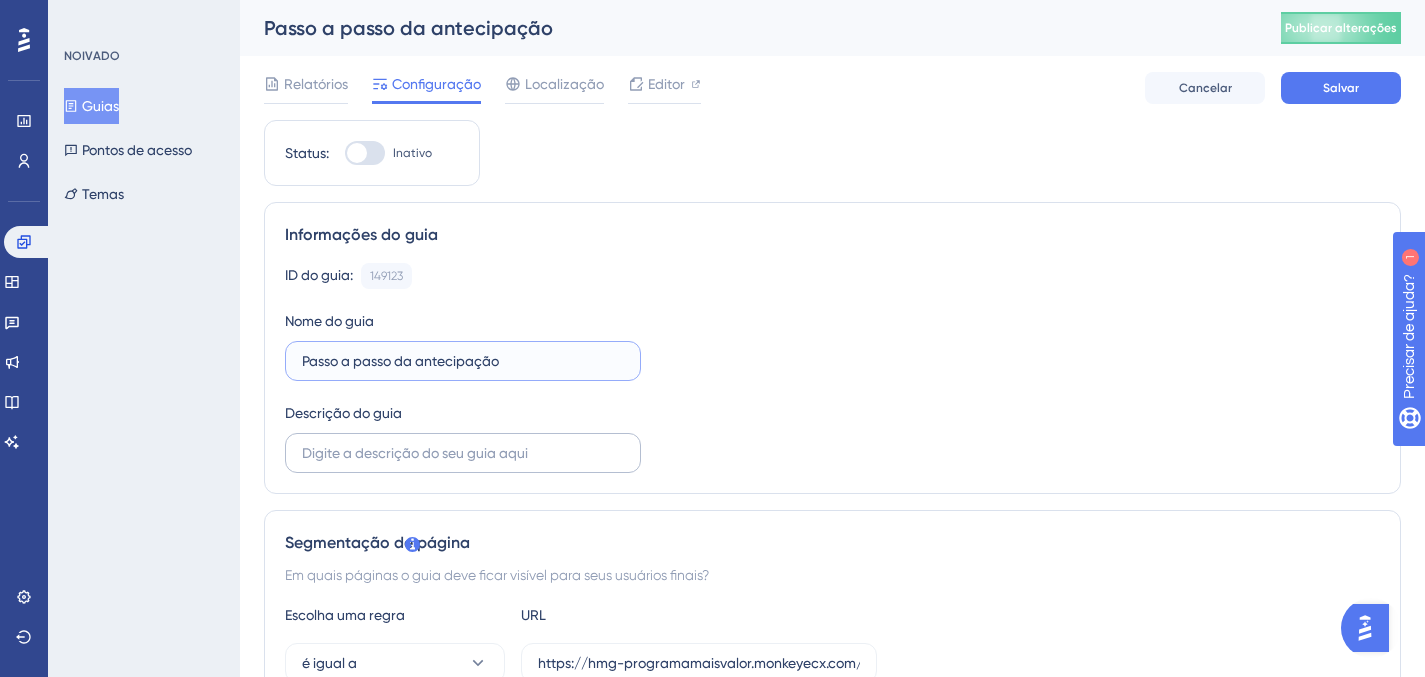 type on "Passo a passo da antecipação" 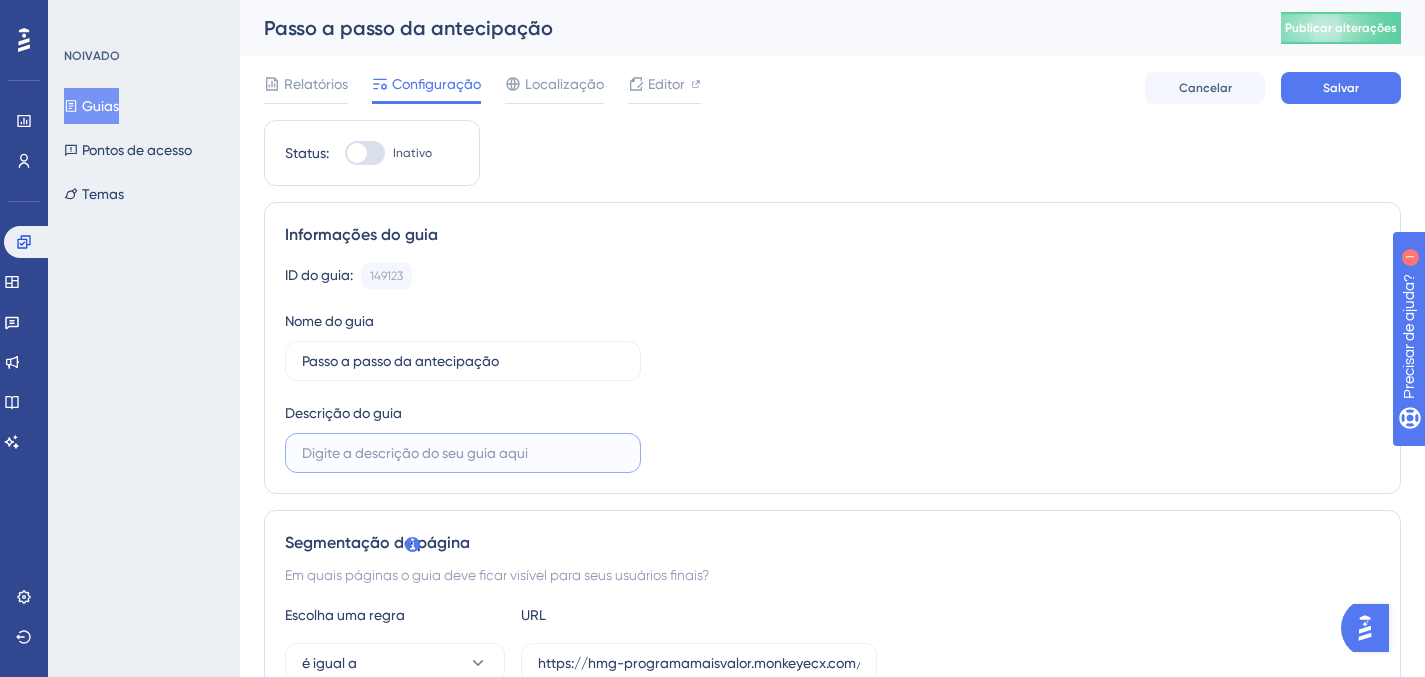 click at bounding box center [463, 453] 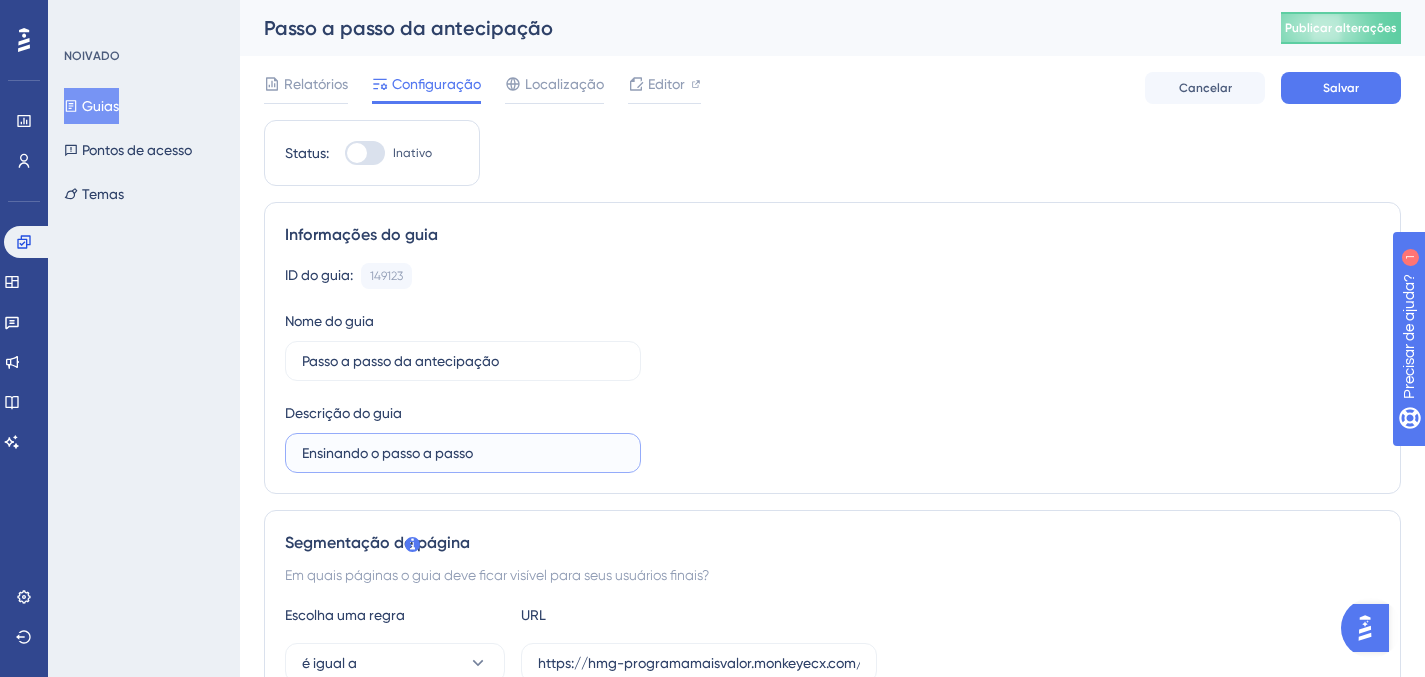 type on "Ensinando o passo a passo" 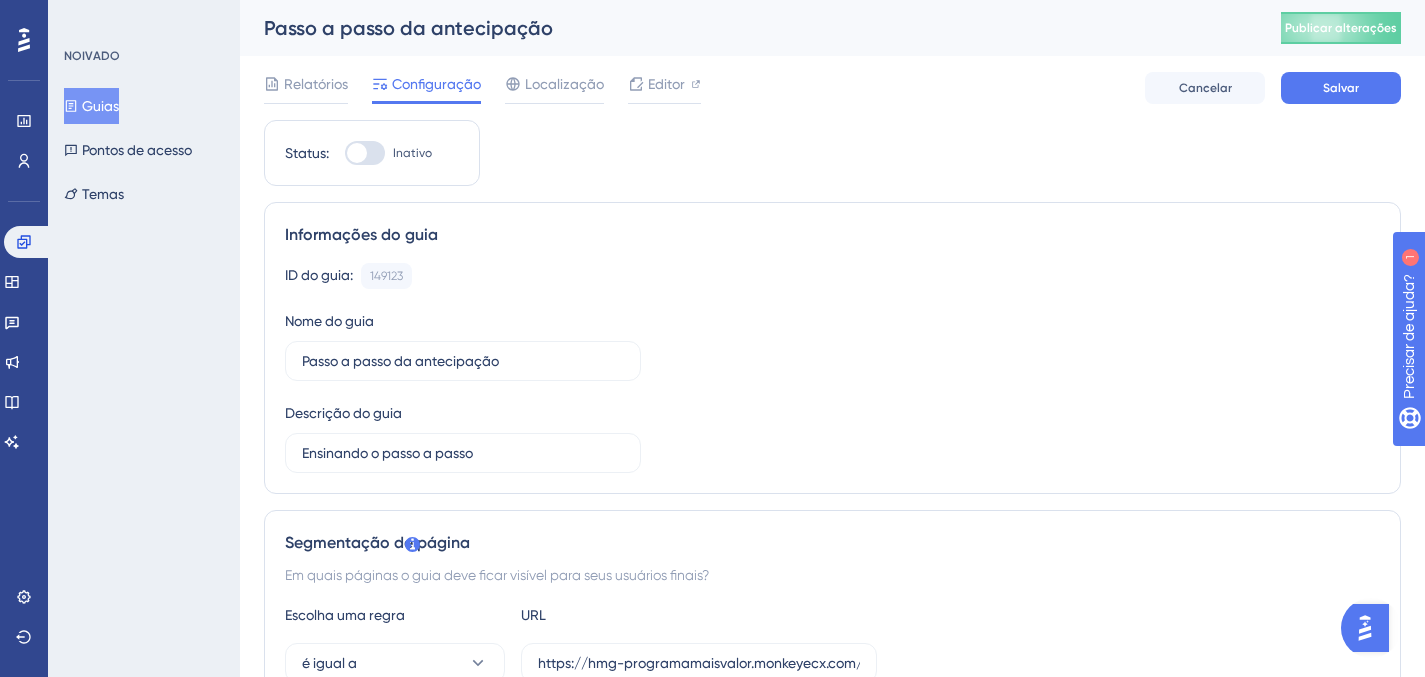 click on "ID do guia: 149123 Cópia Nome do guia Passo a passo da antecipação Descrição do guia Ensinando o passo a passo" at bounding box center [832, 368] 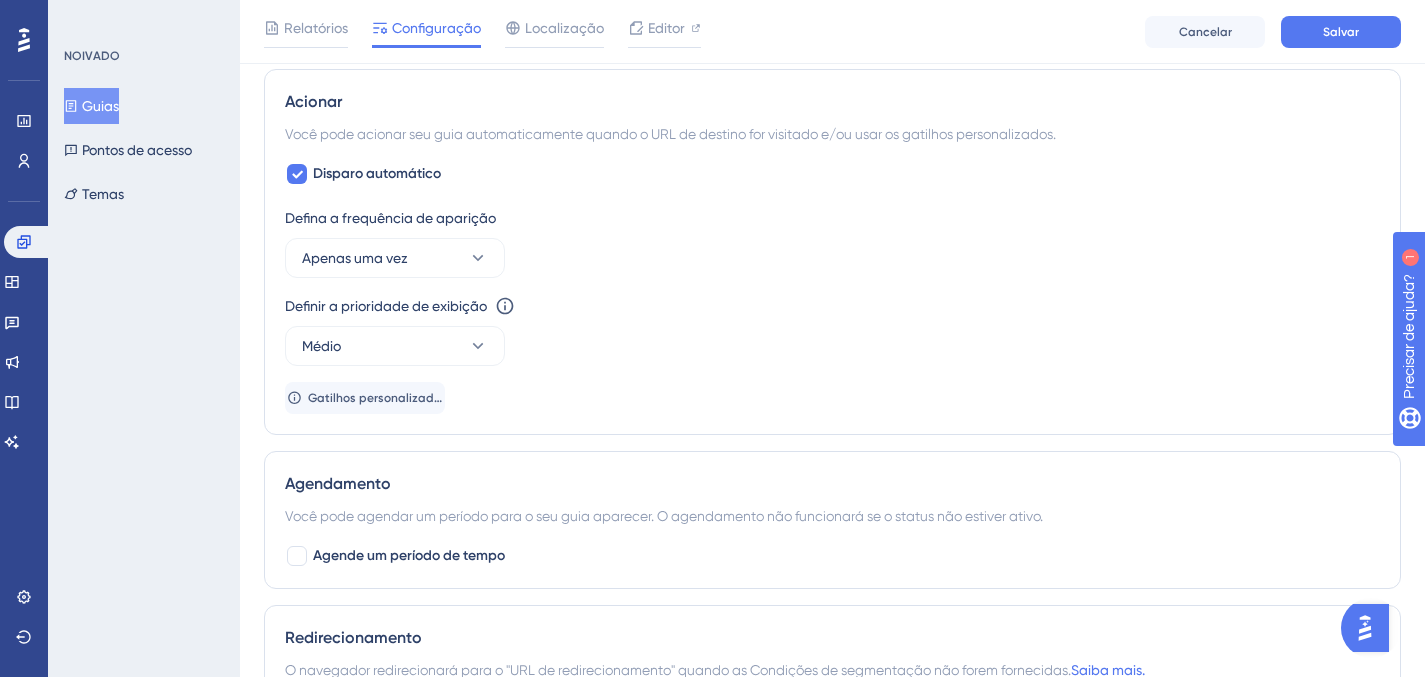 scroll, scrollTop: 879, scrollLeft: 0, axis: vertical 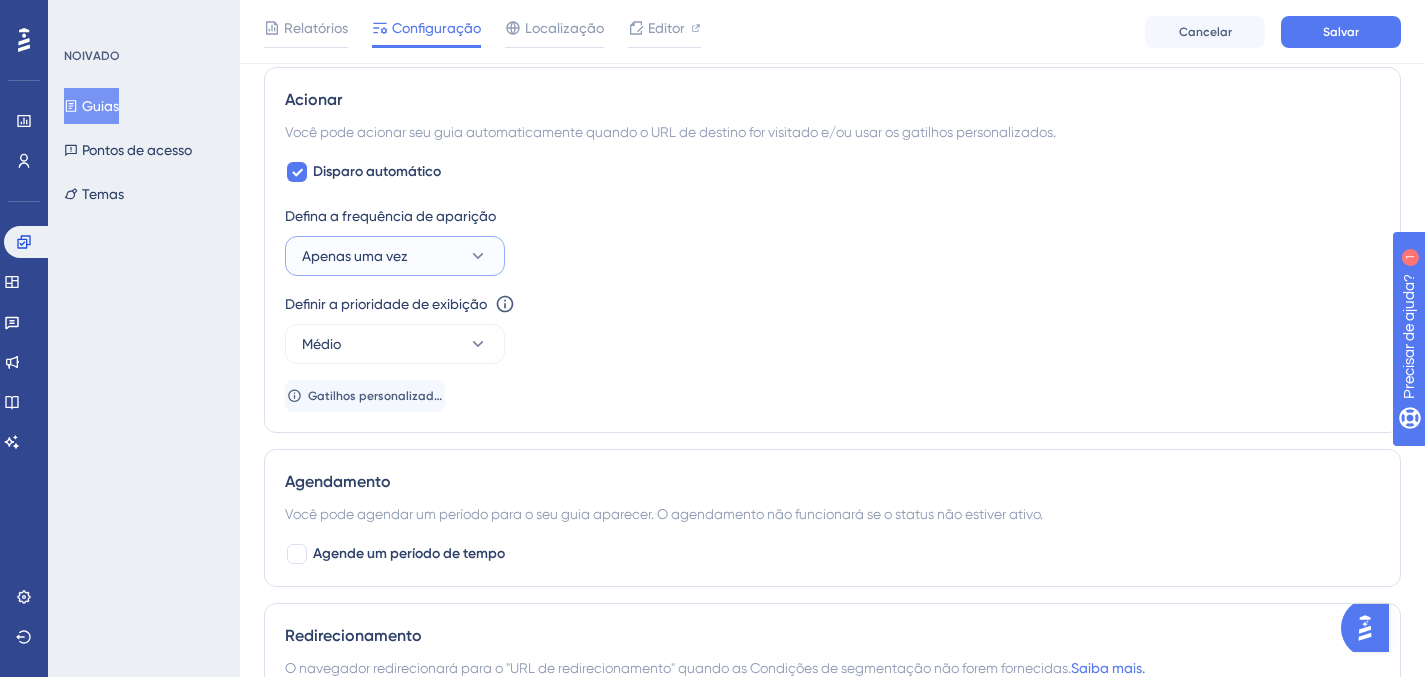 click on "Apenas uma vez" at bounding box center [395, 256] 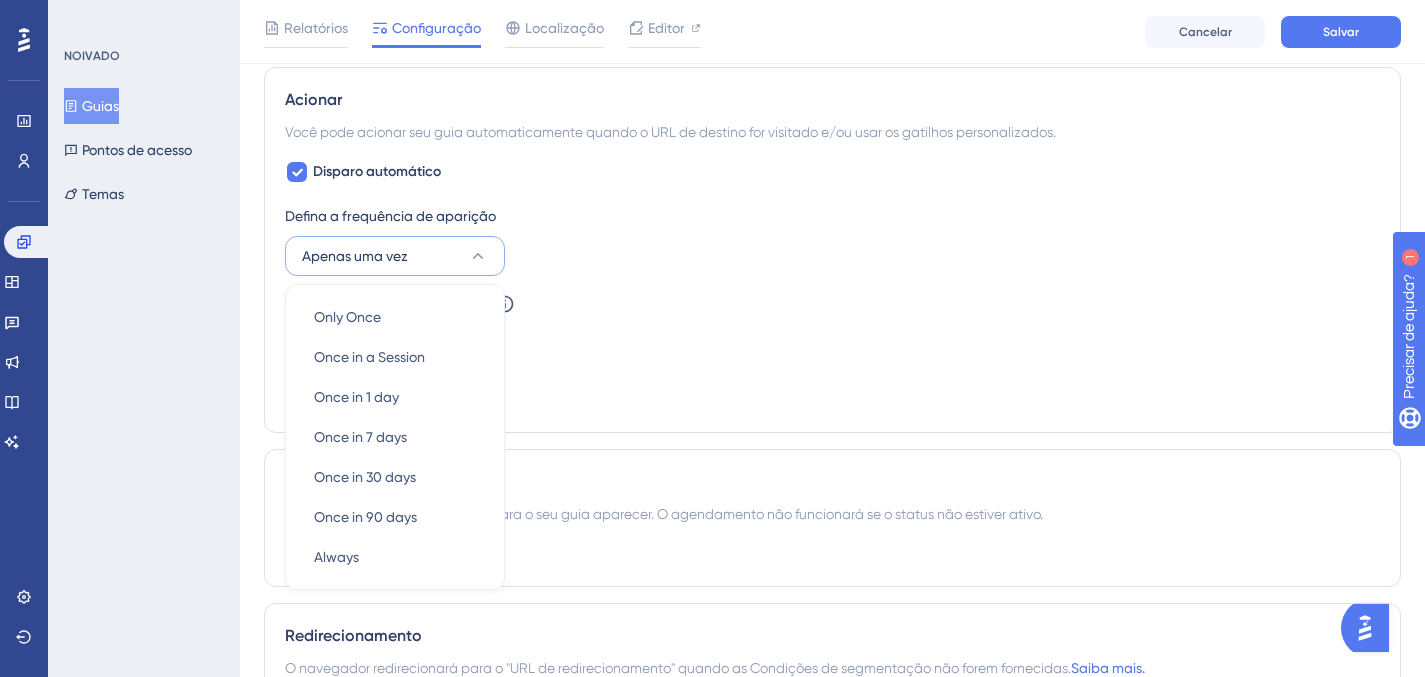 scroll, scrollTop: 977, scrollLeft: 0, axis: vertical 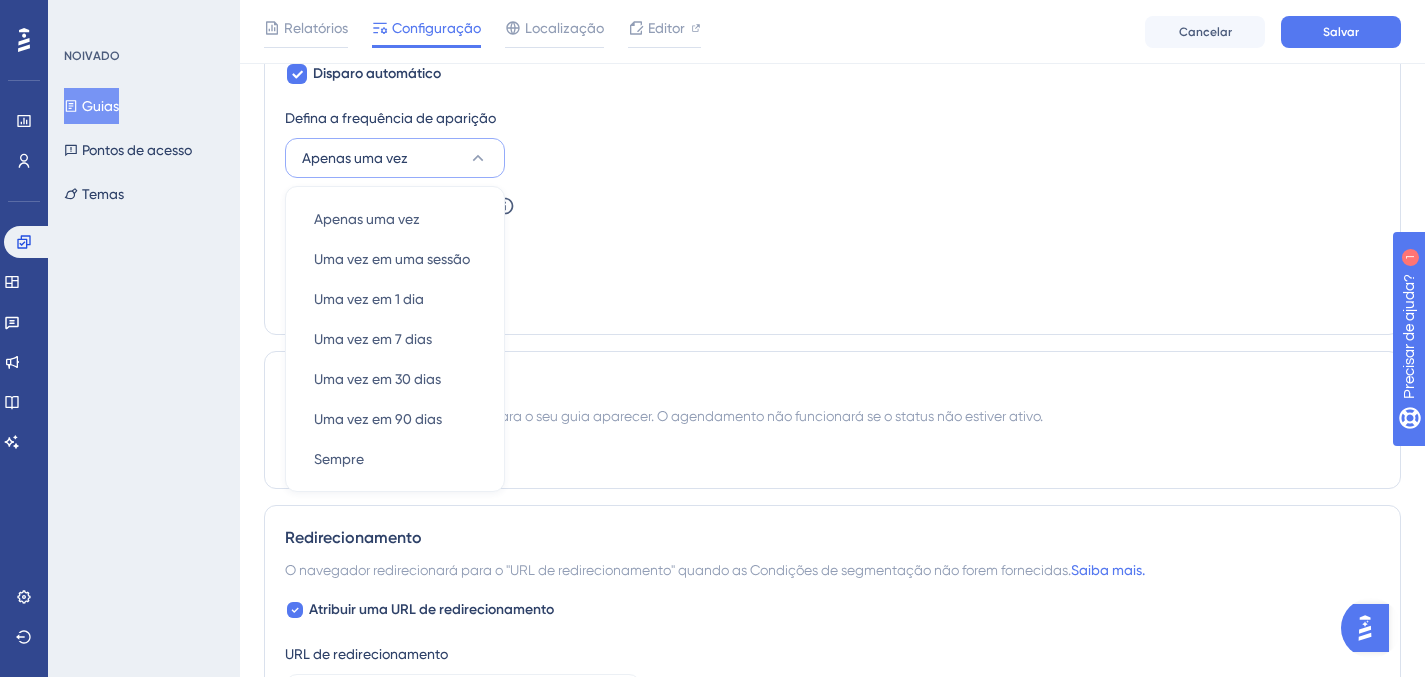 click on "Apenas uma vez" at bounding box center (395, 158) 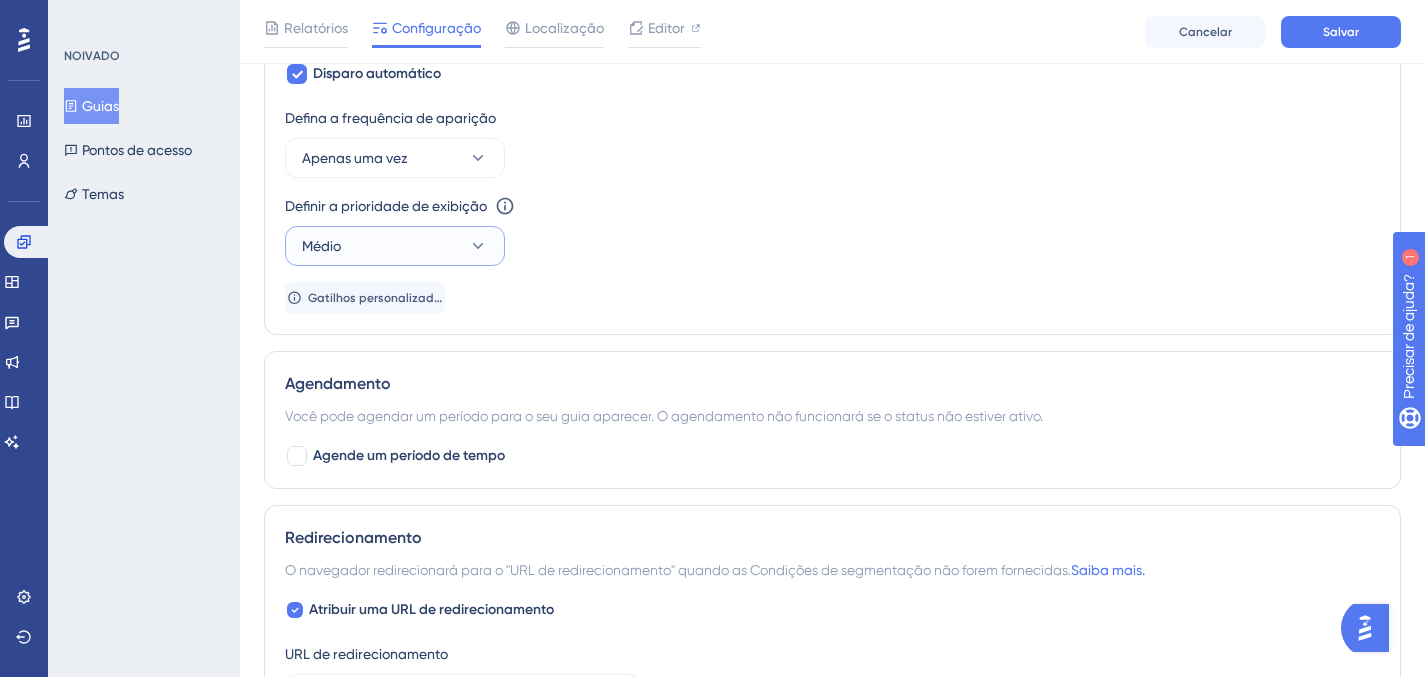 click on "Médio" at bounding box center [395, 246] 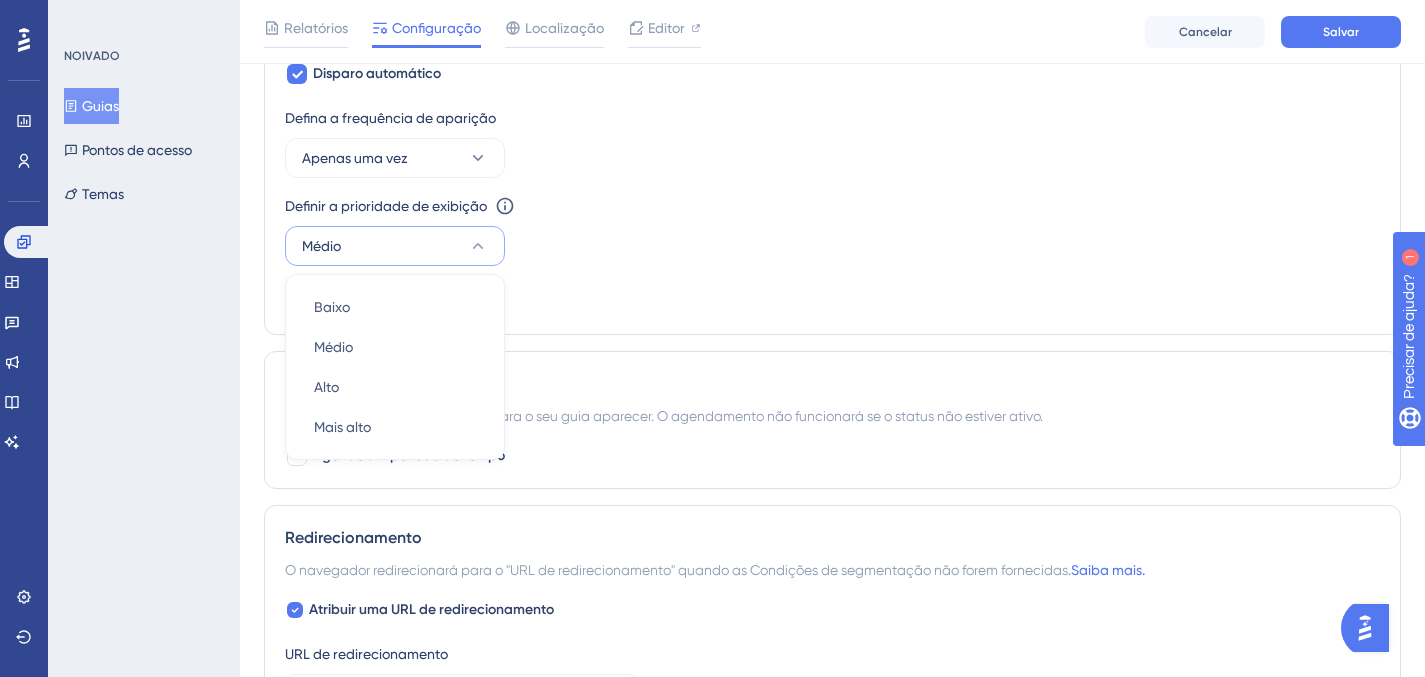 click on "Médio" at bounding box center [395, 246] 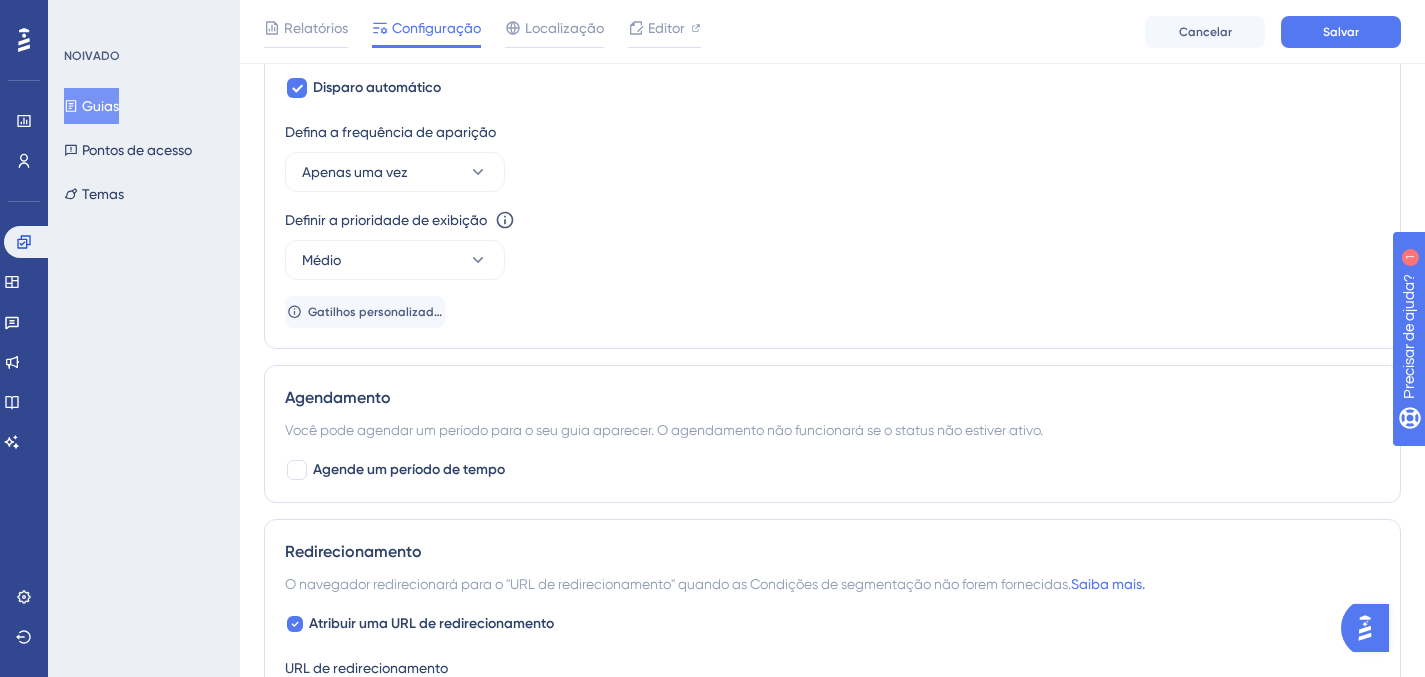 scroll, scrollTop: 955, scrollLeft: 0, axis: vertical 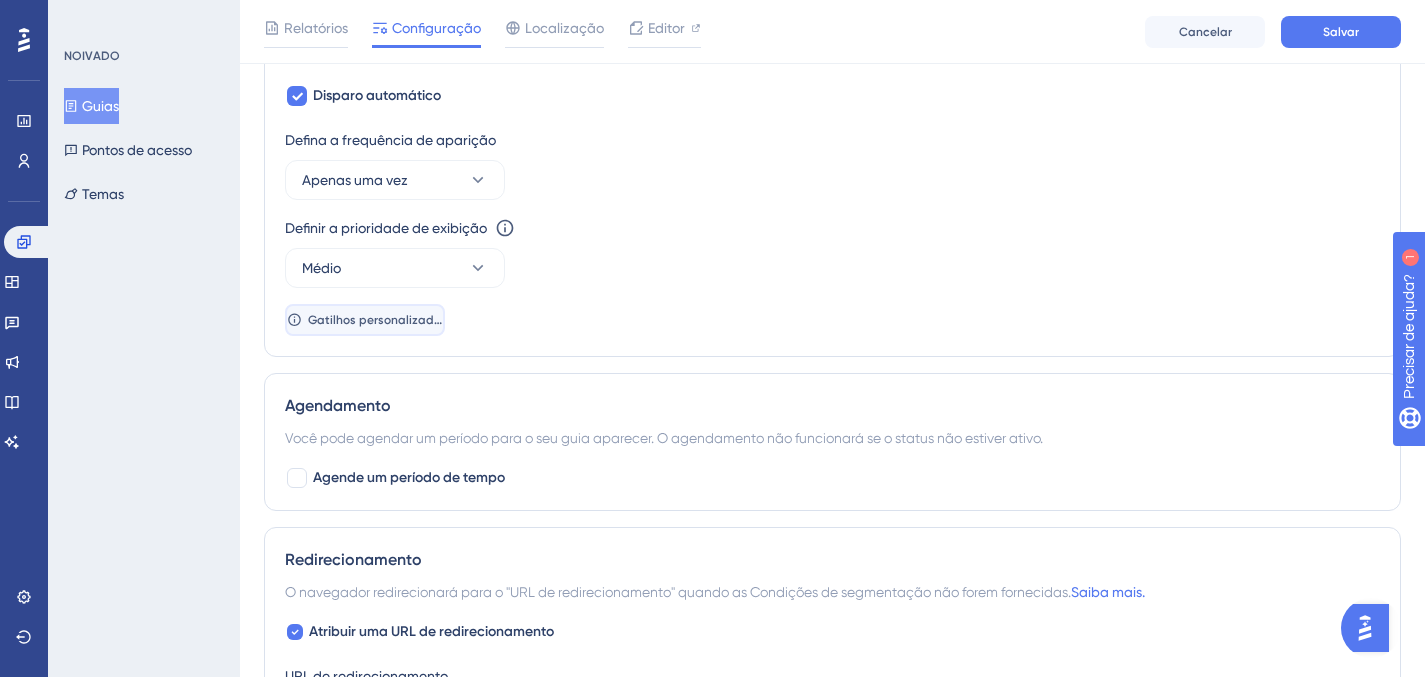 click on "Gatilhos personalizados" at bounding box center [377, 320] 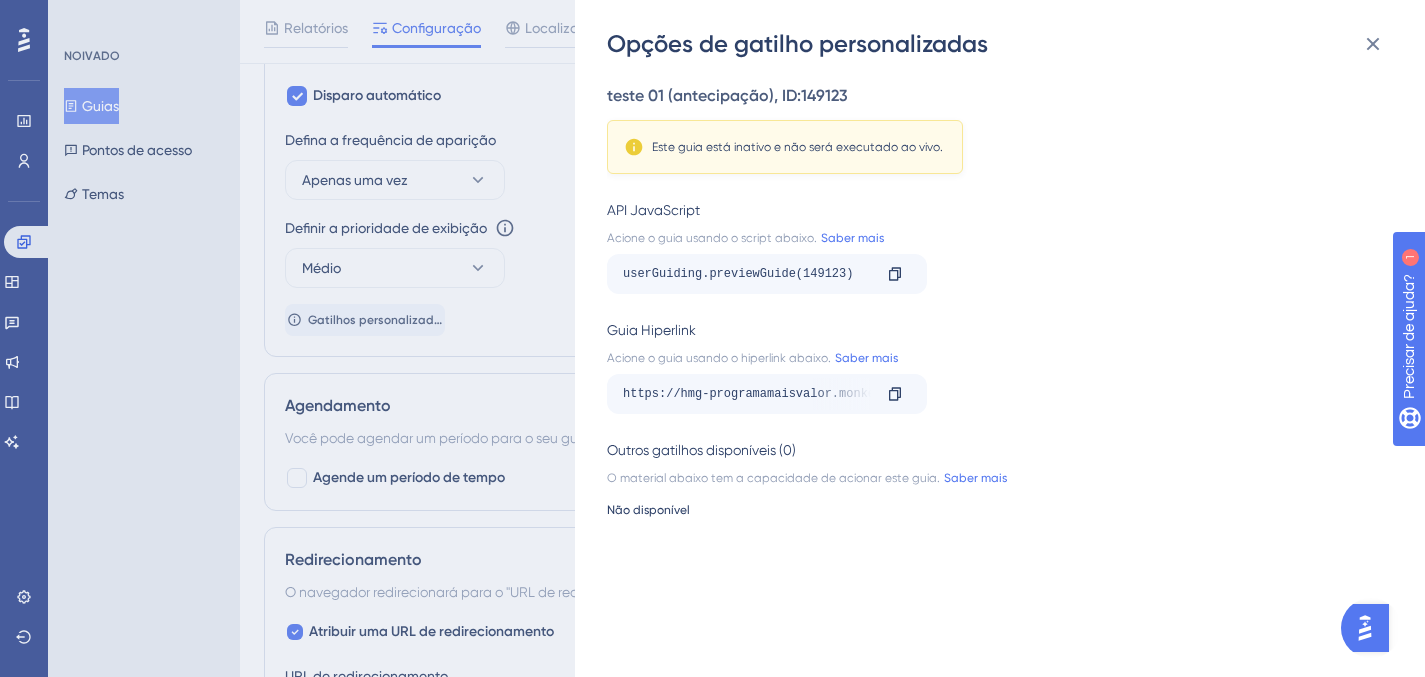 click on "Opções de gatilho personalizadas teste 01 (antecipação)  , ID:  149123 Este guia está inativo e não será executado ao vivo. API JavaScript Acione o guia usando o script abaixo. Saber mais userGuiding.previewGuide(149123) Cópia Guia Hiperlink Acione o guia usando o hiperlink abaixo. Saber mais https://hmg-programamaisvalor.monkeyecx.com/app/seller/shopping/summary?__ug__=149123 Cópia Outros gatilhos disponíveis (0) O material abaixo tem a capacidade de acionar este guia. Saber mais Não disponível" at bounding box center [712, 338] 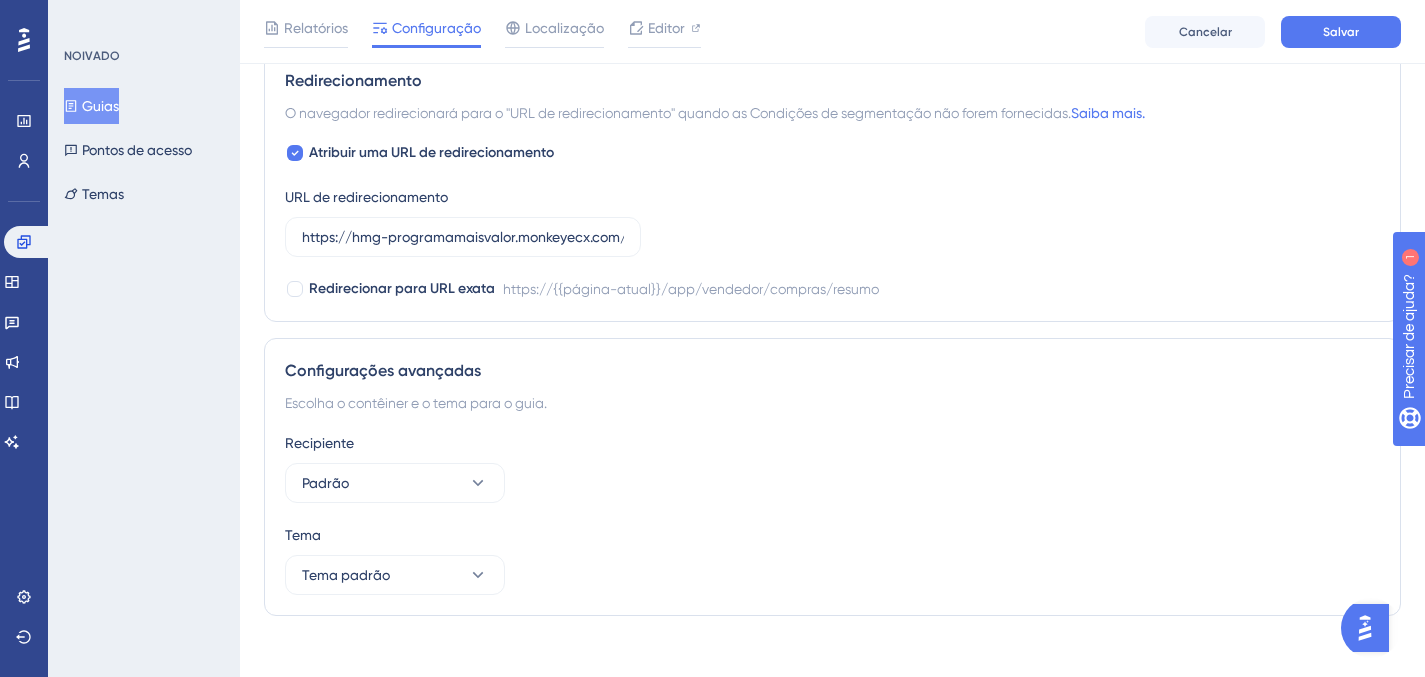 scroll, scrollTop: 1453, scrollLeft: 0, axis: vertical 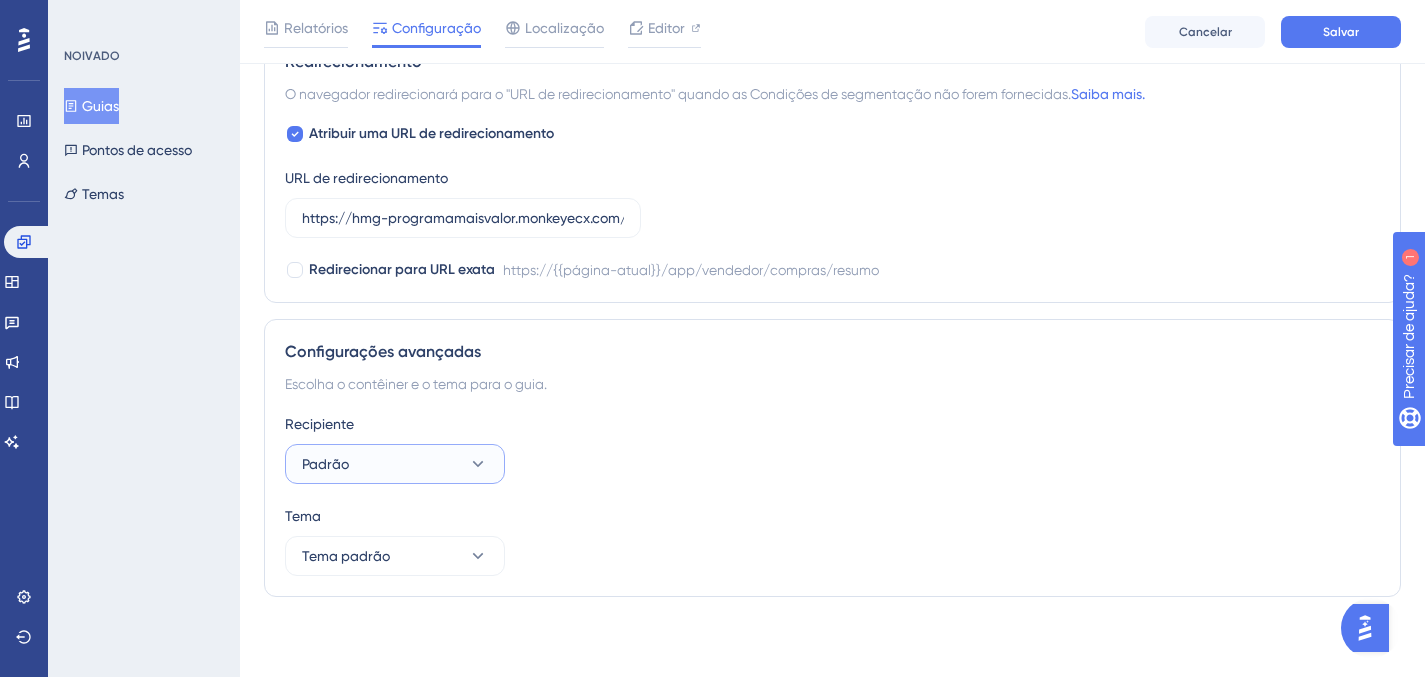 click on "Padrão" at bounding box center [395, 464] 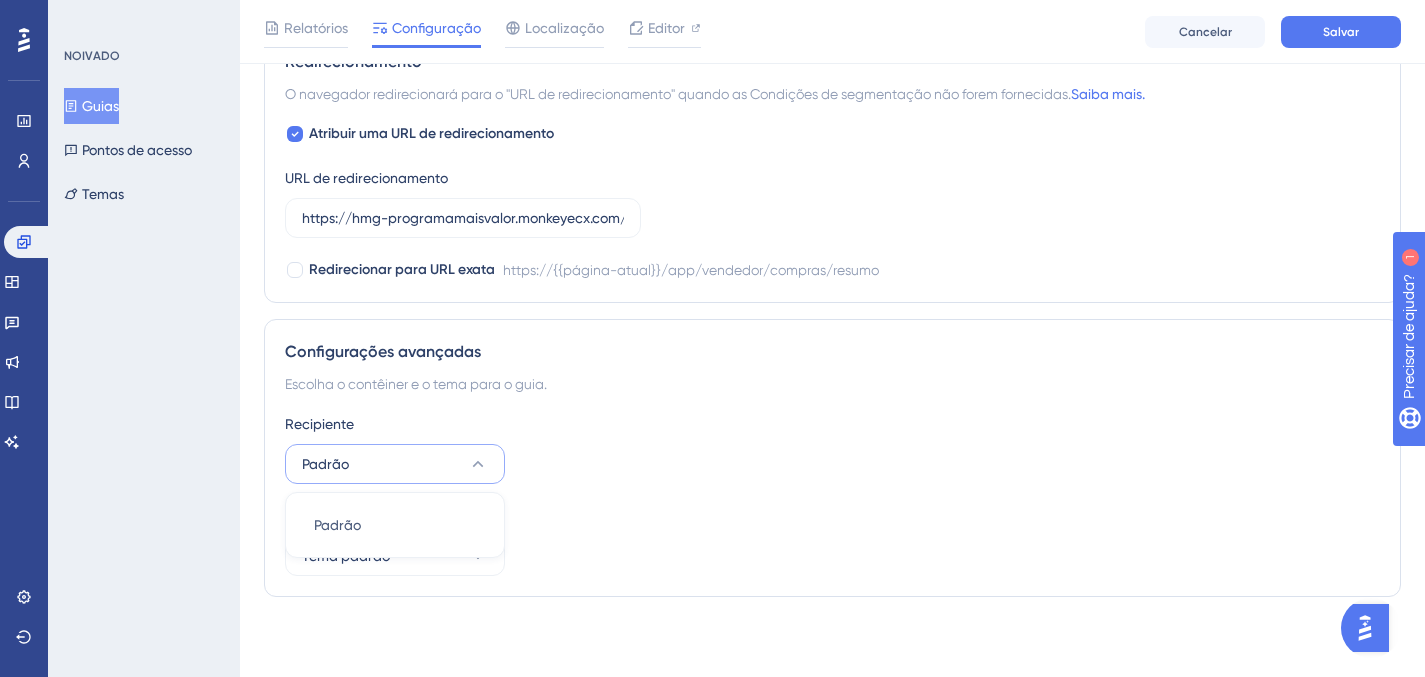 click on "Padrão" at bounding box center [395, 464] 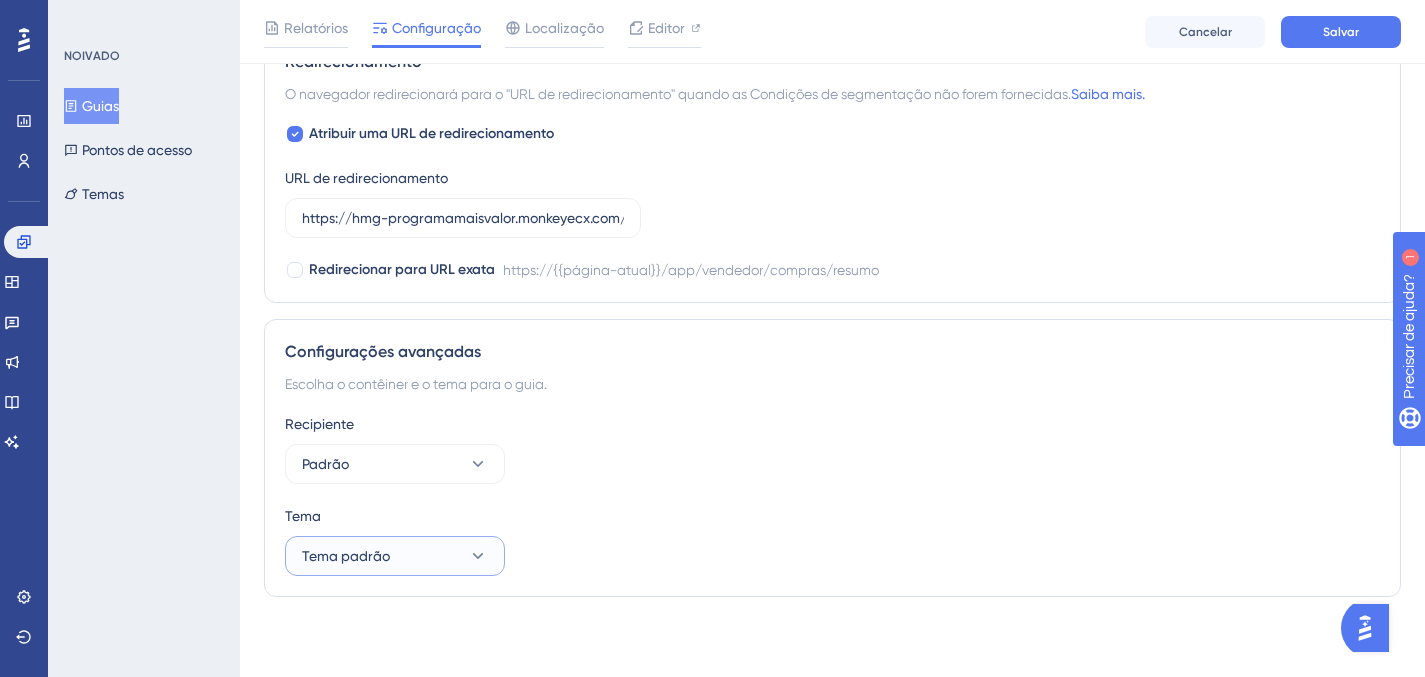 click on "Tema padrão" at bounding box center [395, 556] 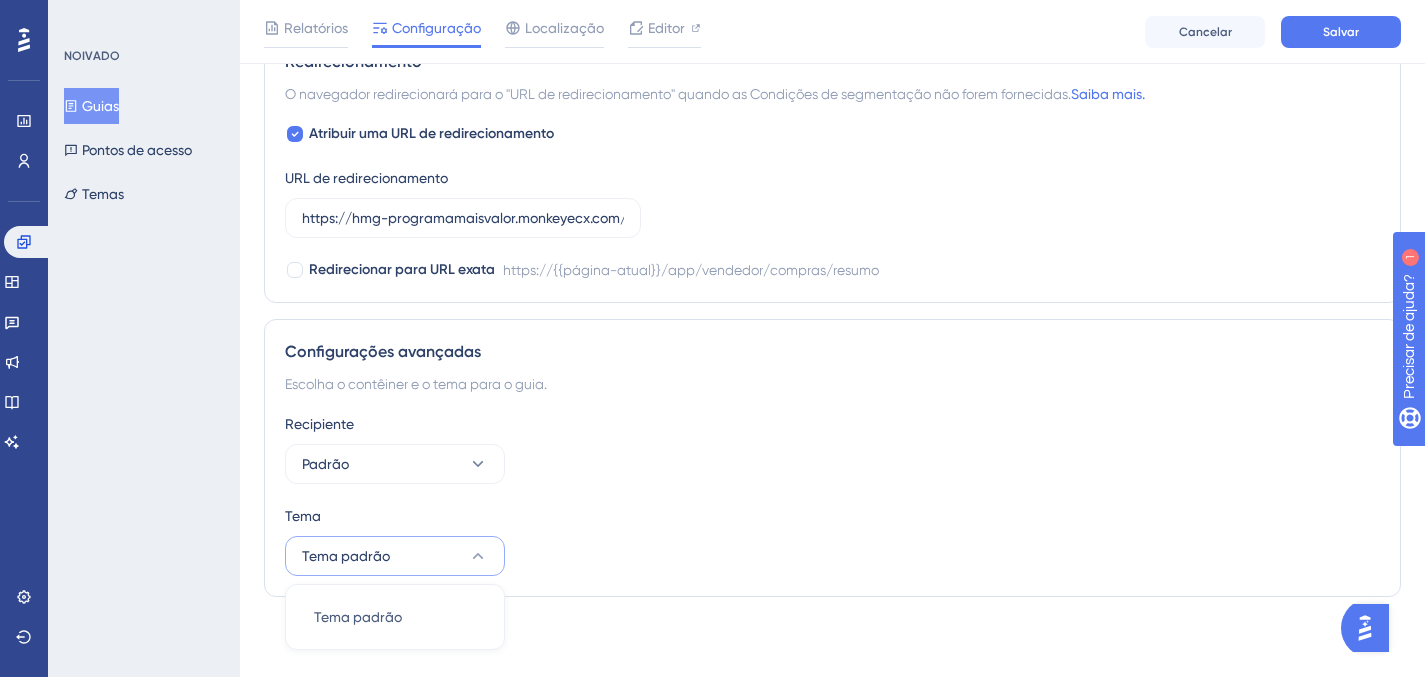 click on "Tema padrão" at bounding box center (395, 556) 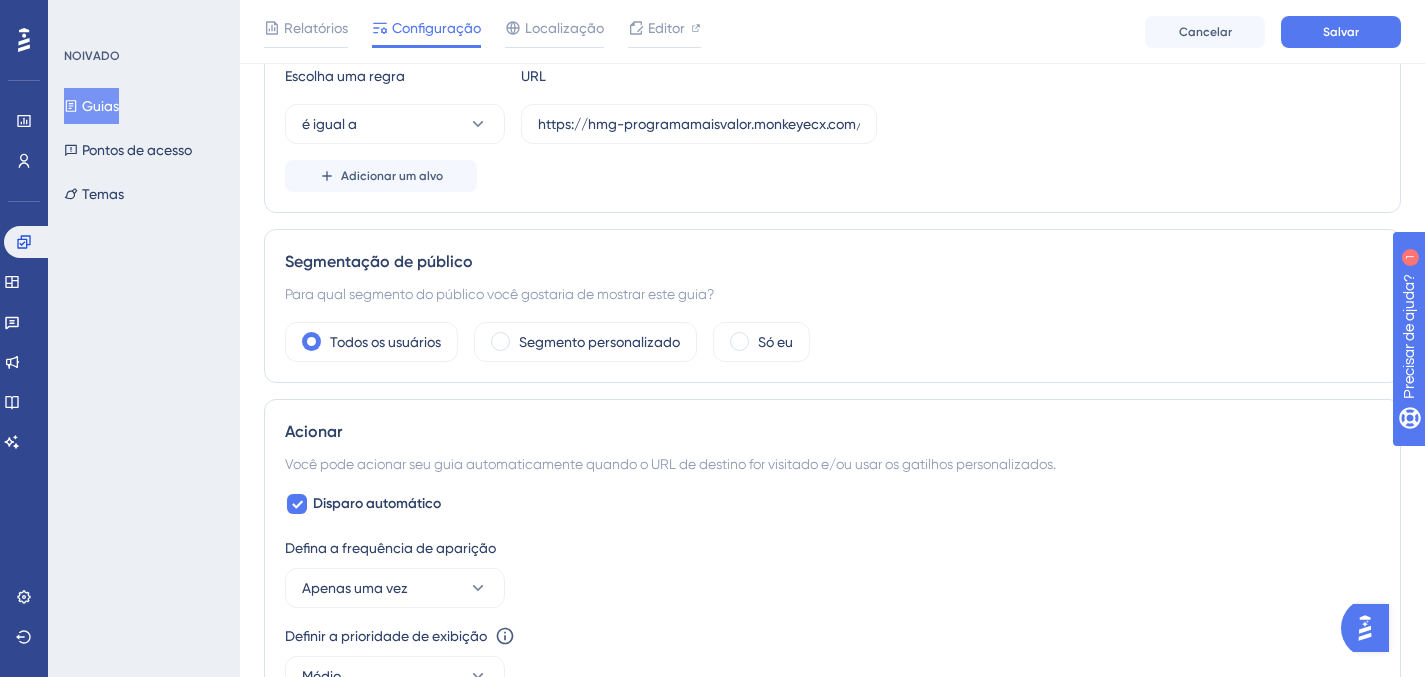 scroll, scrollTop: 583, scrollLeft: 0, axis: vertical 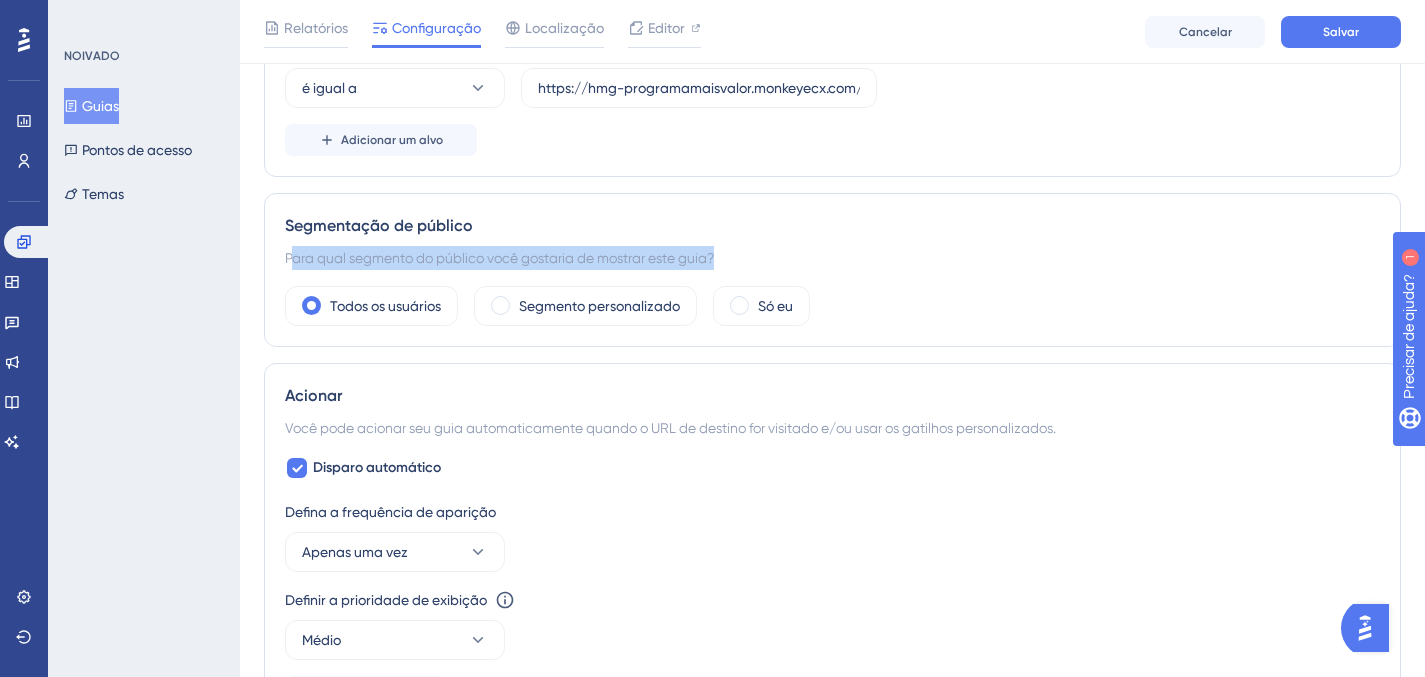drag, startPoint x: 292, startPoint y: 249, endPoint x: 745, endPoint y: 262, distance: 453.1865 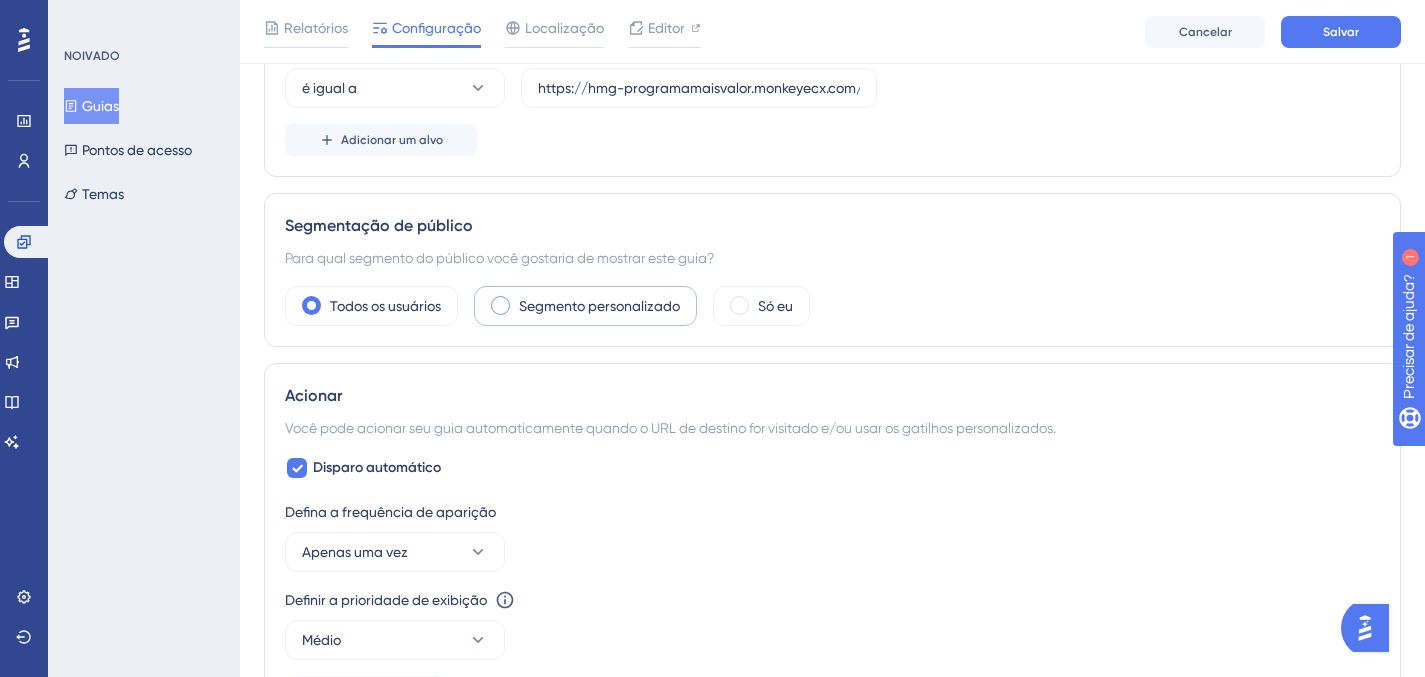 click on "Segmento personalizado" at bounding box center (585, 306) 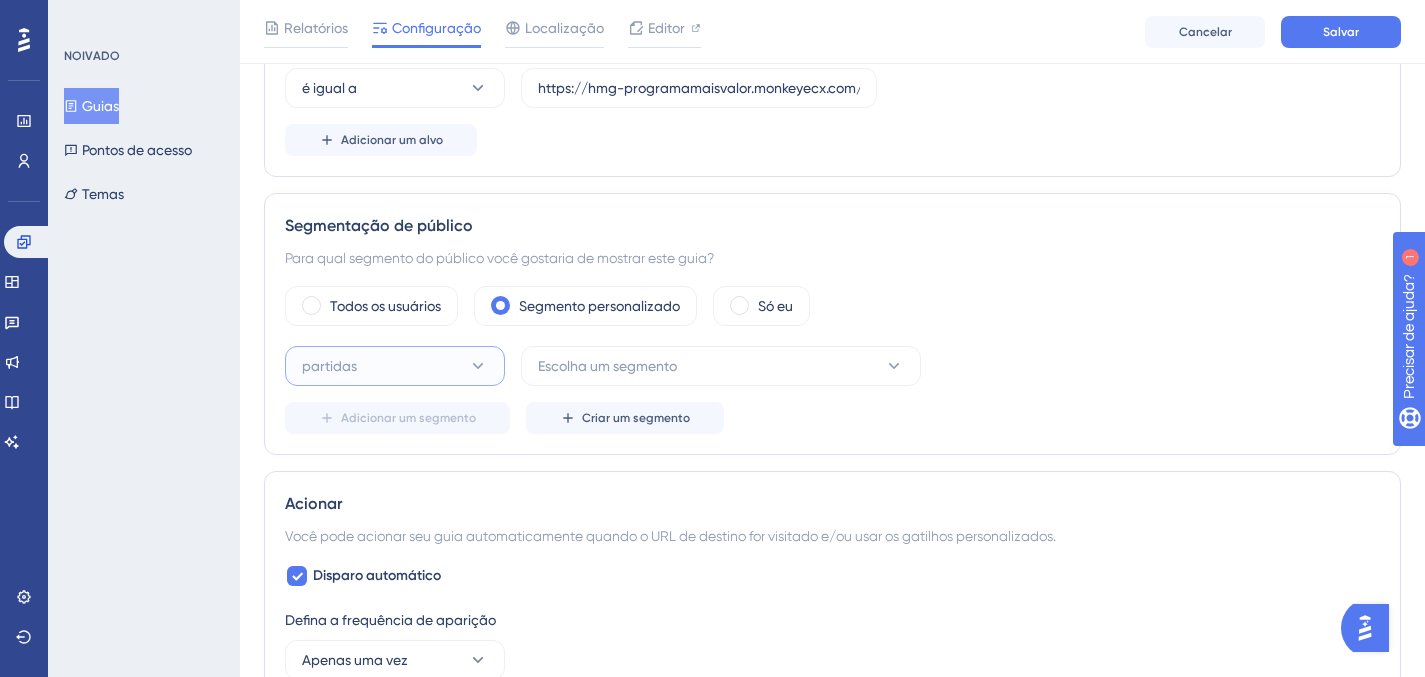 click on "partidas" at bounding box center [395, 366] 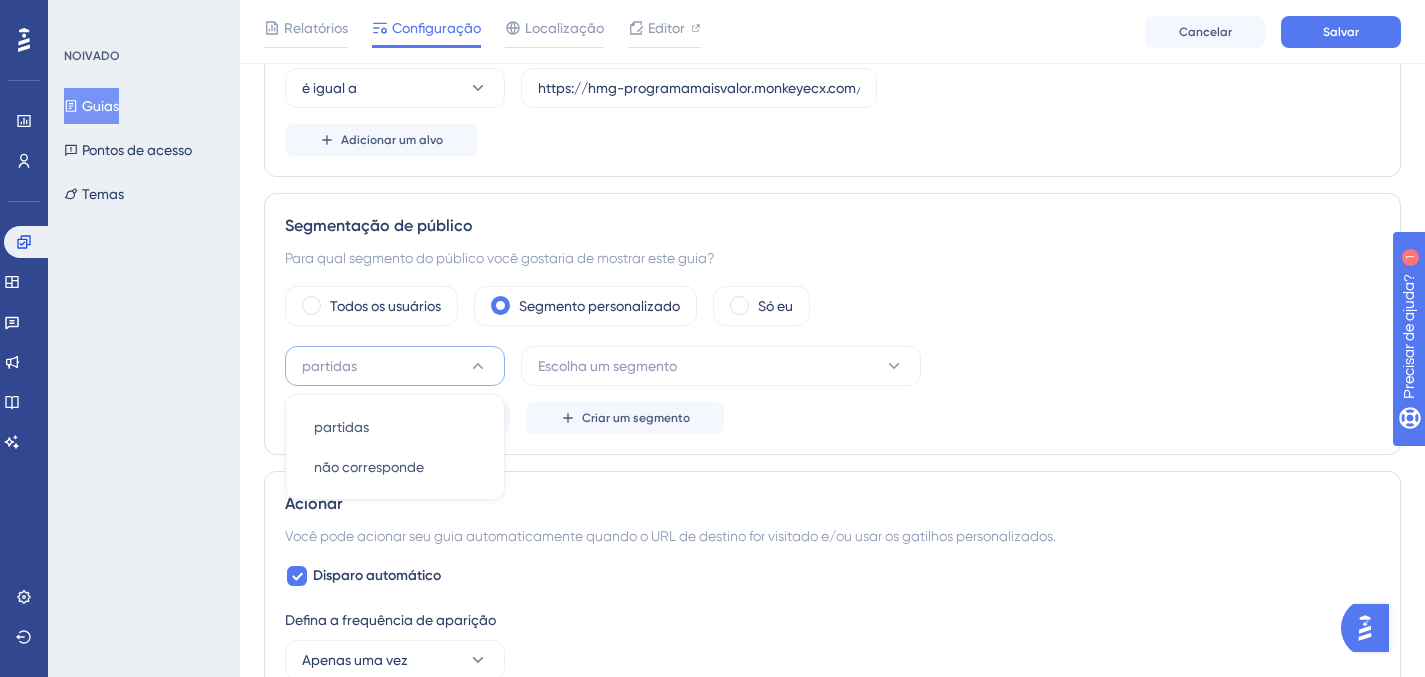 click on "partidas" at bounding box center (395, 366) 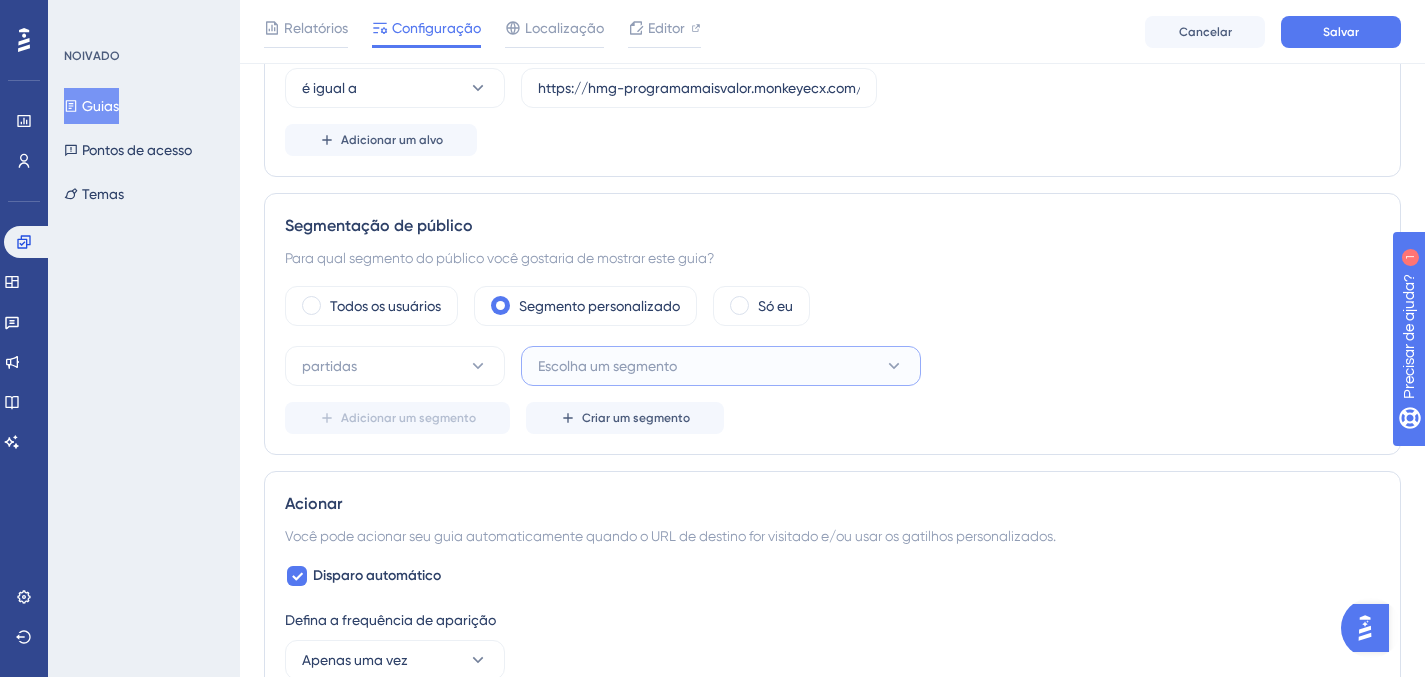 click on "Escolha um segmento" at bounding box center [721, 366] 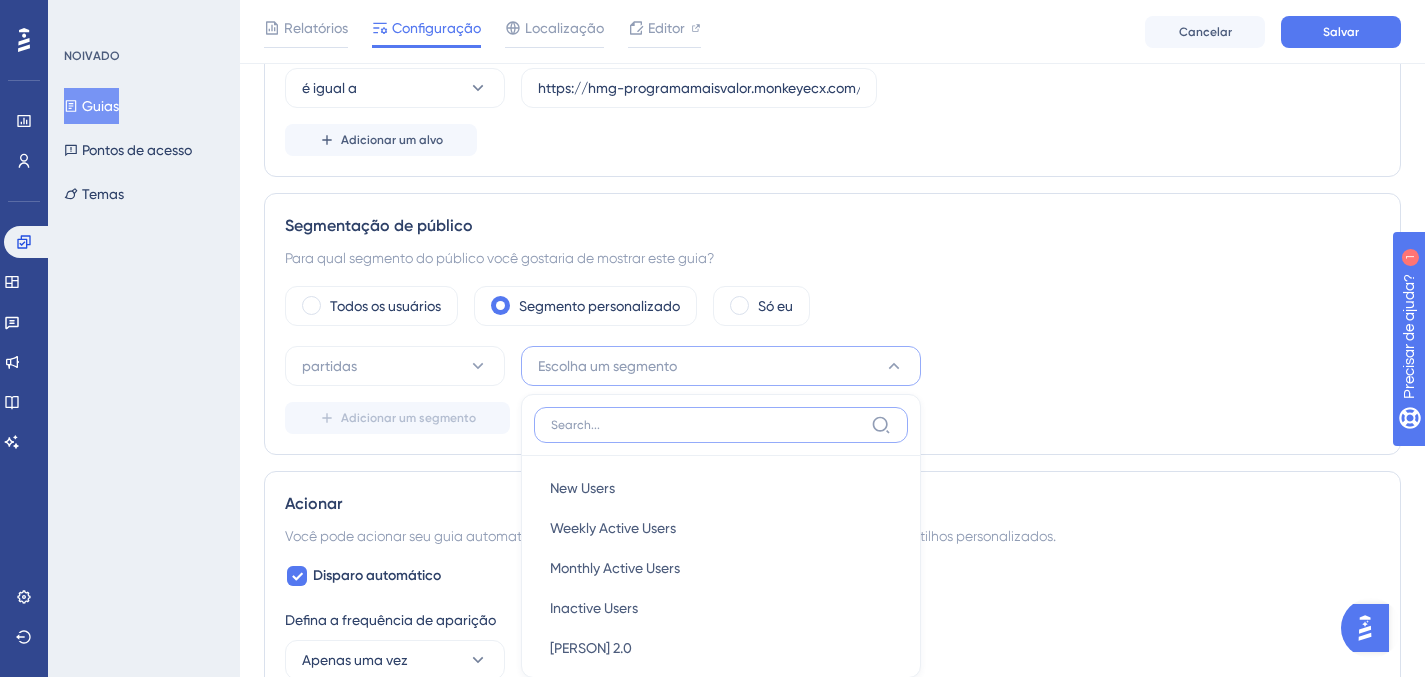 scroll, scrollTop: 780, scrollLeft: 0, axis: vertical 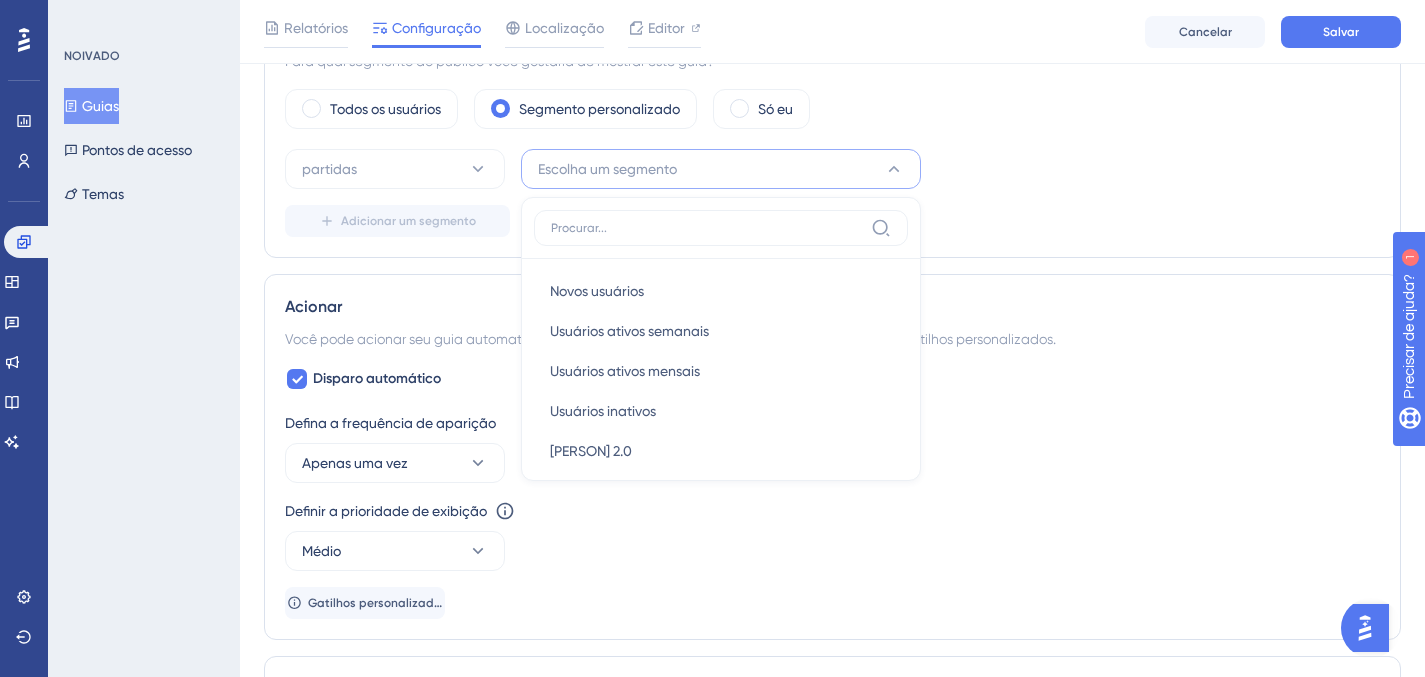 click on "partidas Escolha um segmento Novos usuários Novos usuários Usuários ativos semanais Usuários ativos semanais Usuários ativos mensais Usuários ativos mensais Usuários inativos Usuários inativos Brenda 2.0 Brenda 2.0 Teste Brenda Teste Brenda" at bounding box center (832, 169) 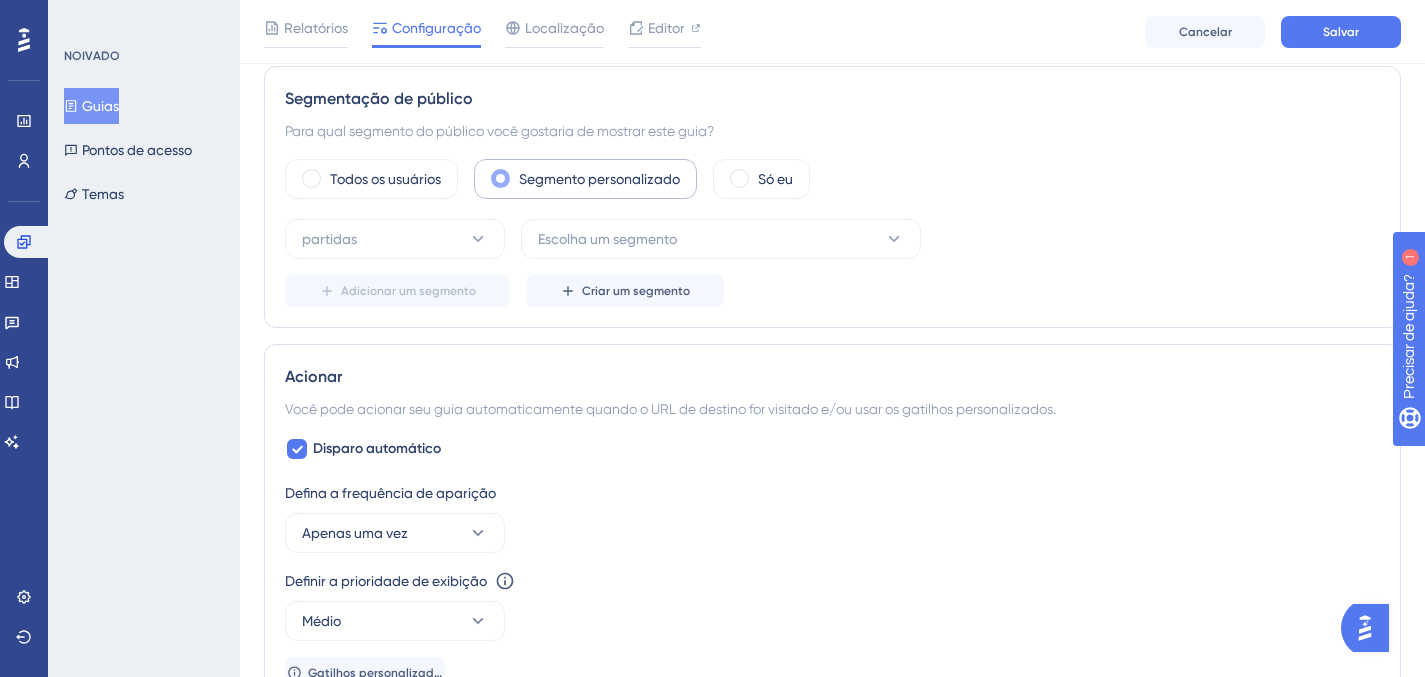 scroll, scrollTop: 618, scrollLeft: 0, axis: vertical 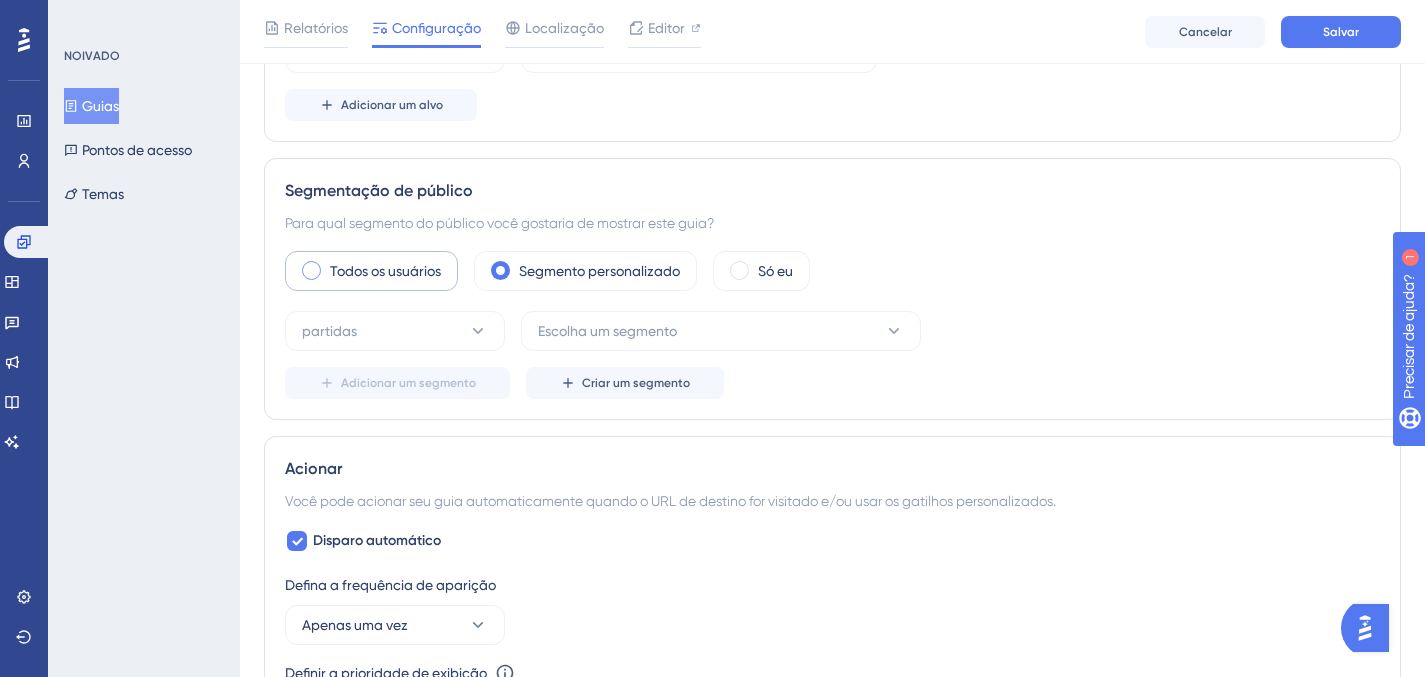 click on "Todos os usuários" at bounding box center (385, 271) 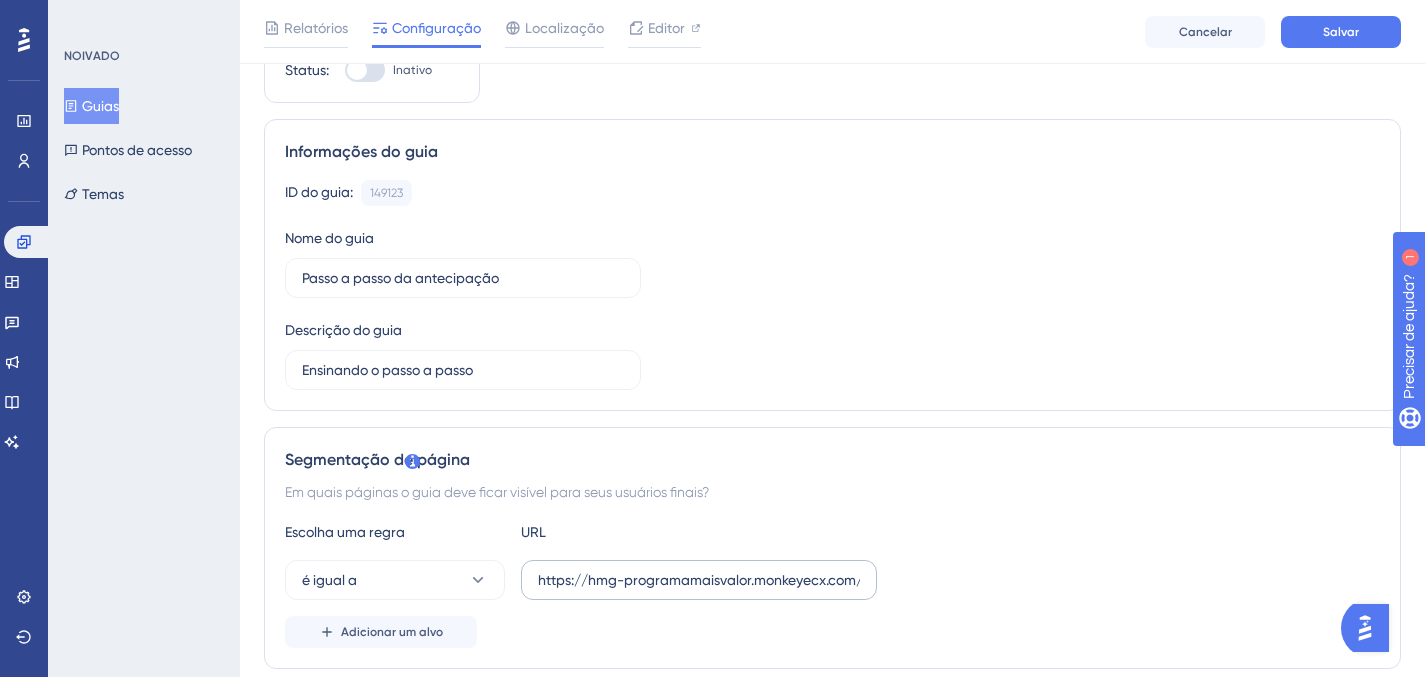 scroll, scrollTop: 92, scrollLeft: 0, axis: vertical 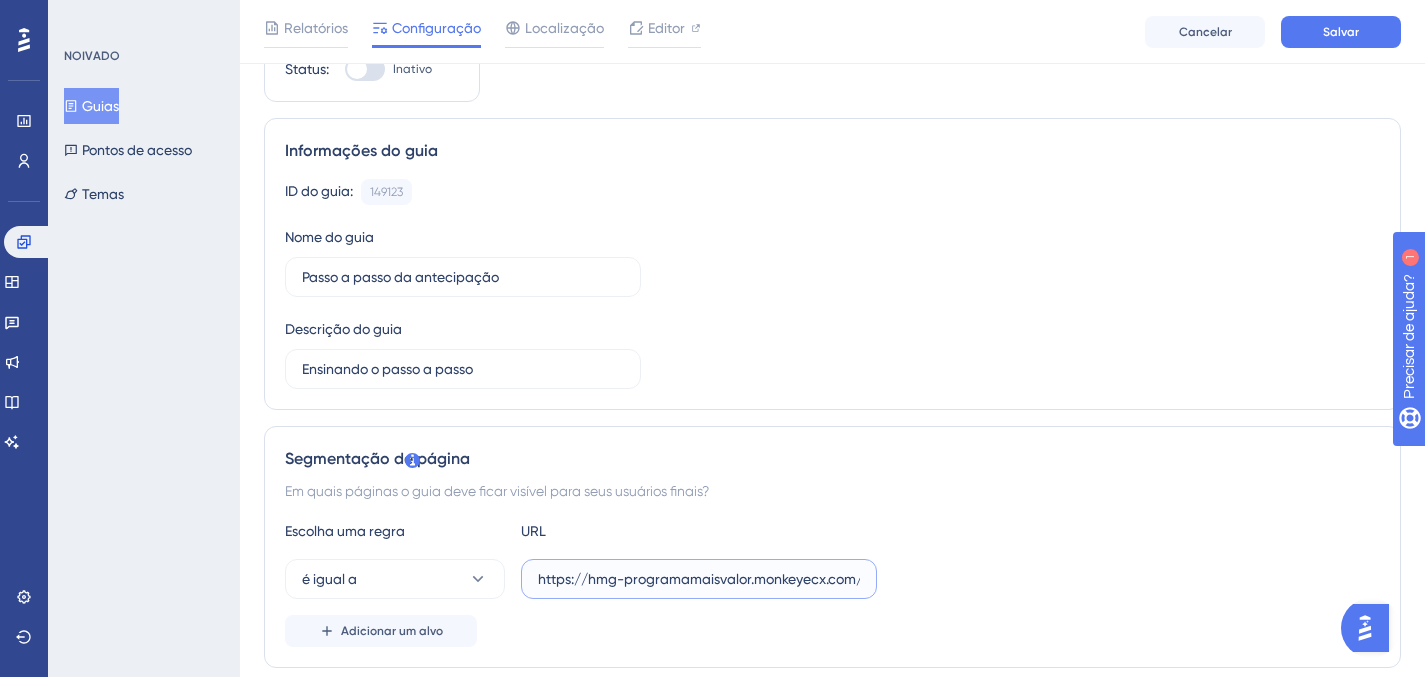 click on "https://hmg-programamaisvalor.monkeyecx.com/app/seller/shopping/summary" at bounding box center [699, 579] 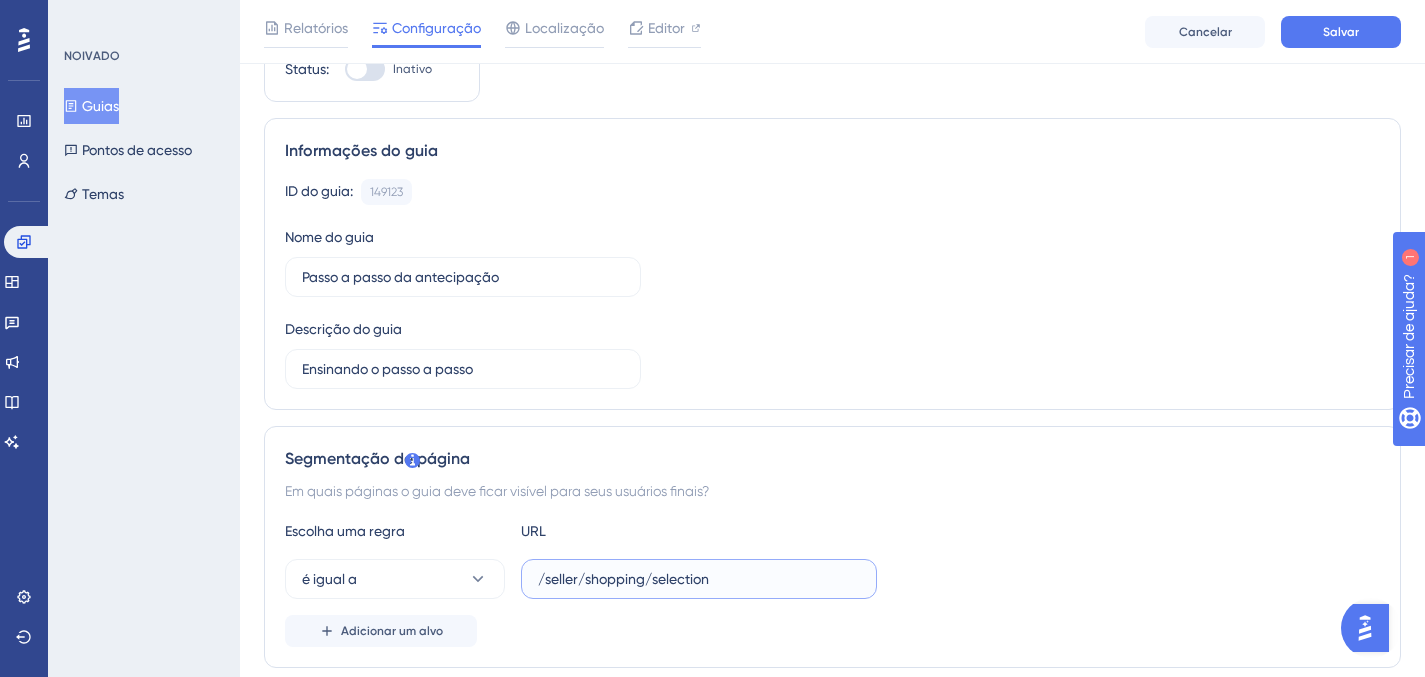 type on "/seller/shopping/selection" 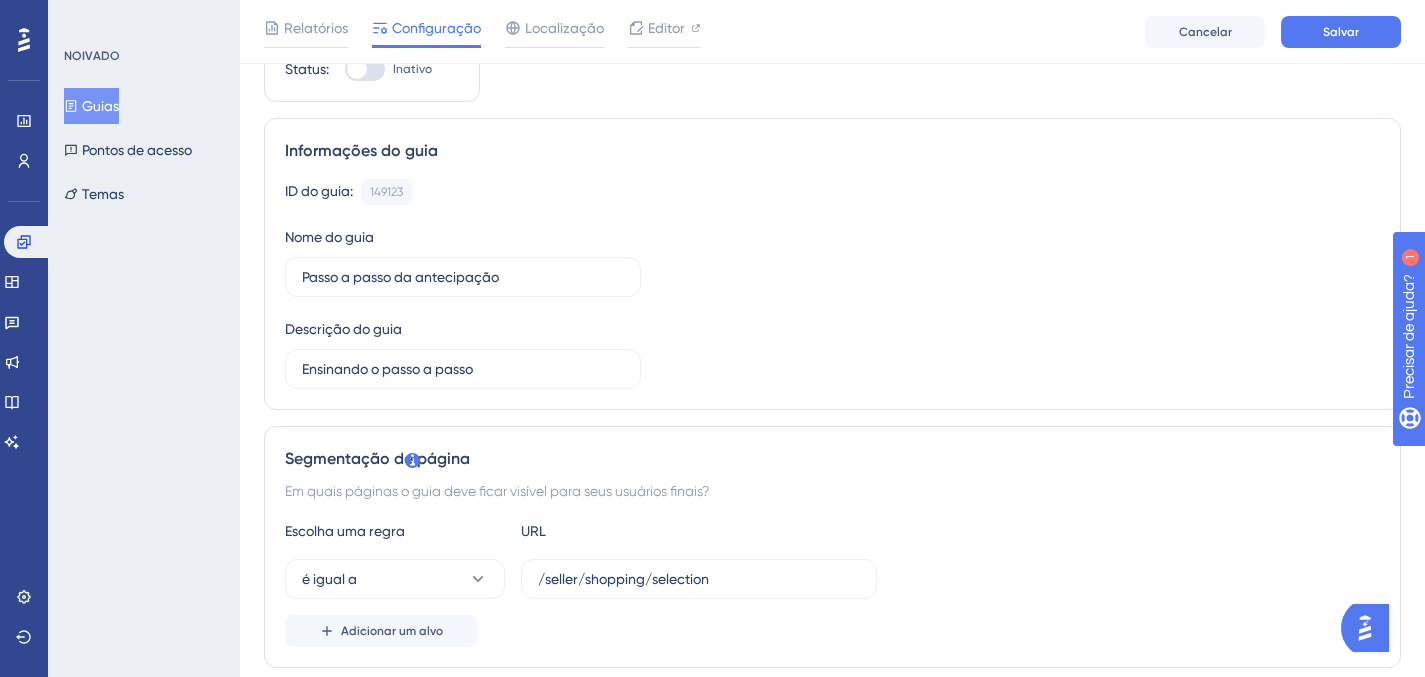 click on "Adicionar um alvo" at bounding box center [832, 631] 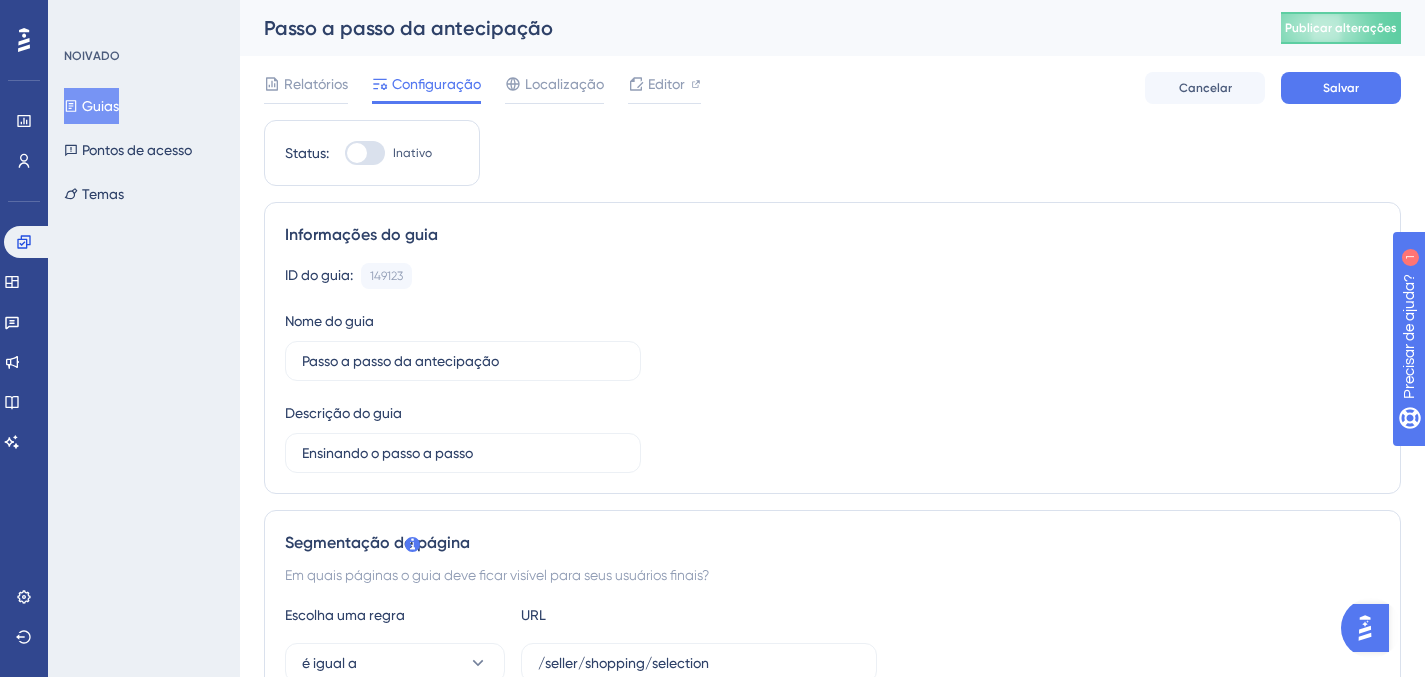 scroll, scrollTop: 41, scrollLeft: 0, axis: vertical 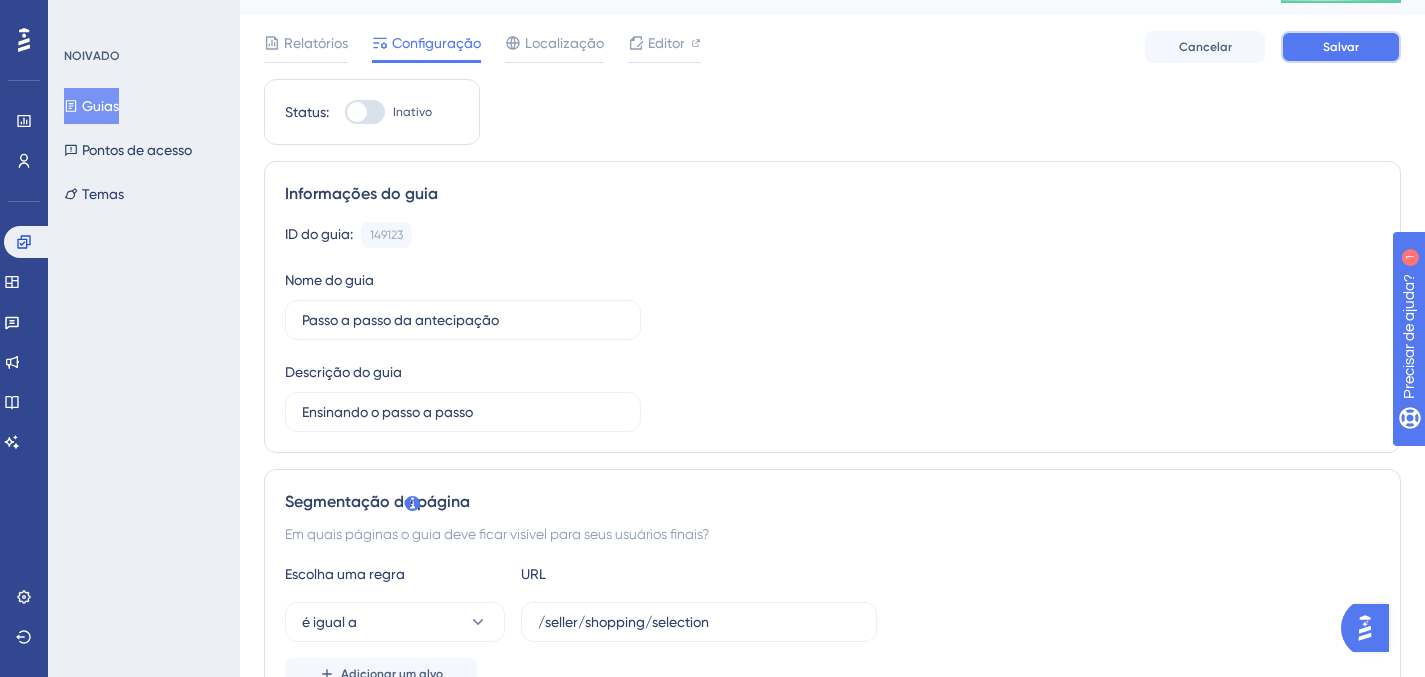 click on "Salvar" at bounding box center (1341, 47) 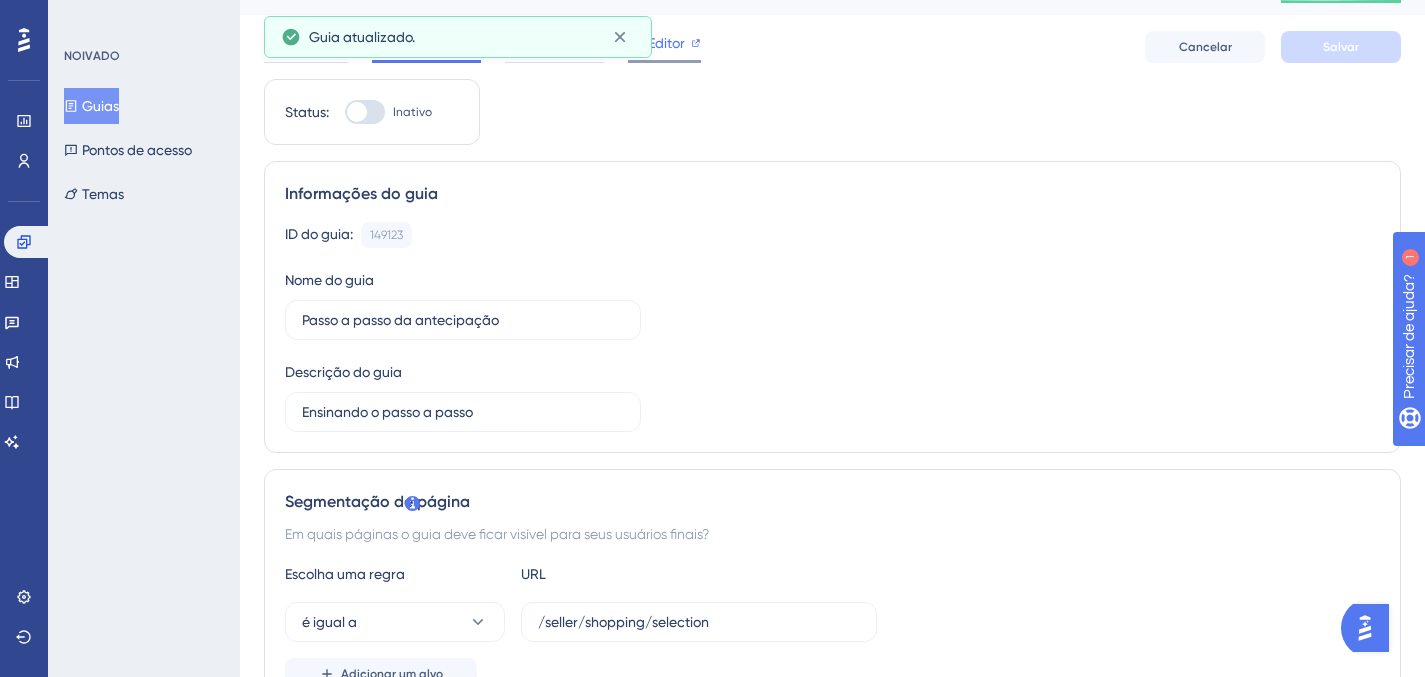 click on "Editor" at bounding box center [666, 43] 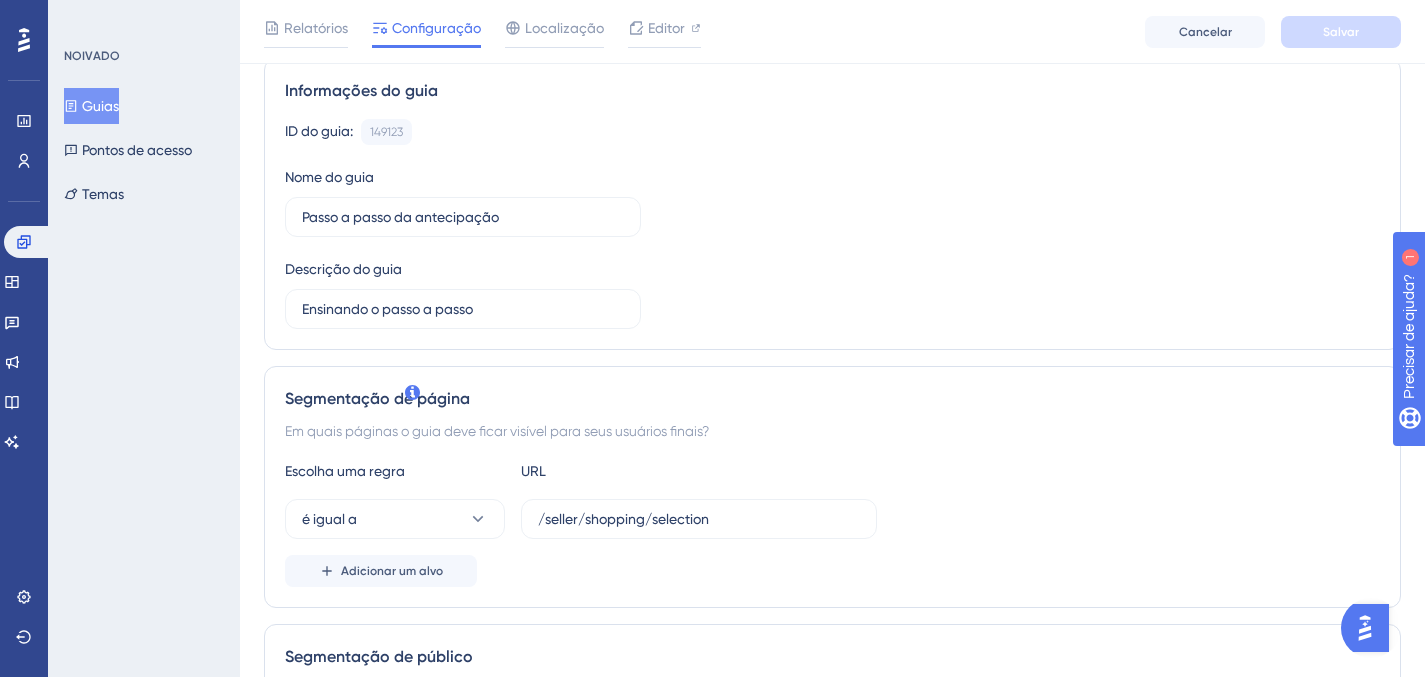 scroll, scrollTop: 155, scrollLeft: 0, axis: vertical 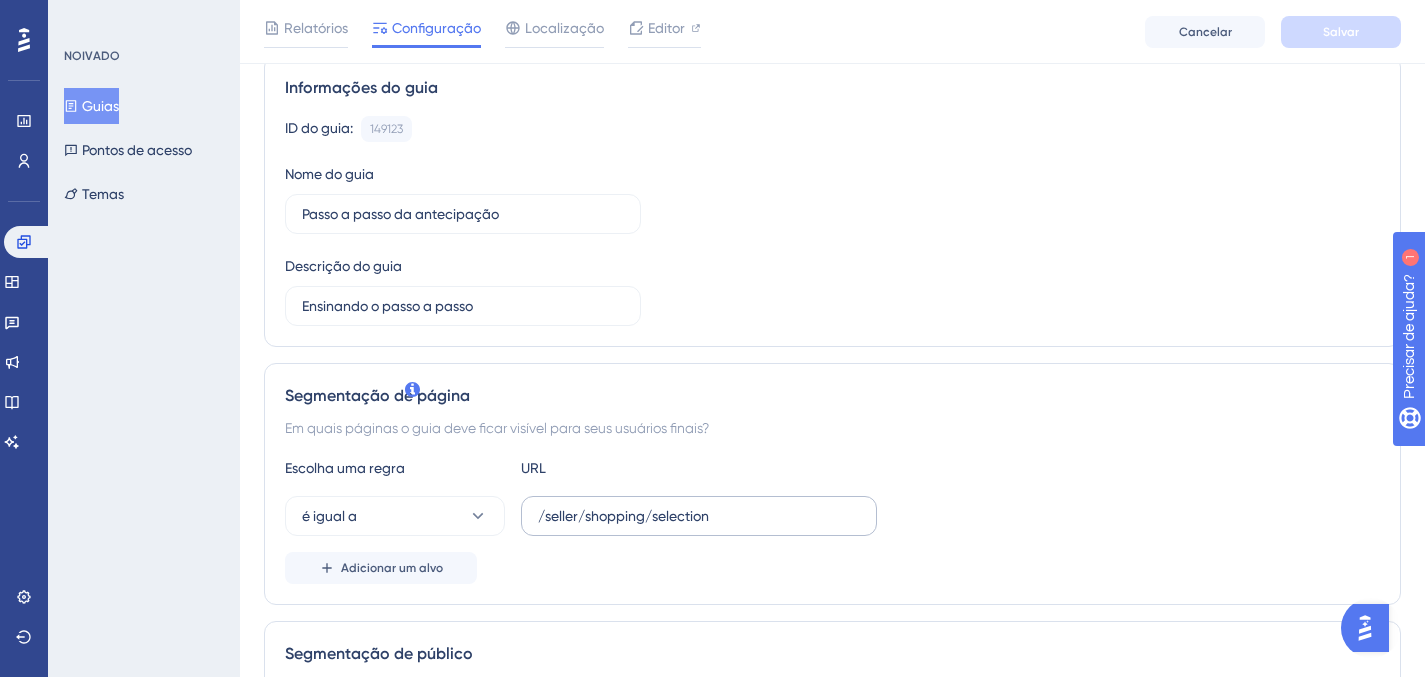 click on "/seller/shopping/selection" at bounding box center [699, 516] 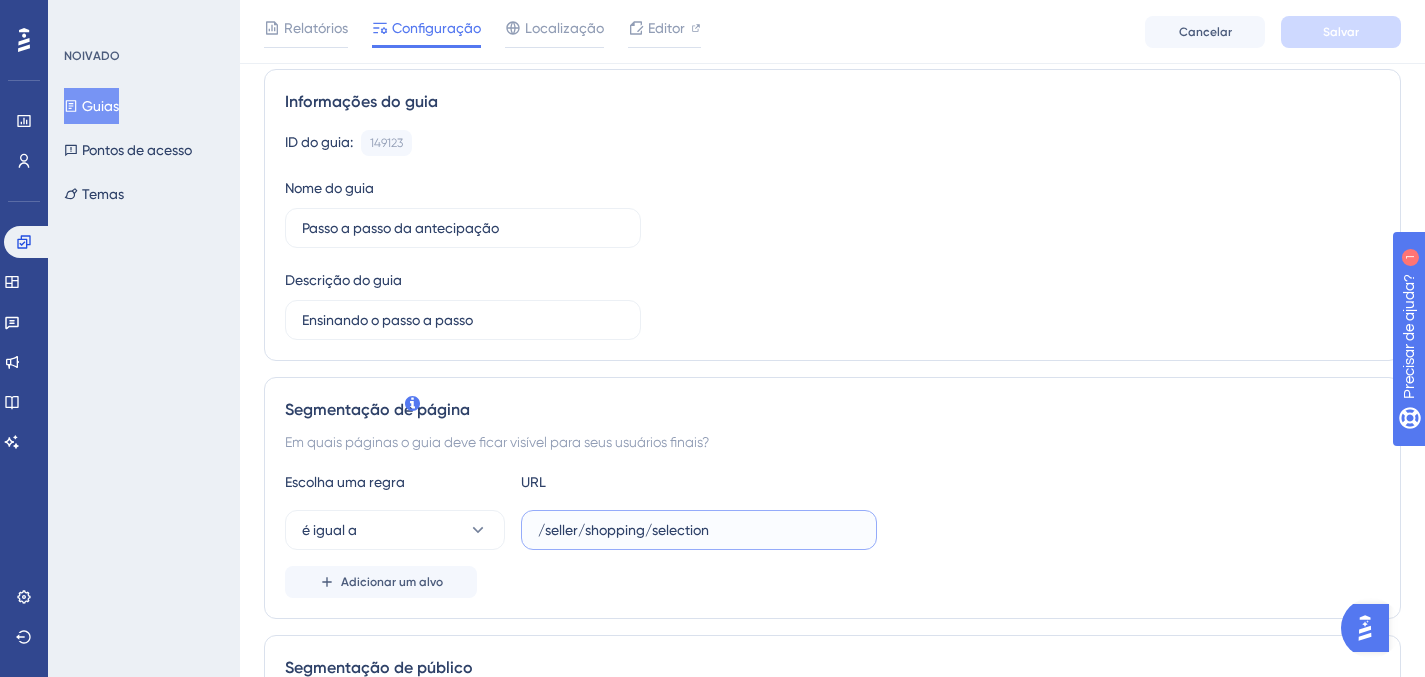 scroll, scrollTop: 142, scrollLeft: 0, axis: vertical 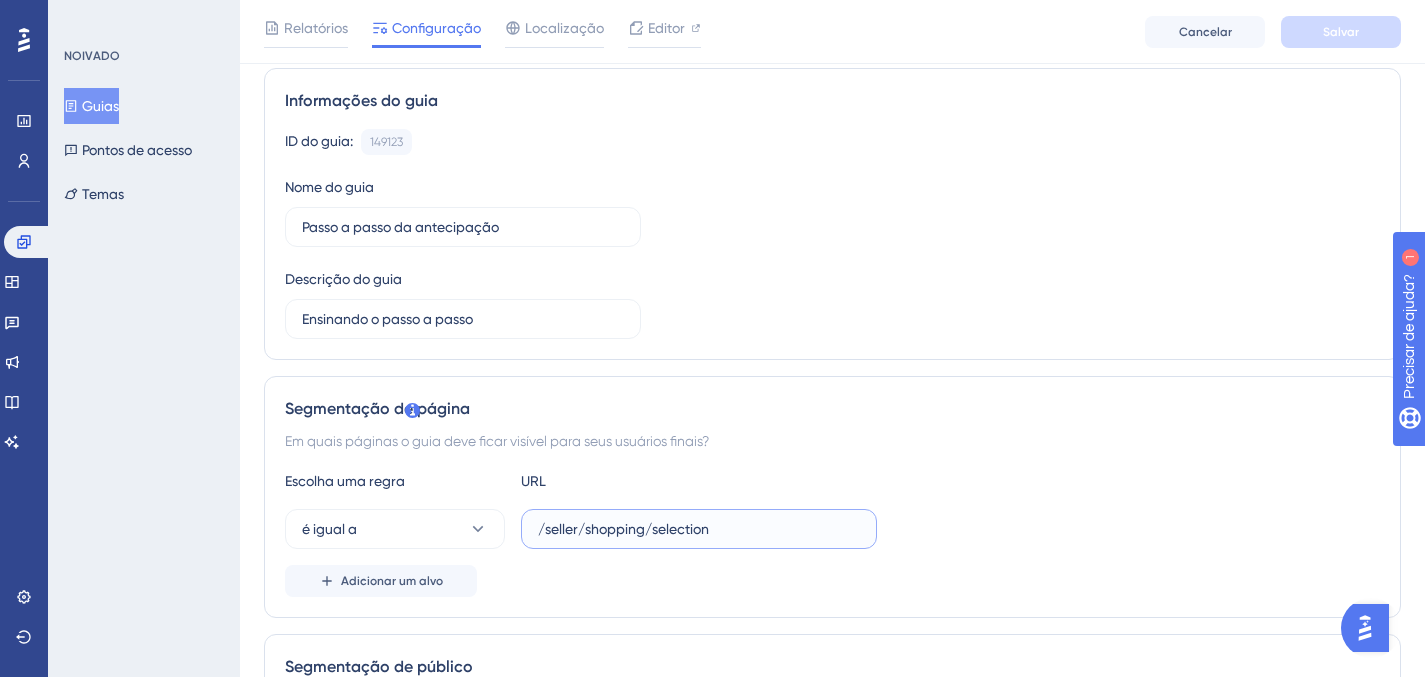 click on "/seller/shopping/selection" at bounding box center [699, 529] 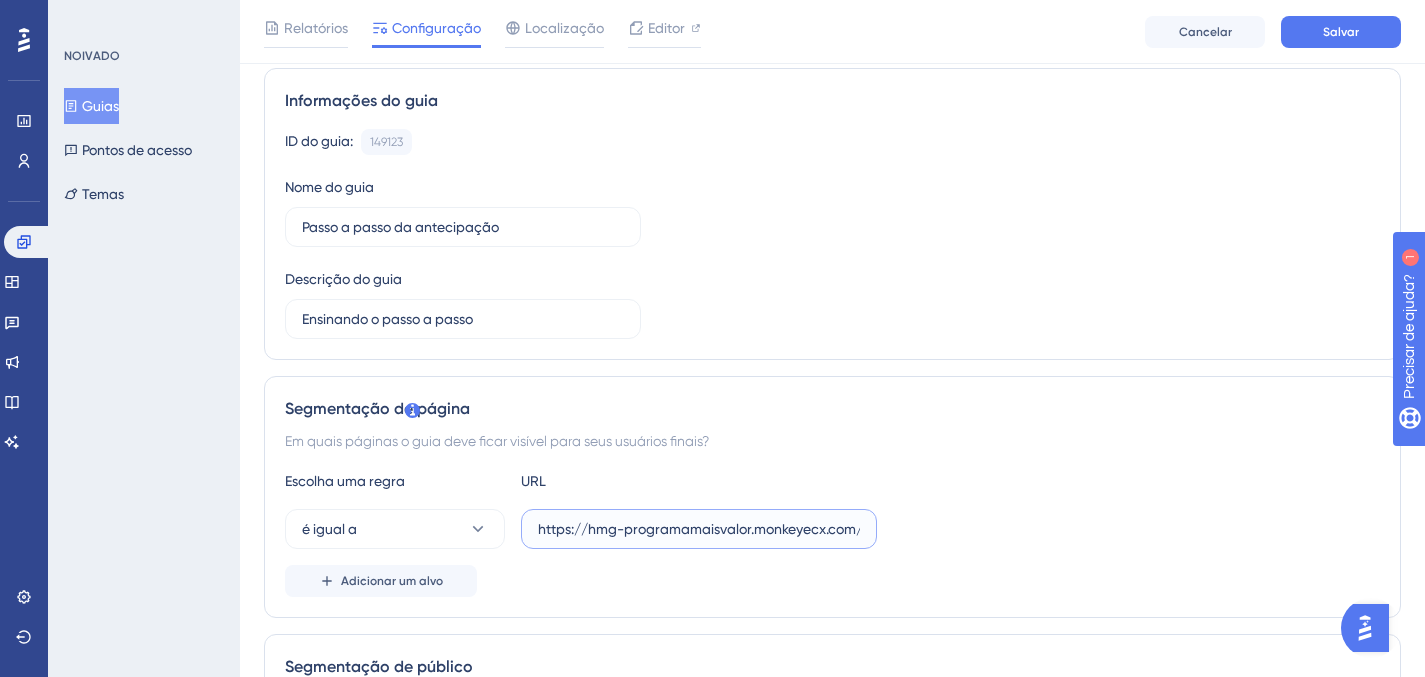 scroll, scrollTop: 0, scrollLeft: 211, axis: horizontal 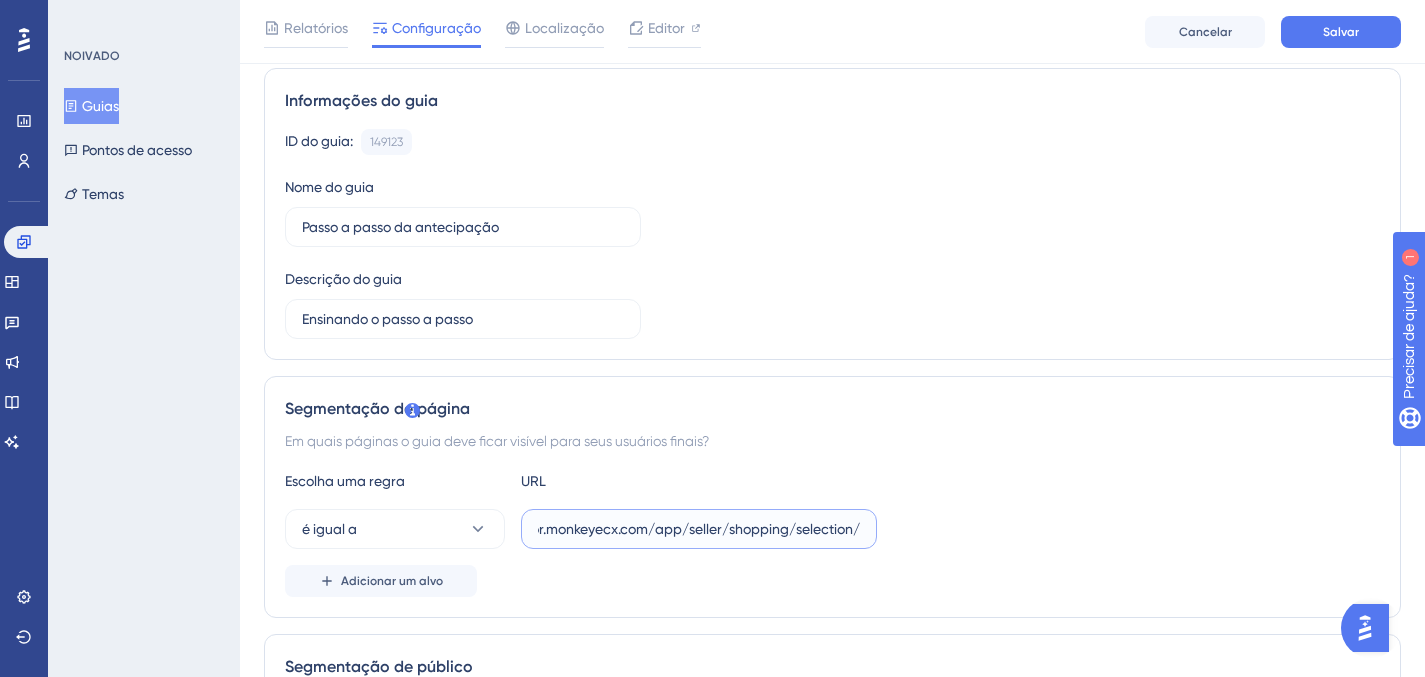type on "https://hmg-programamaisvalor.monkeyecx.com/app/seller/shopping/selection/" 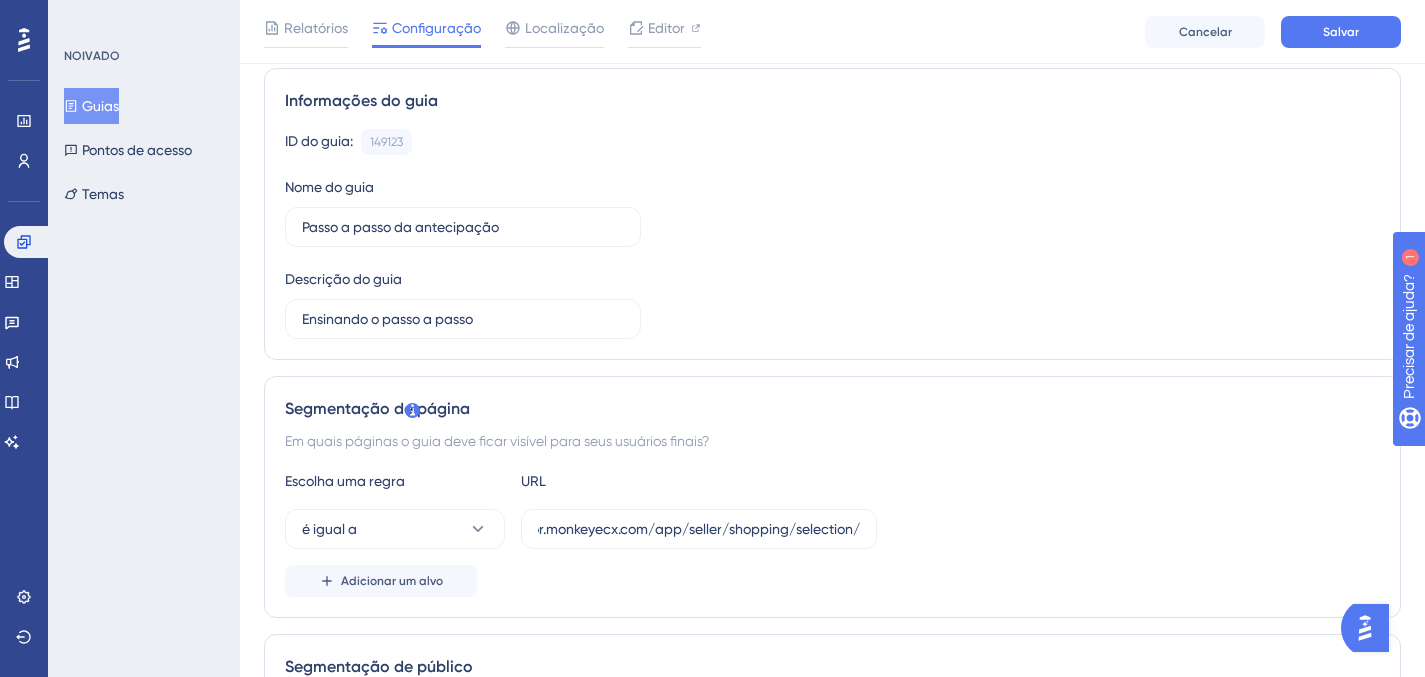click on "Escolha uma regra URL é igual a https://hmg-programamaisvalor.monkeyecx.com/app/seller/shopping/selection/ Adicionar um alvo" at bounding box center (832, 533) 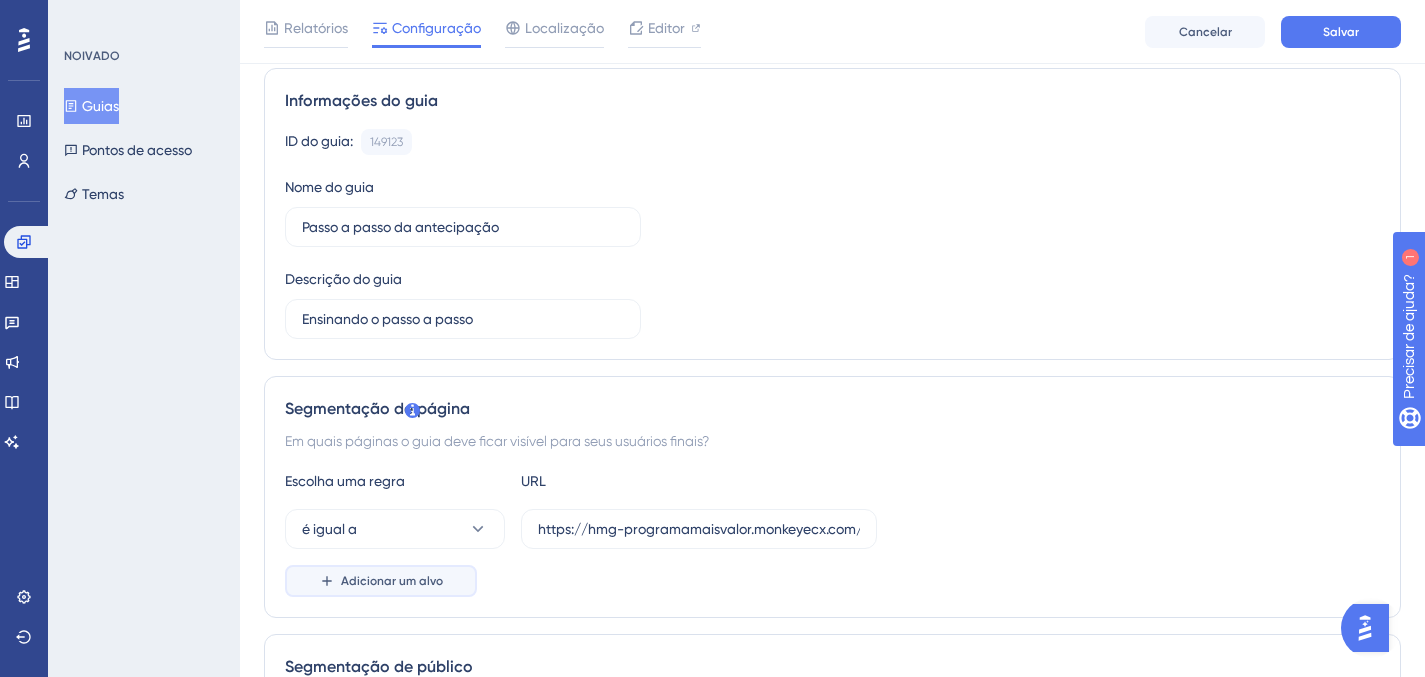 click on "Adicionar um alvo" at bounding box center (381, 581) 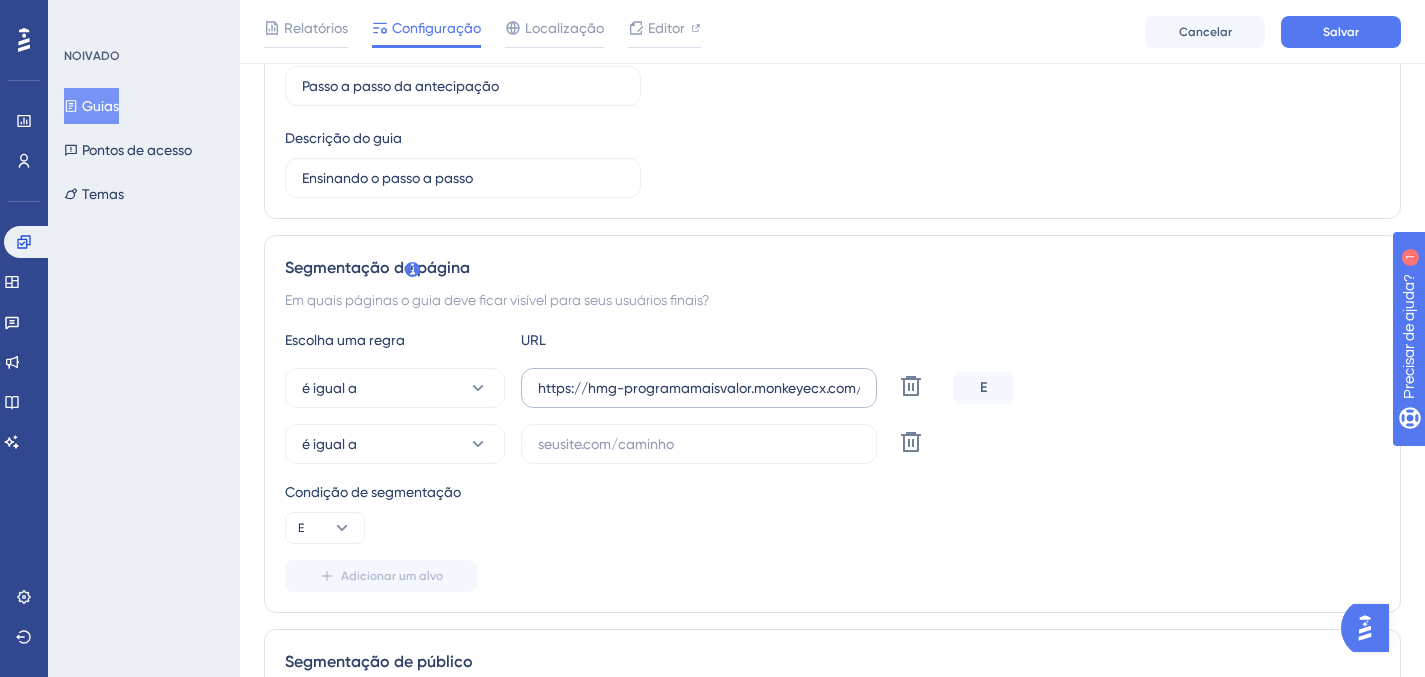 scroll, scrollTop: 283, scrollLeft: 0, axis: vertical 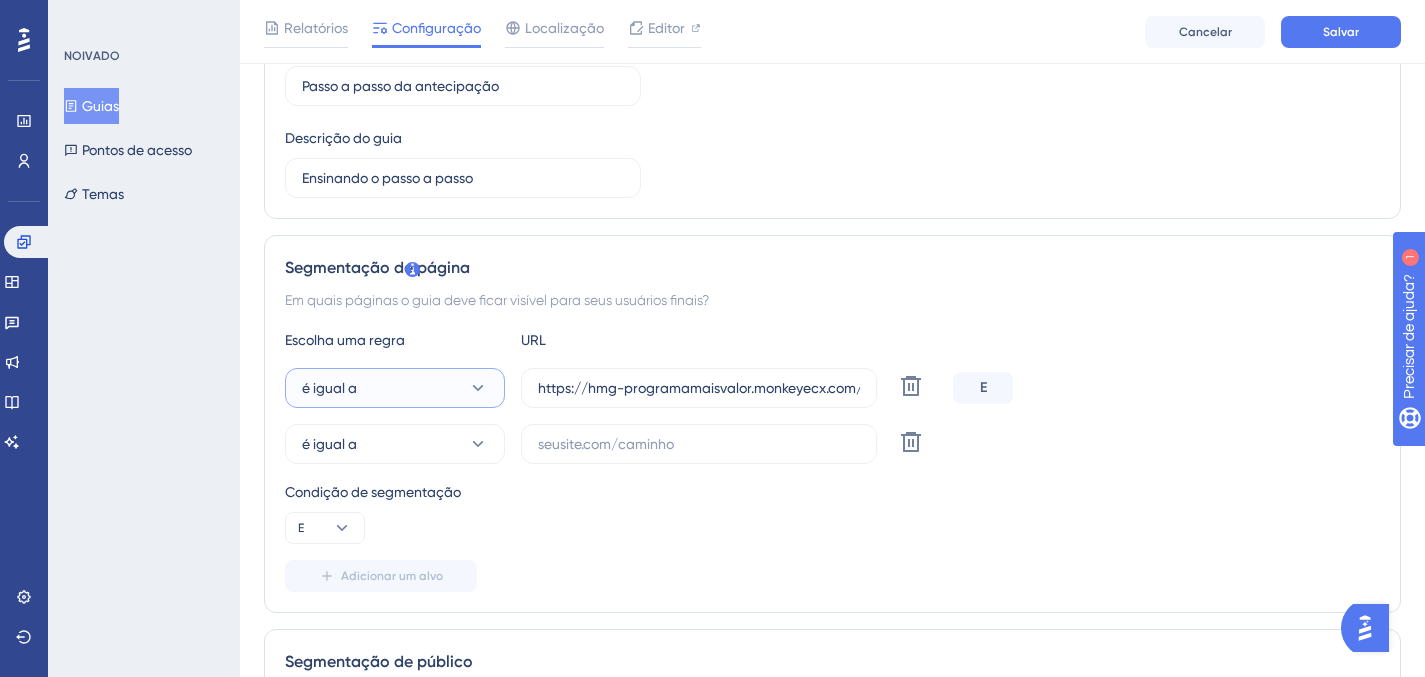 click on "é igual a" at bounding box center (395, 388) 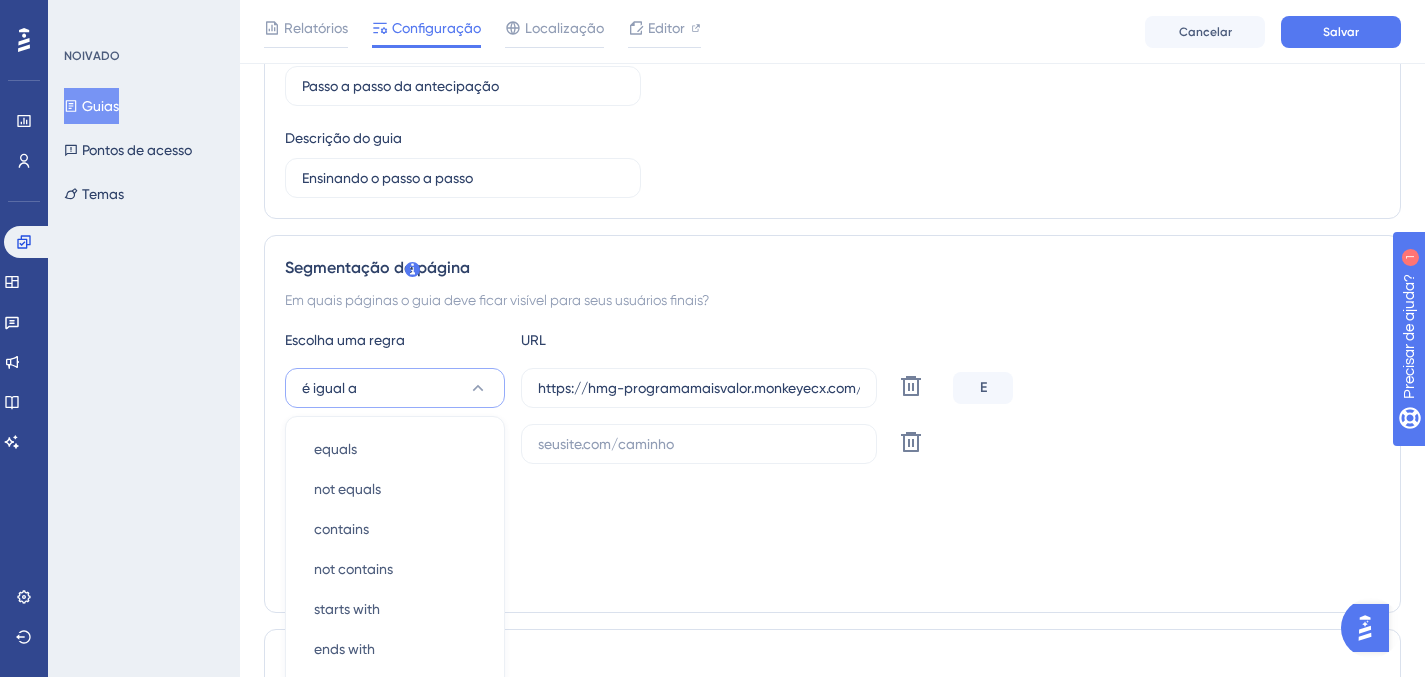scroll, scrollTop: 513, scrollLeft: 0, axis: vertical 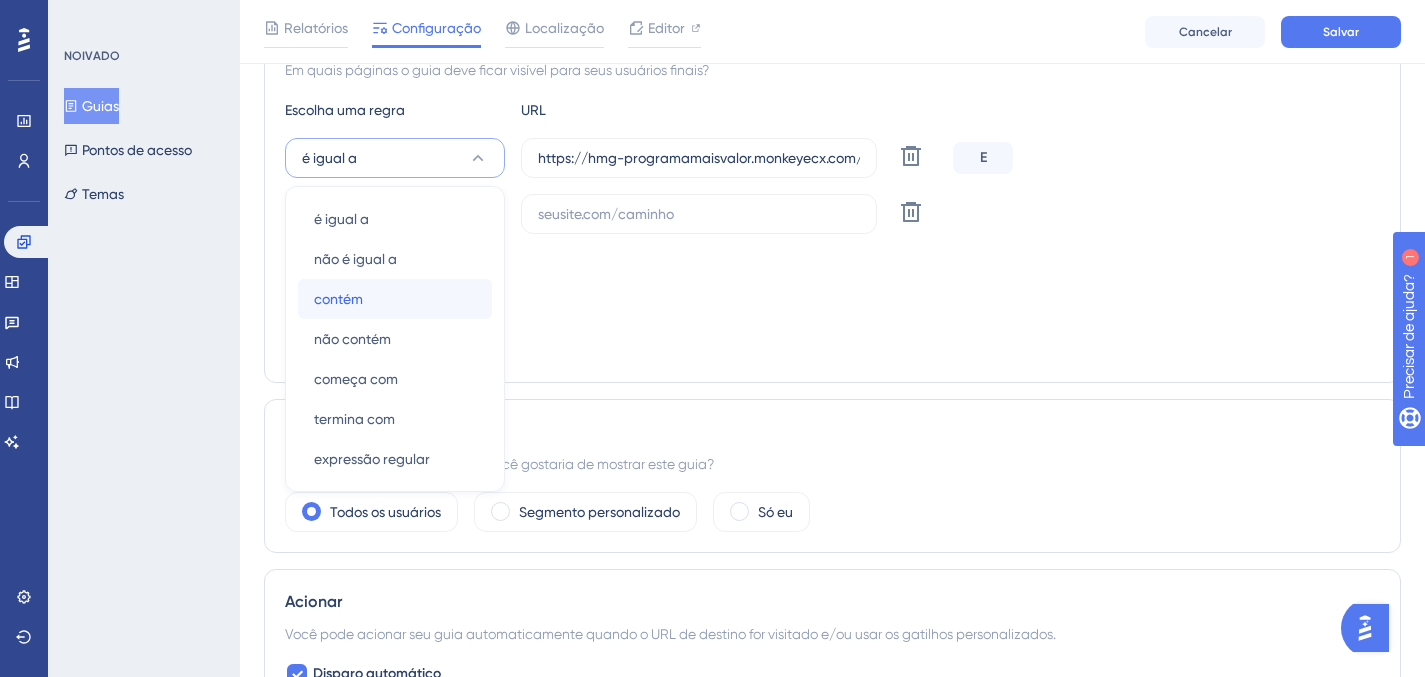 click on "contém contém" at bounding box center (395, 299) 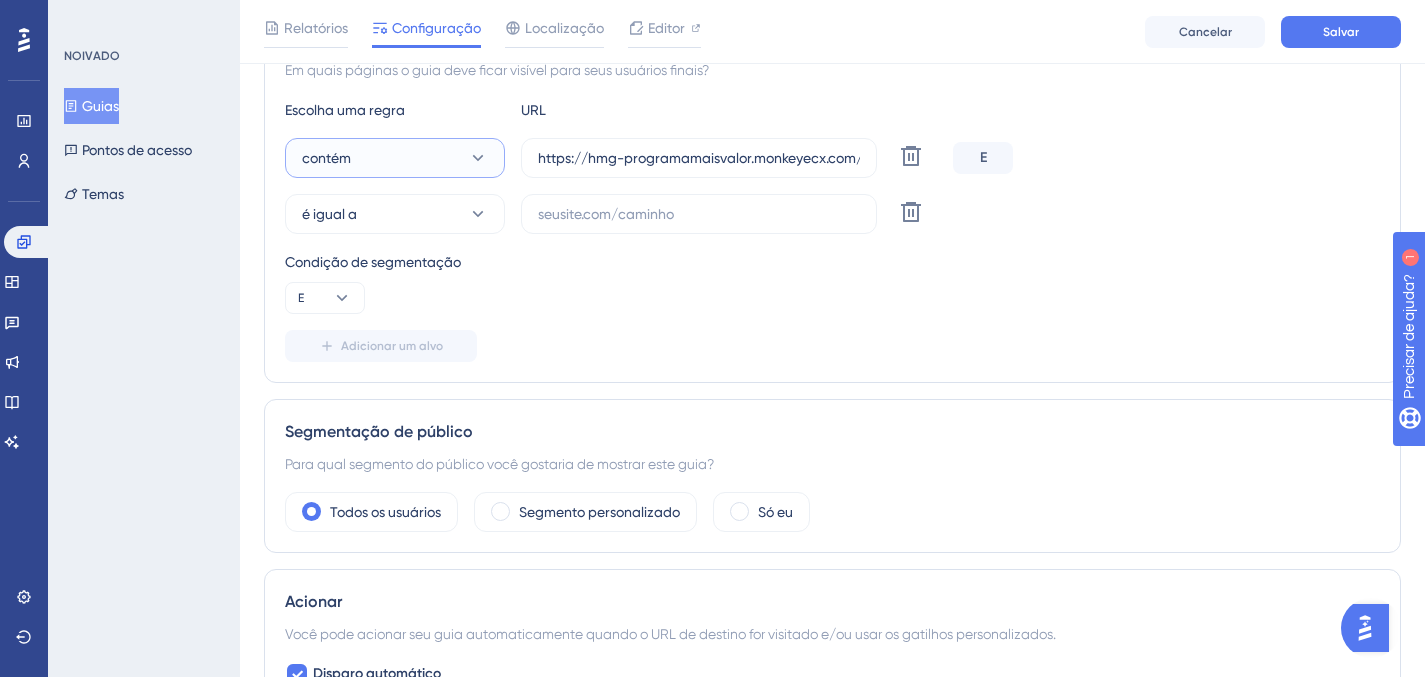 click on "contém" at bounding box center (395, 158) 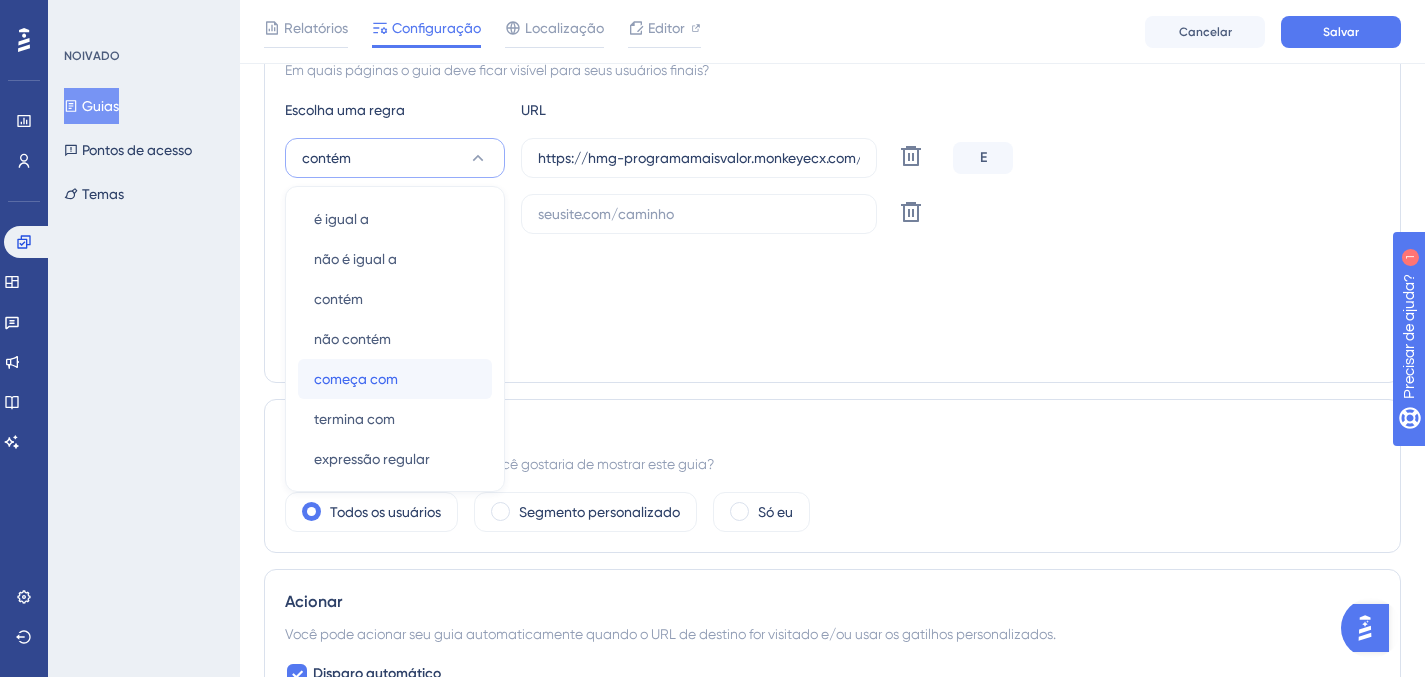 click on "começa com começa com" at bounding box center (395, 379) 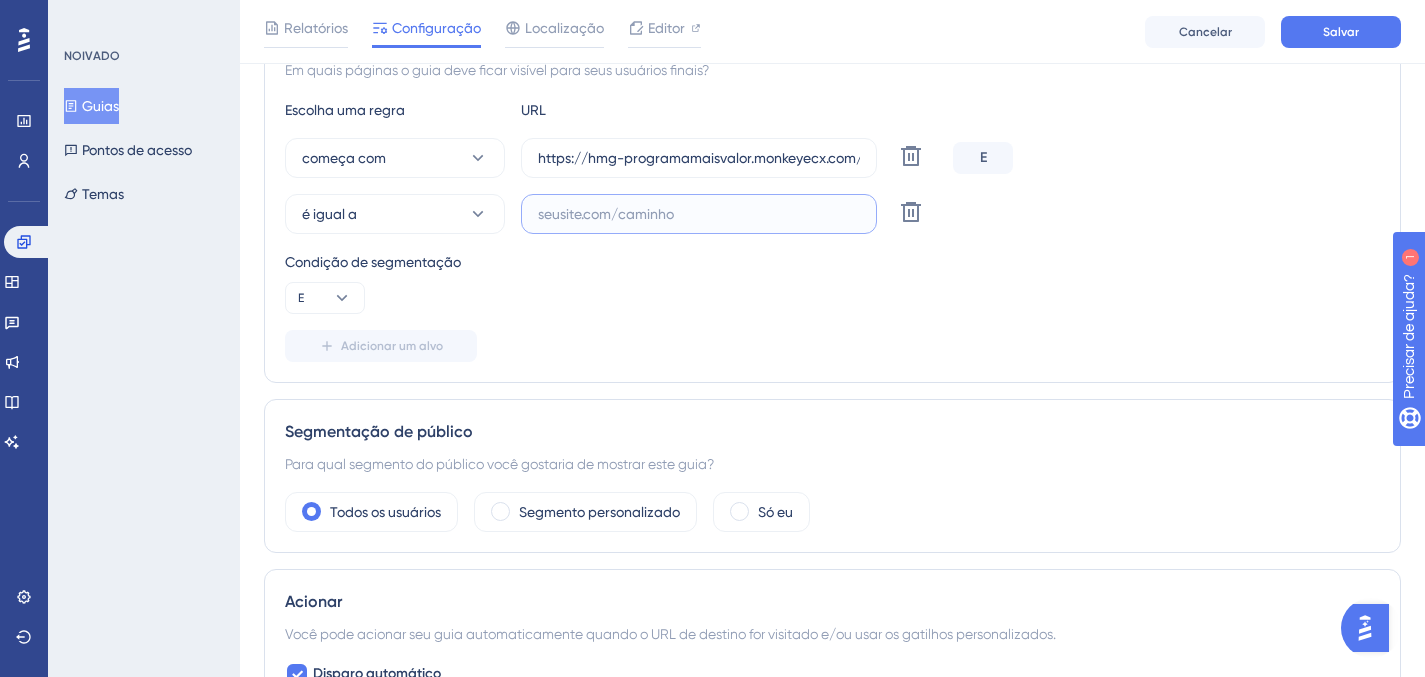 click at bounding box center [699, 214] 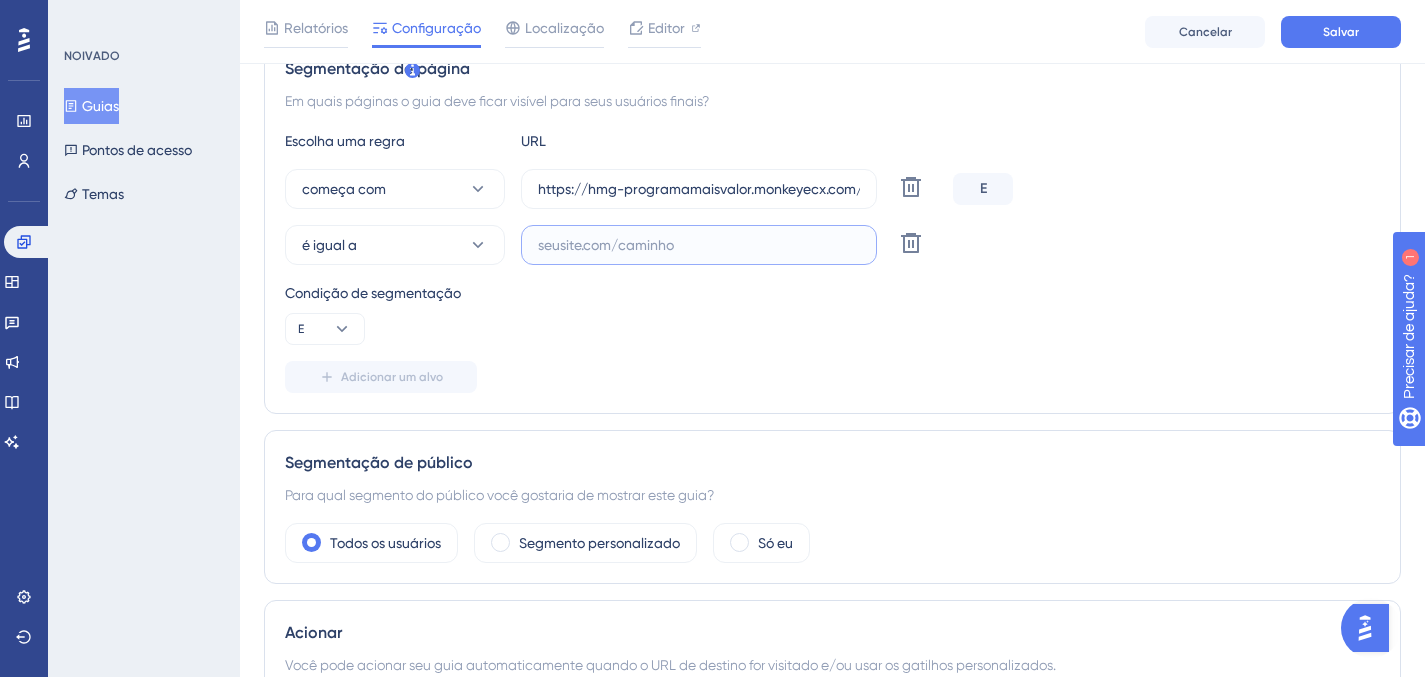scroll, scrollTop: 480, scrollLeft: 0, axis: vertical 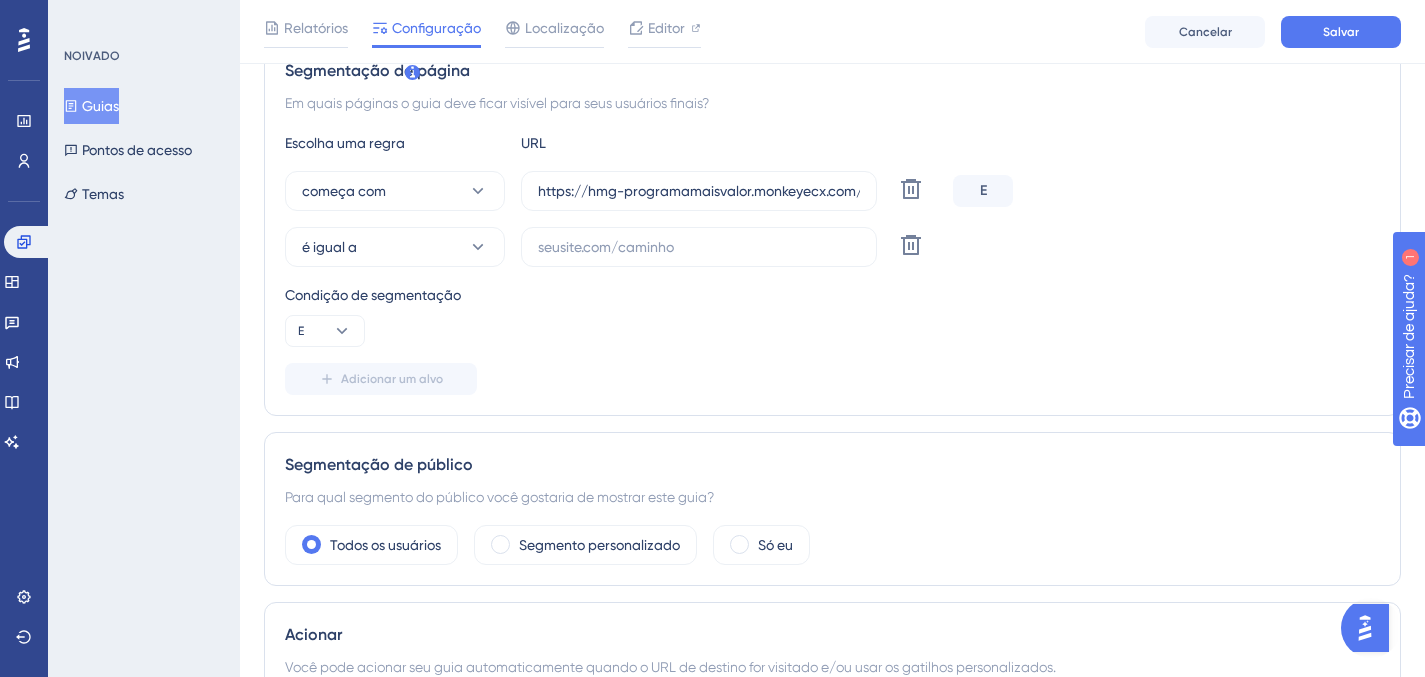 click on "Adicionar um alvo" at bounding box center [832, 379] 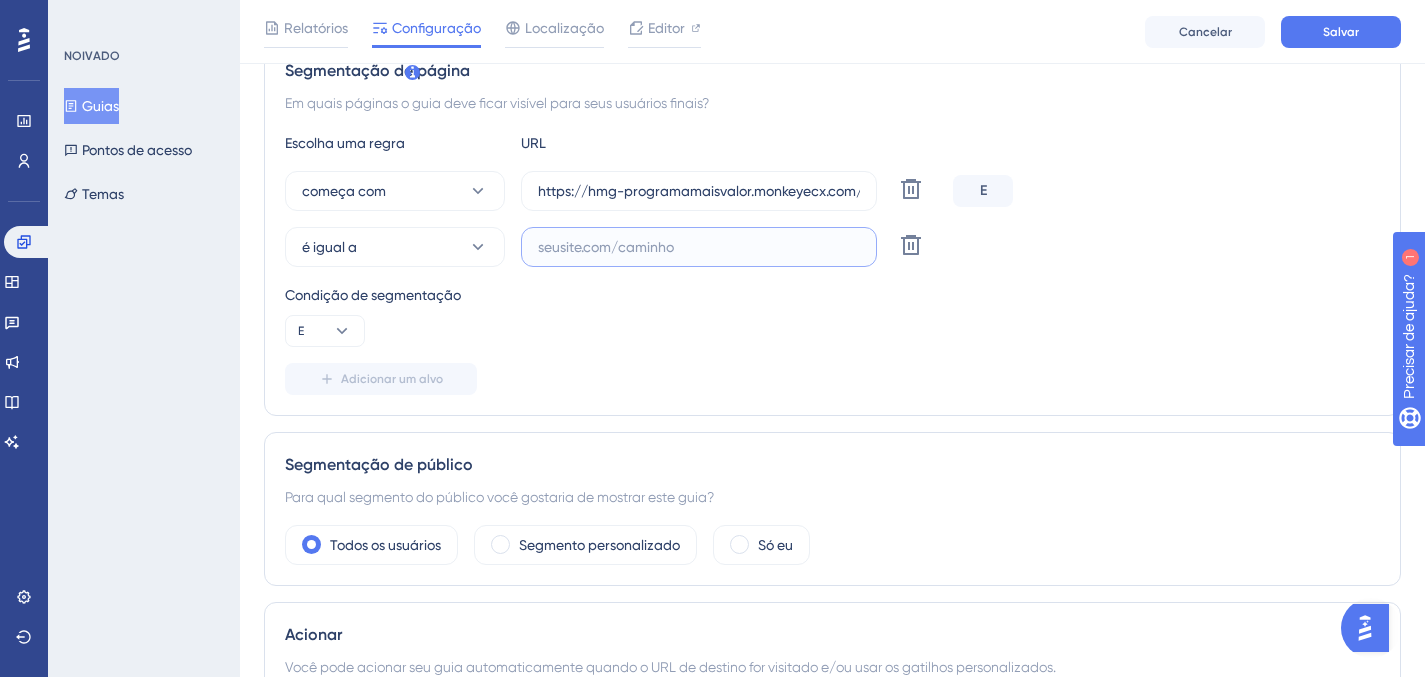 click at bounding box center (699, 247) 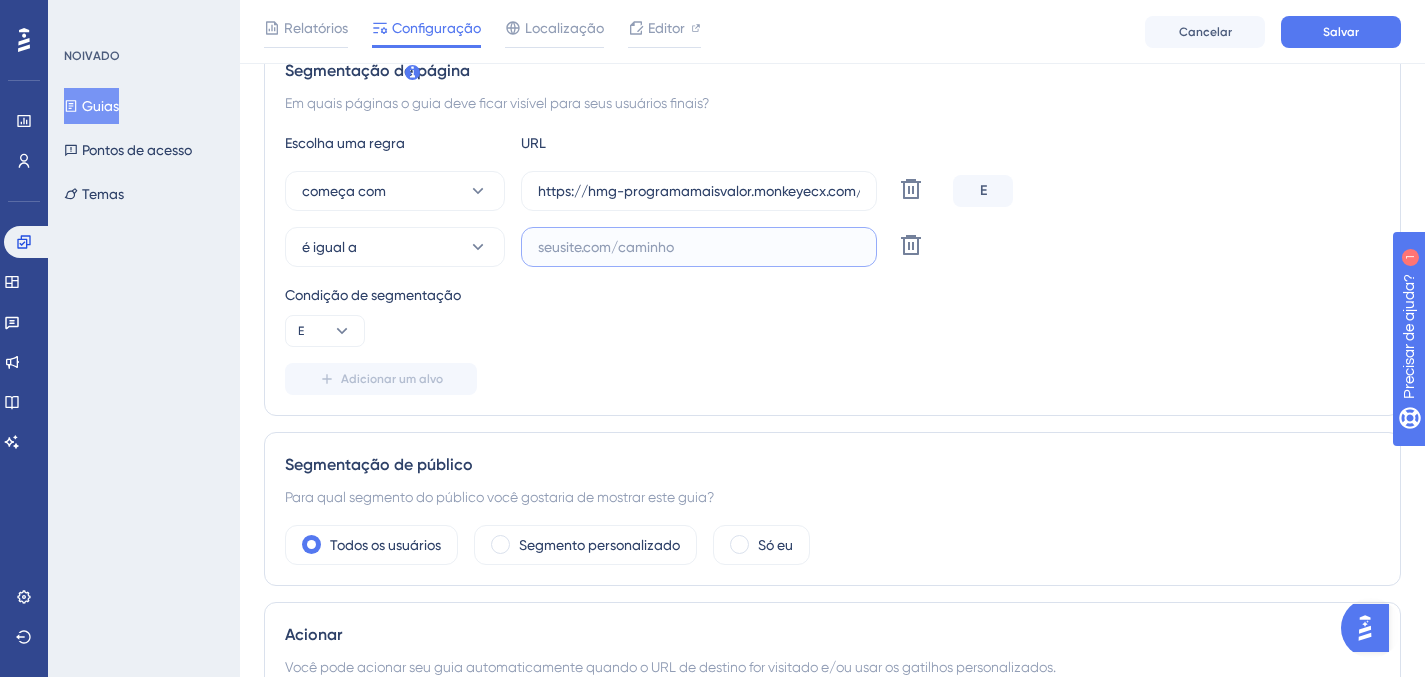 paste on "hmg-" 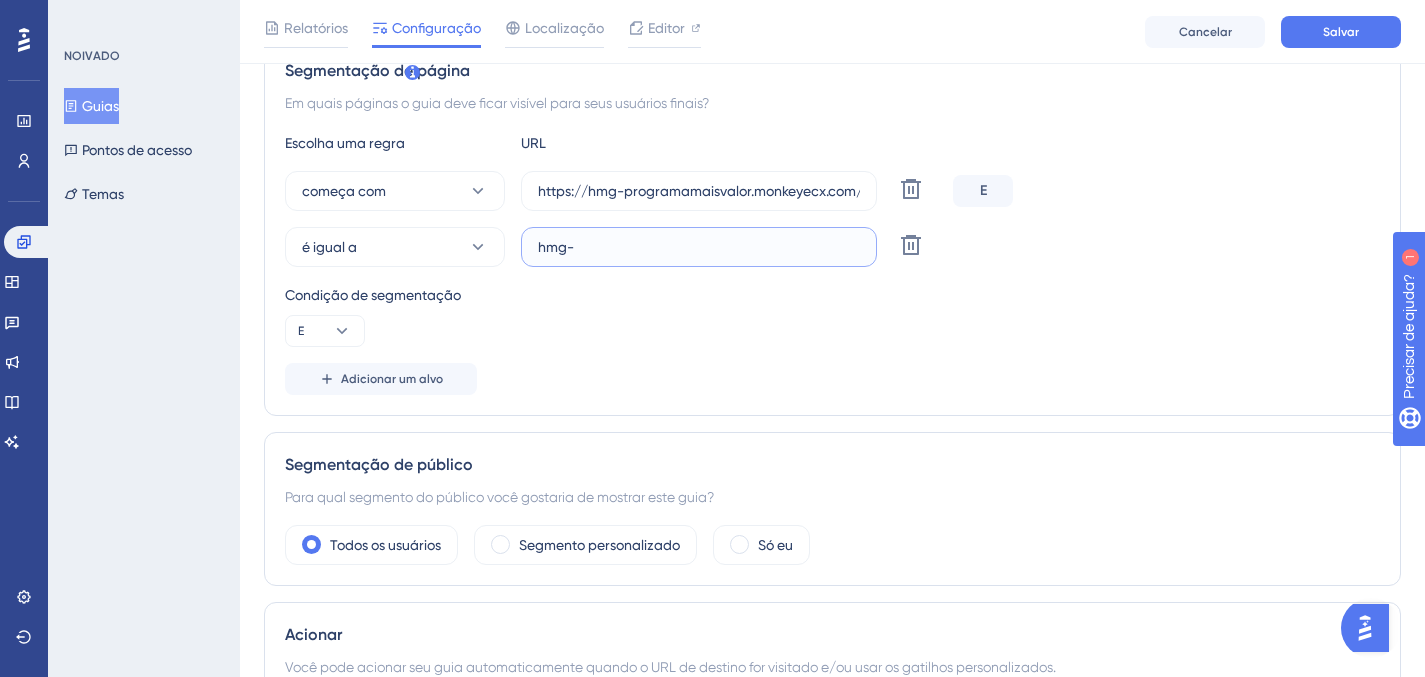 type on "hmg-" 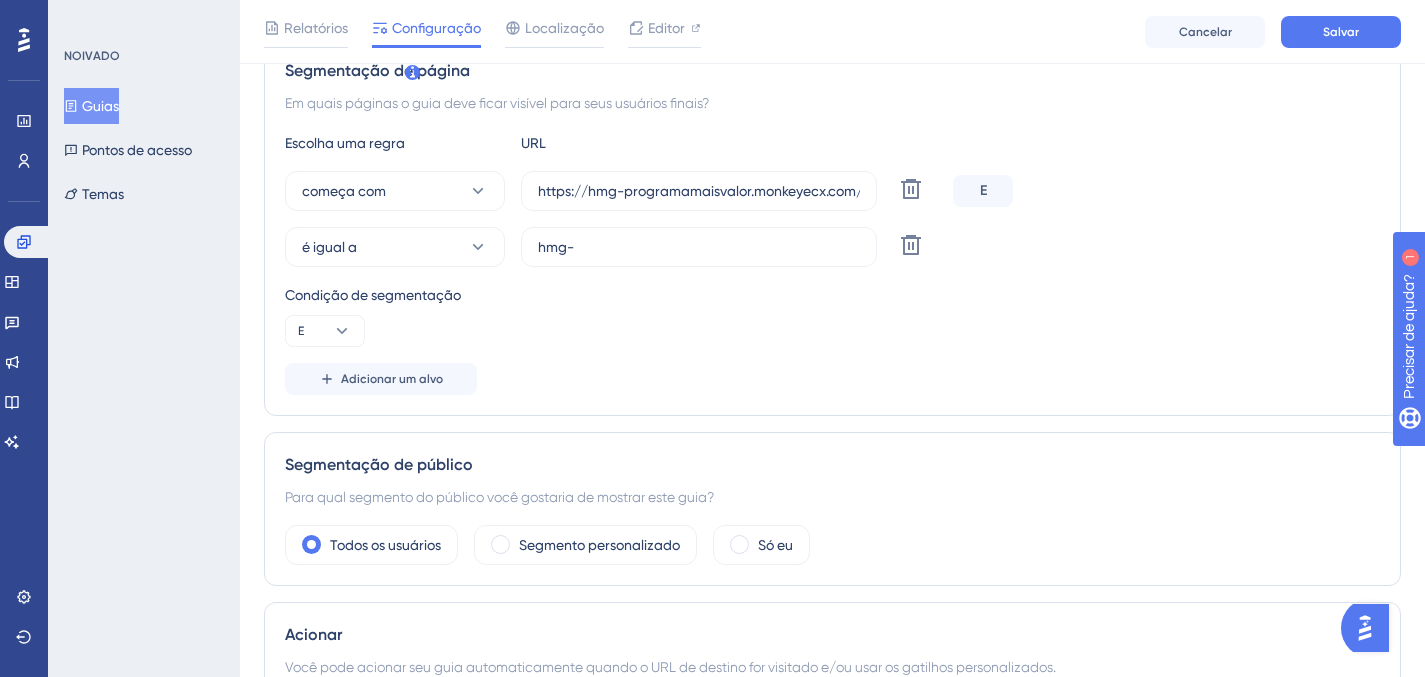click on "Condição de segmentação" at bounding box center (832, 295) 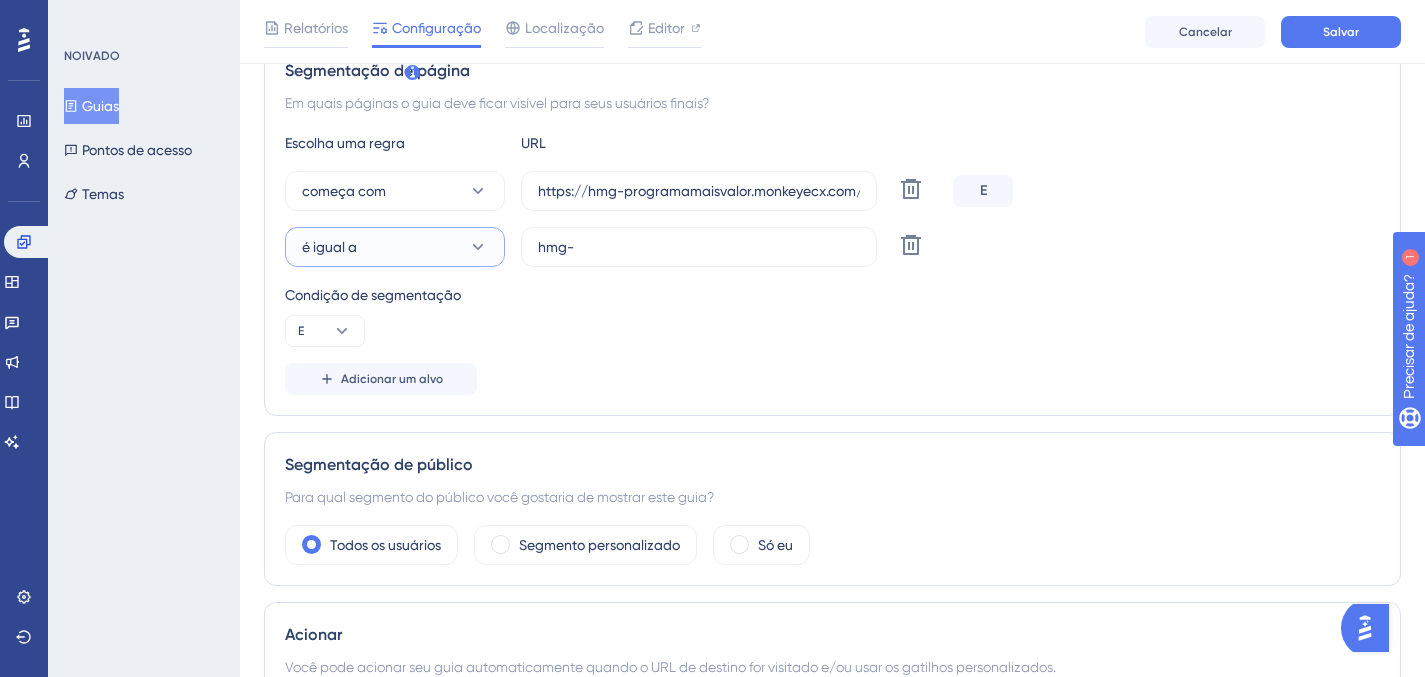 click on "é igual a" at bounding box center [395, 247] 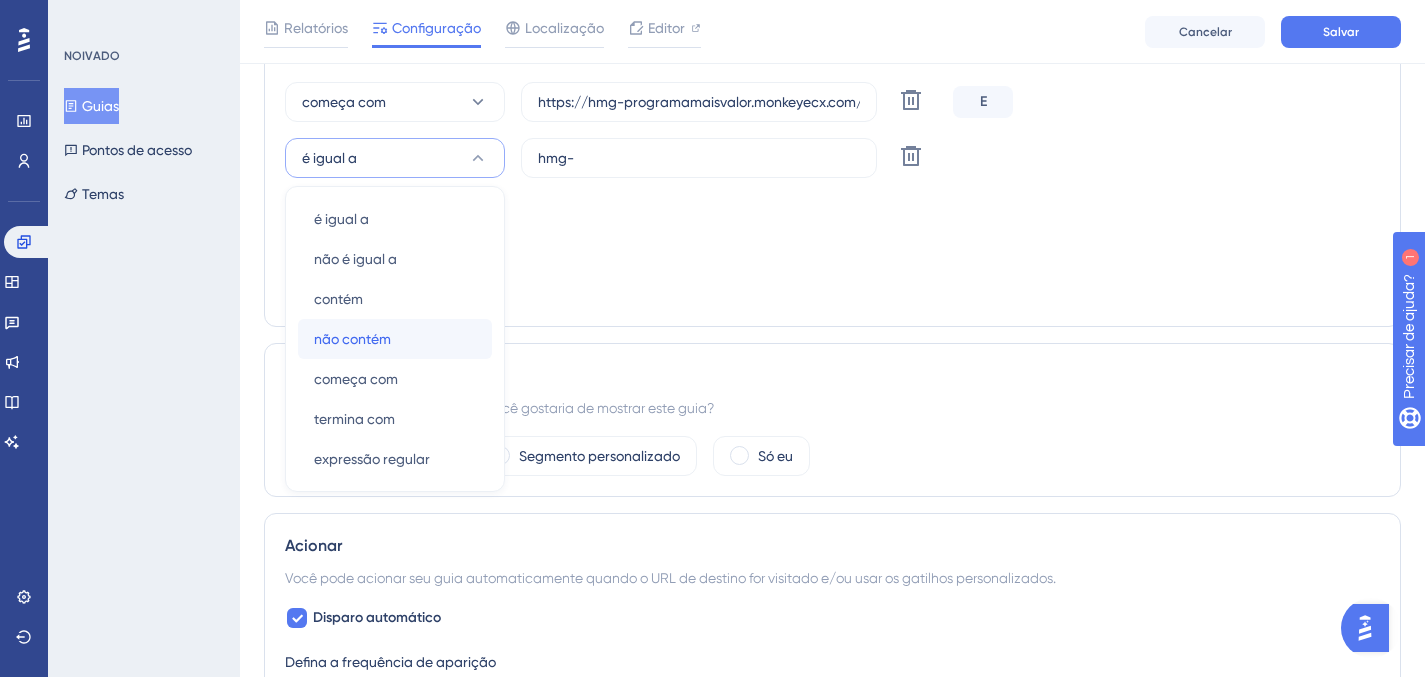 click on "não contém não contém" at bounding box center (395, 339) 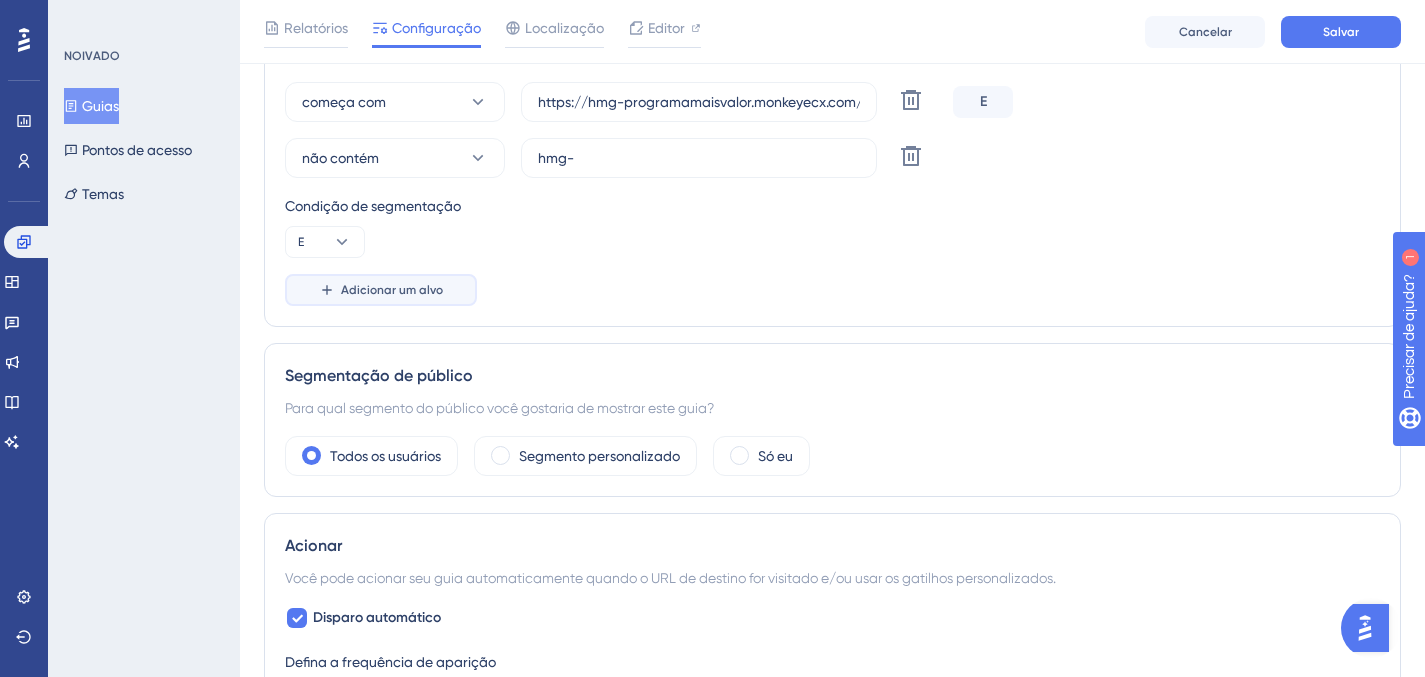 click on "Adicionar um alvo" at bounding box center (392, 290) 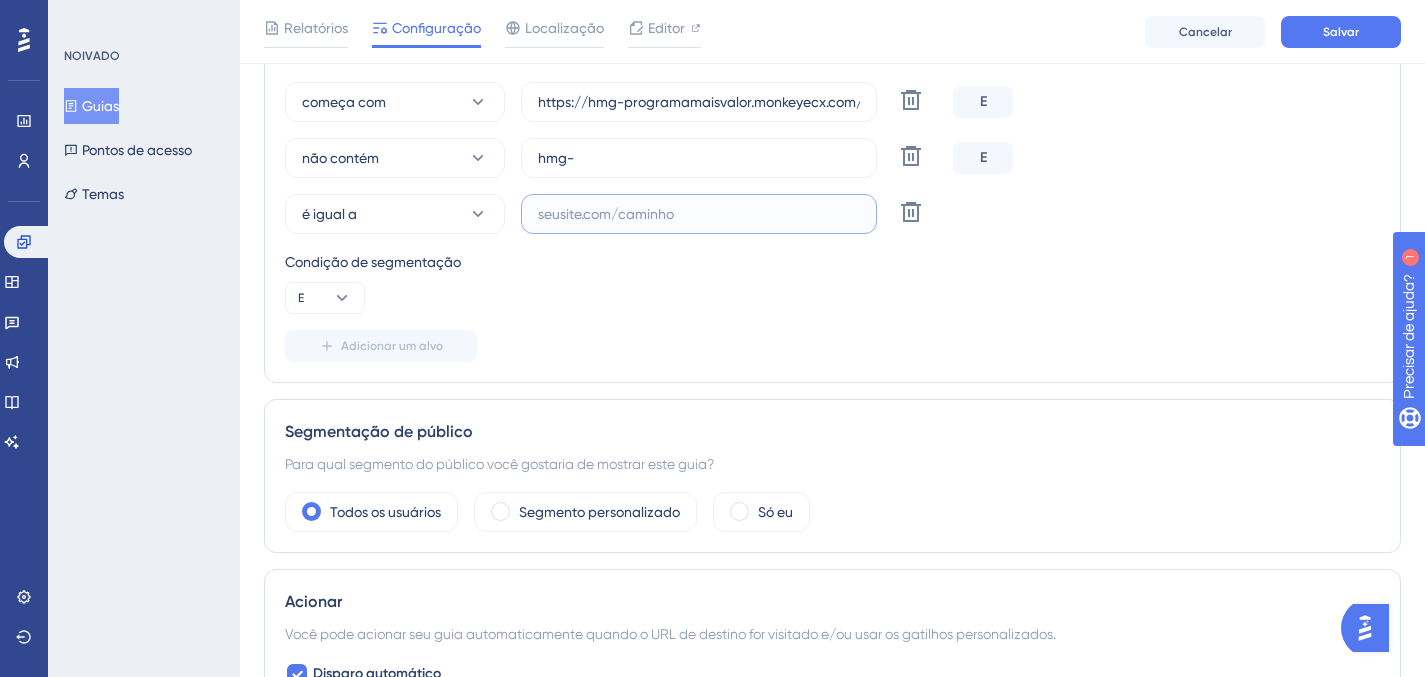 click at bounding box center (699, 214) 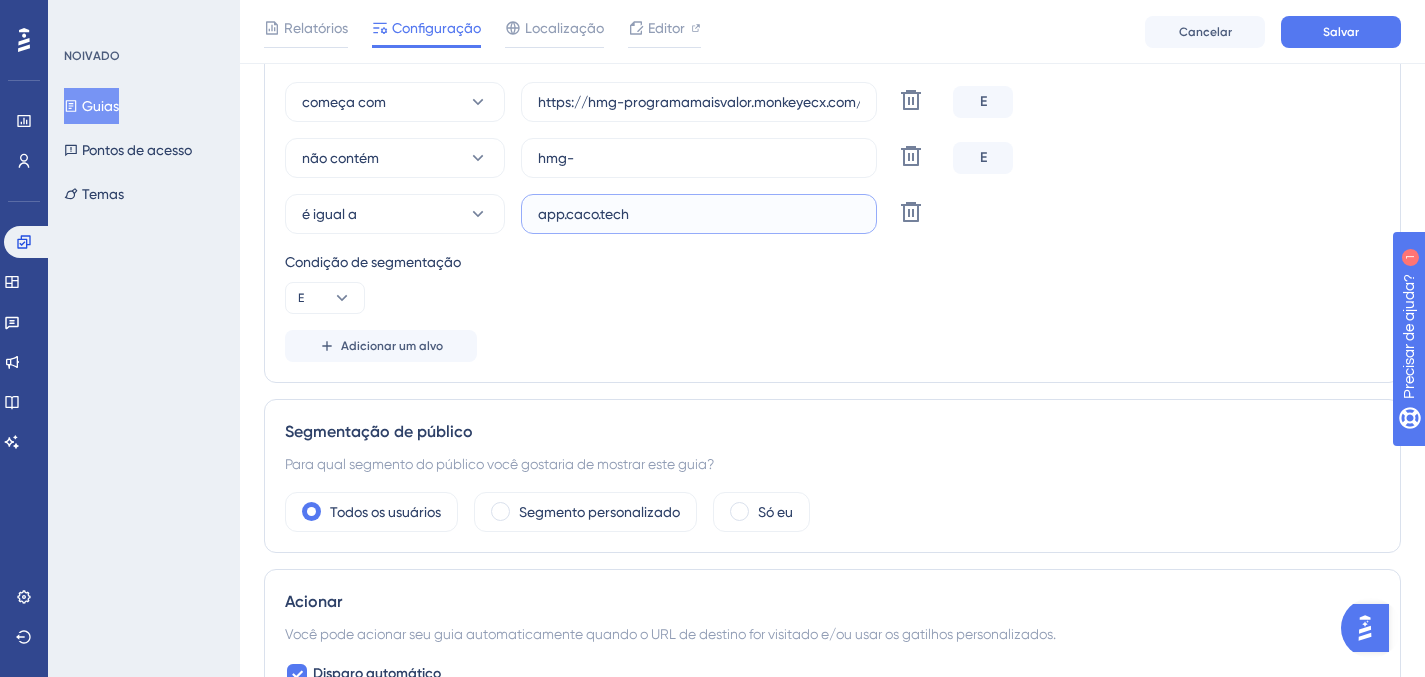 type on "app.caco.tech" 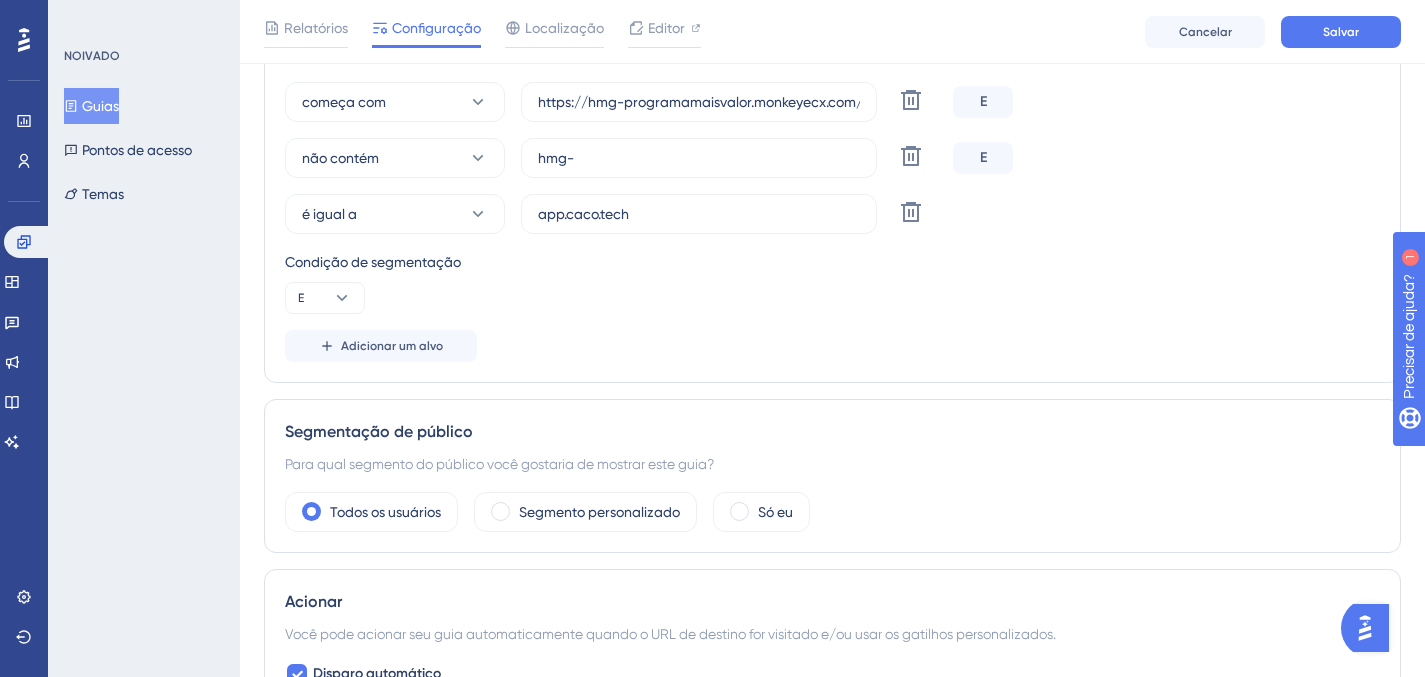 click on "Condição de segmentação E" at bounding box center (832, 282) 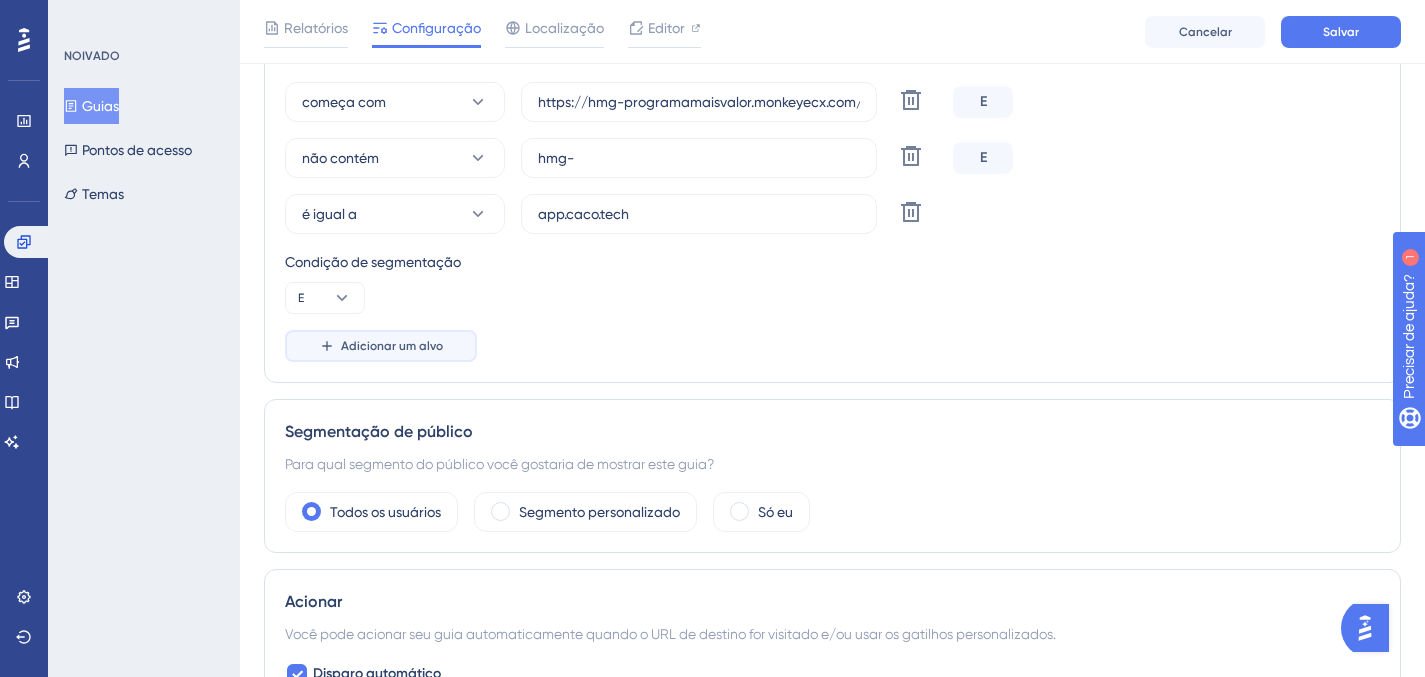 click on "Adicionar um alvo" at bounding box center (381, 346) 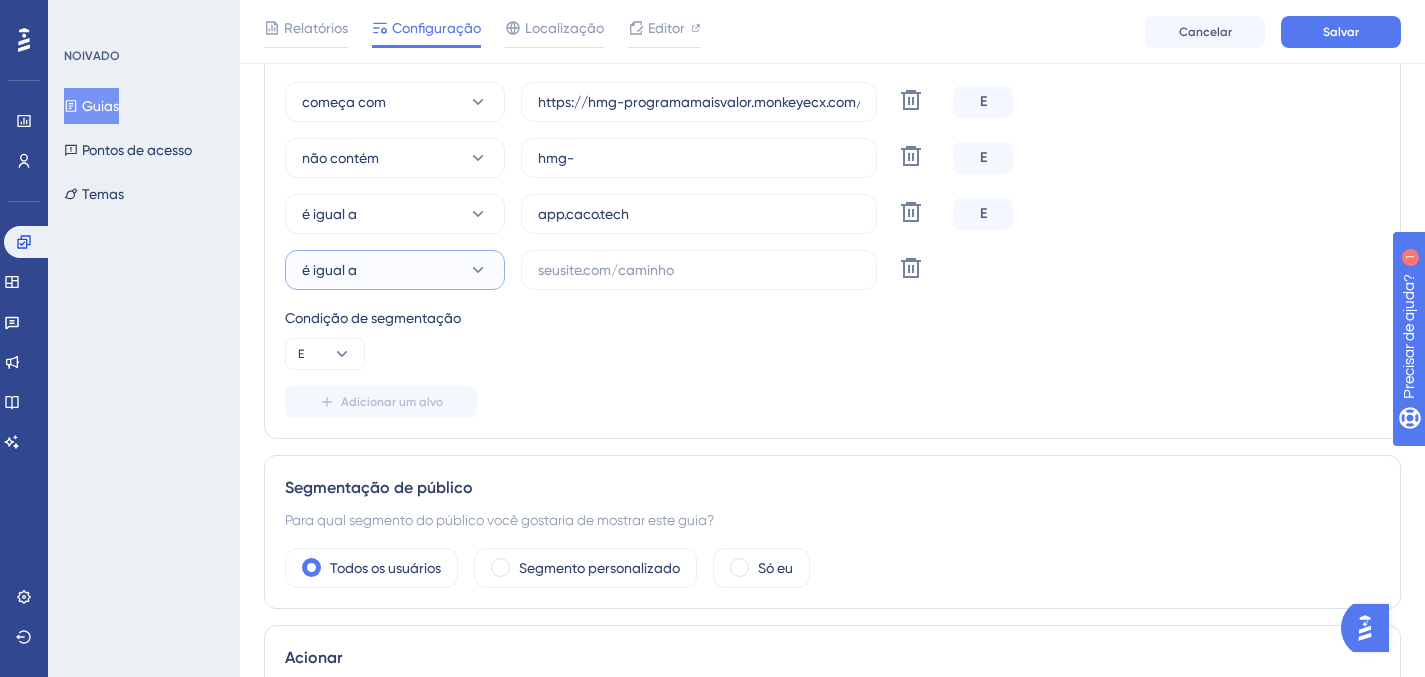 click on "é igual a" at bounding box center [395, 270] 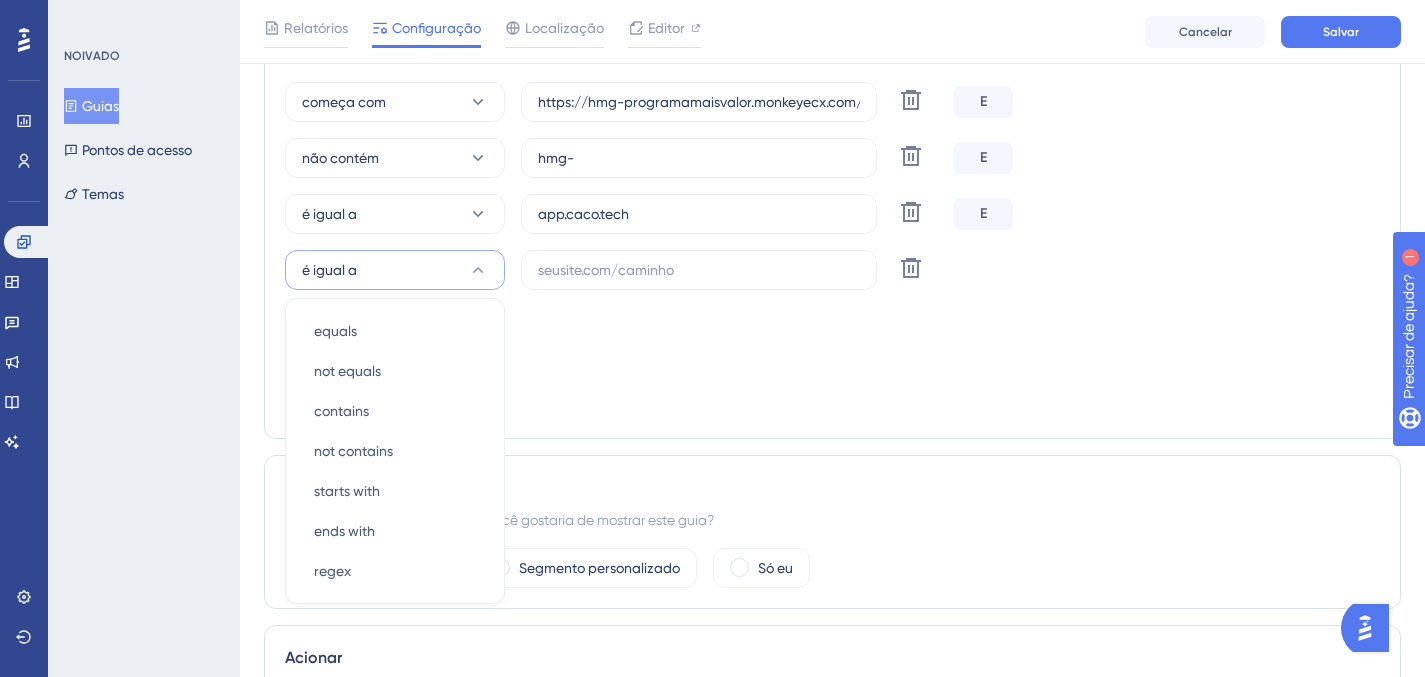 scroll, scrollTop: 681, scrollLeft: 0, axis: vertical 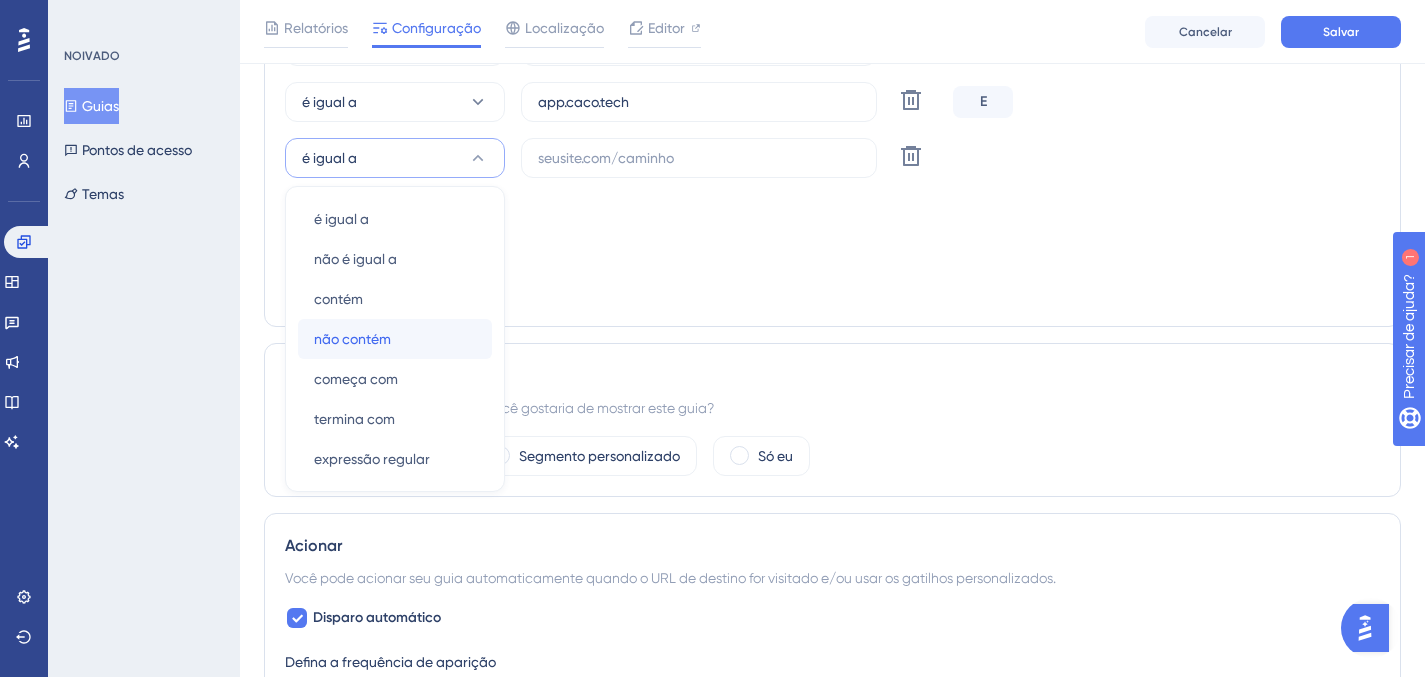 click on "não contém não contém" at bounding box center [395, 339] 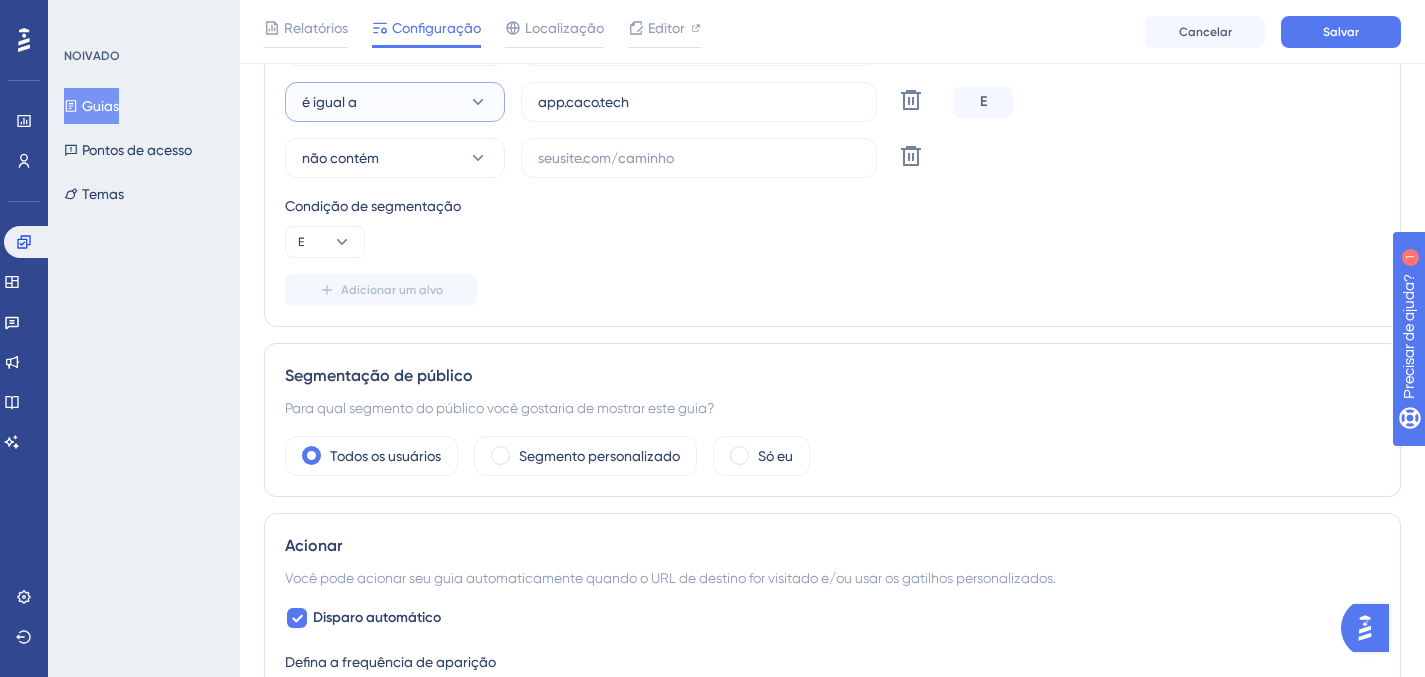 click on "é igual a" at bounding box center (395, 102) 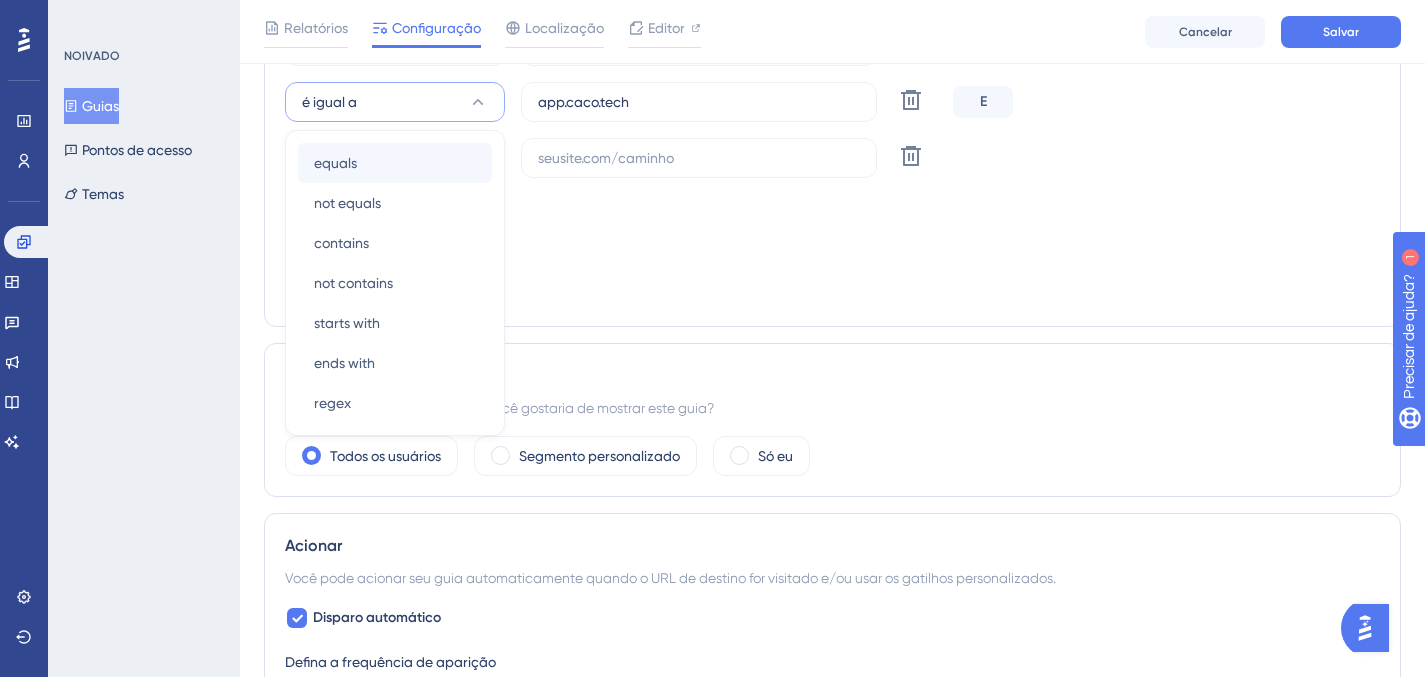 scroll, scrollTop: 625, scrollLeft: 0, axis: vertical 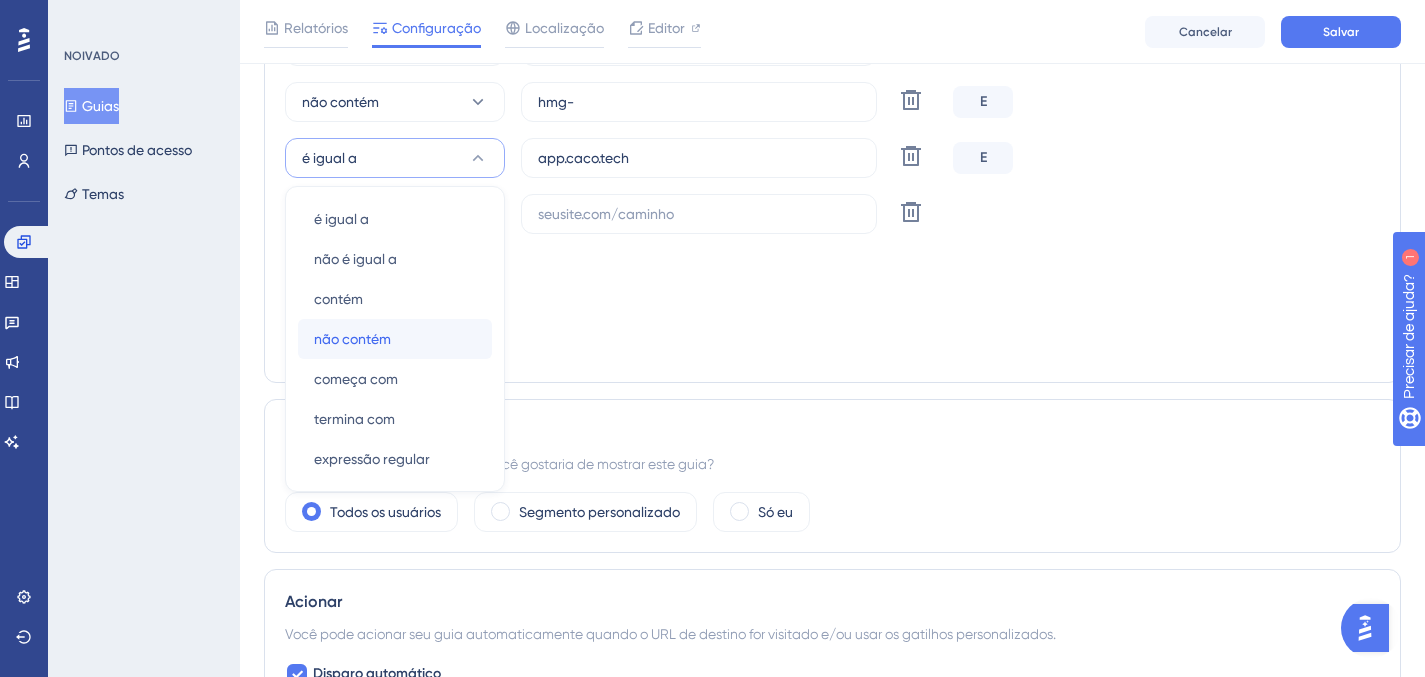 click on "não contém não contém" at bounding box center (395, 339) 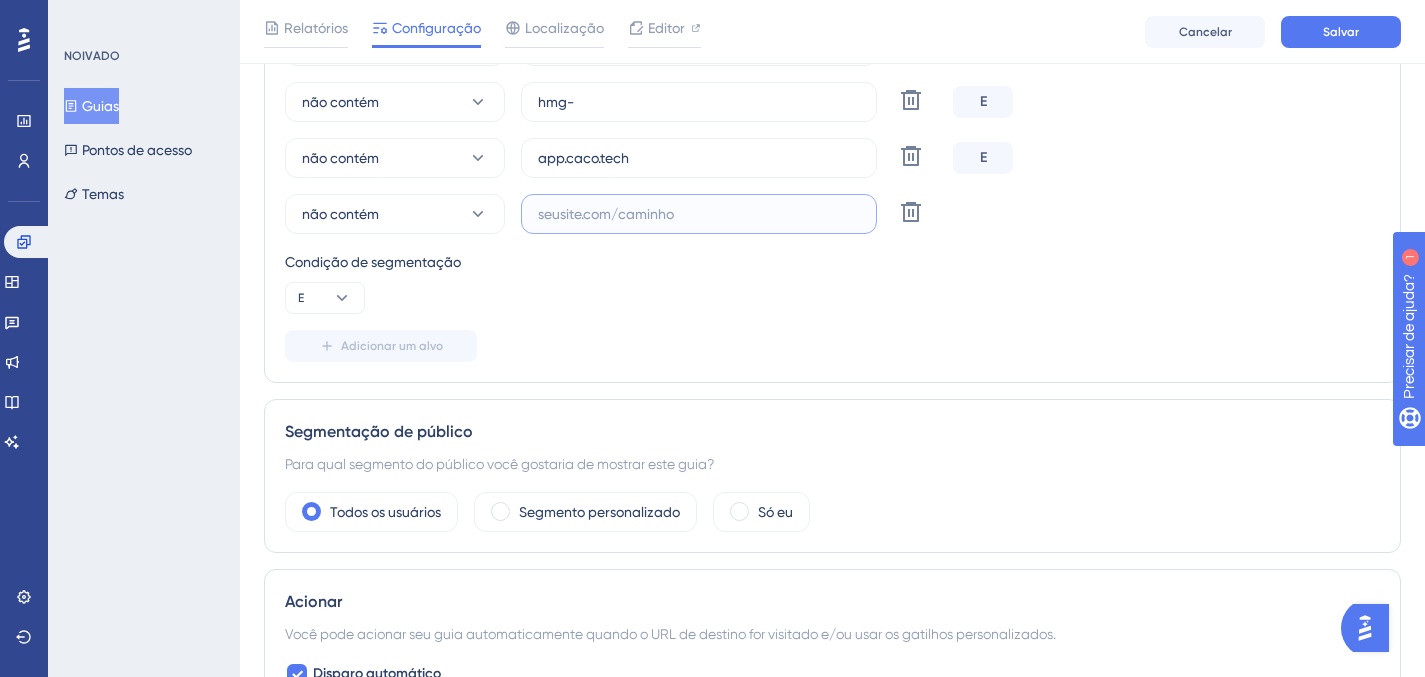 click at bounding box center (699, 214) 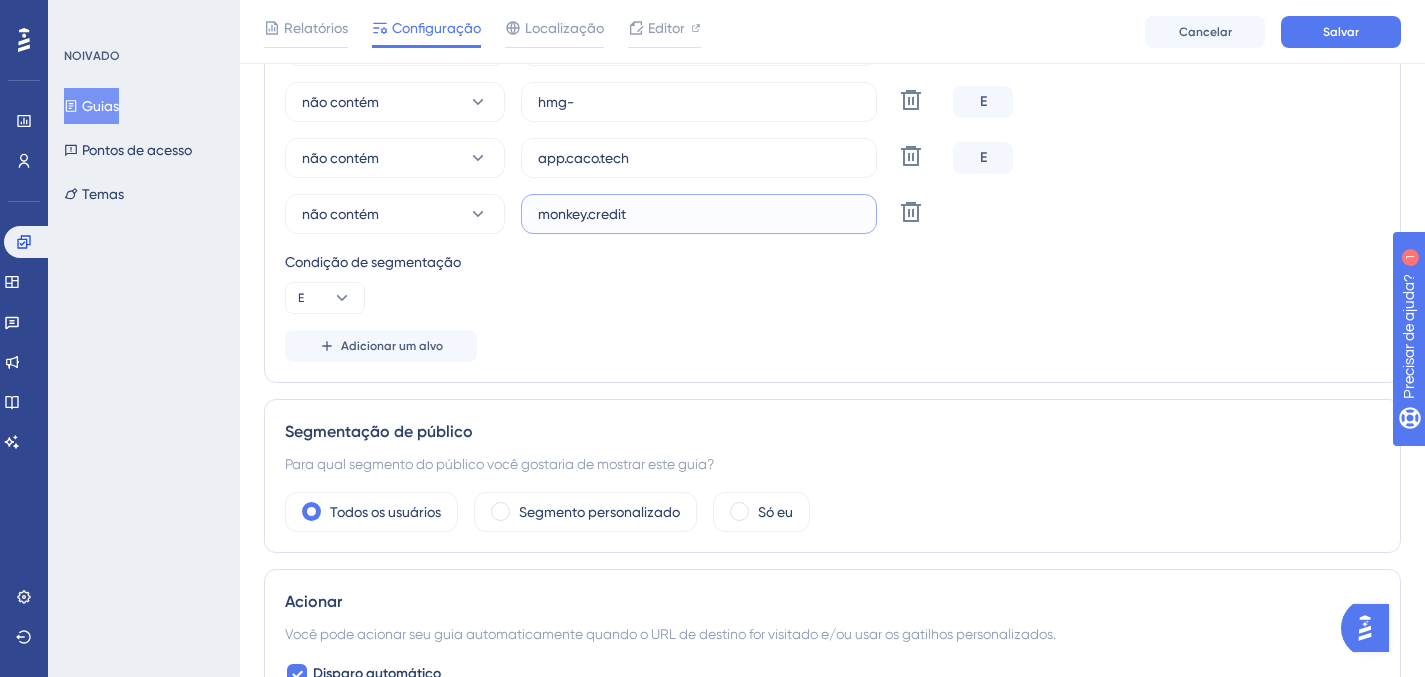 type on "monkey.credit" 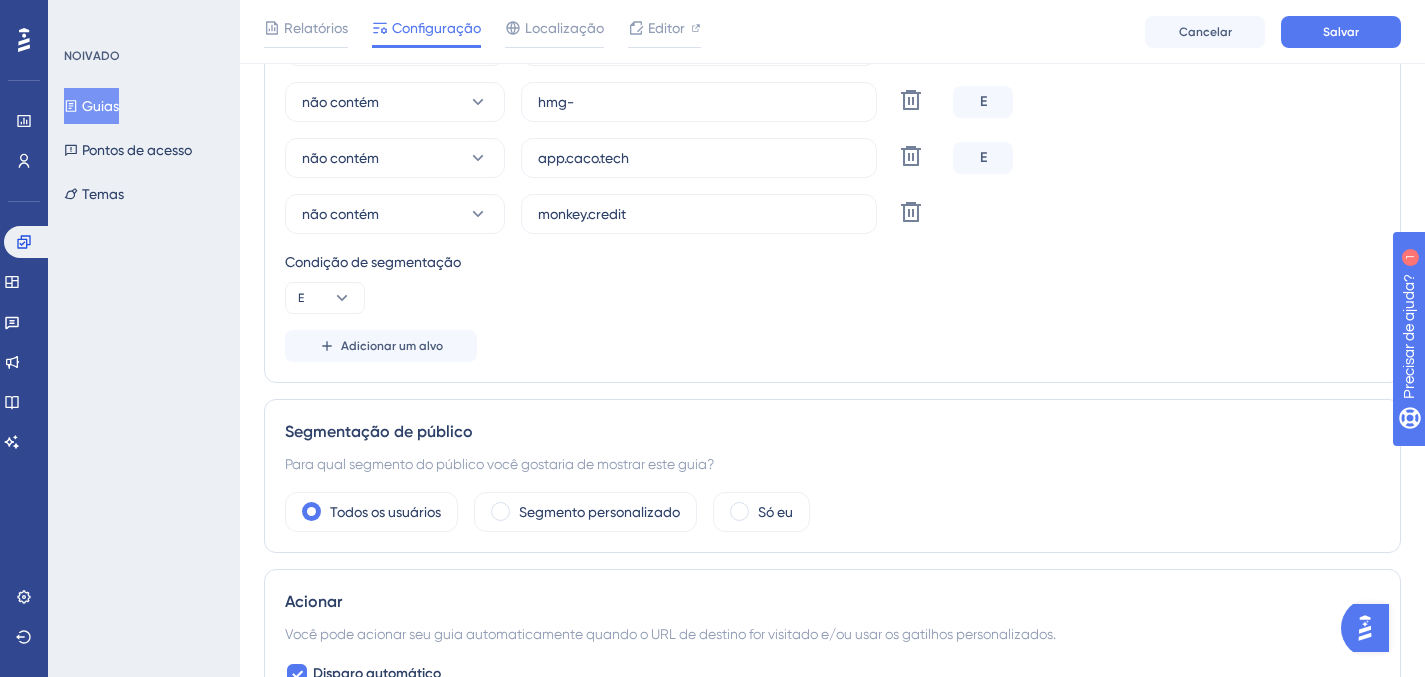 click on "Condição de segmentação E" at bounding box center (832, 282) 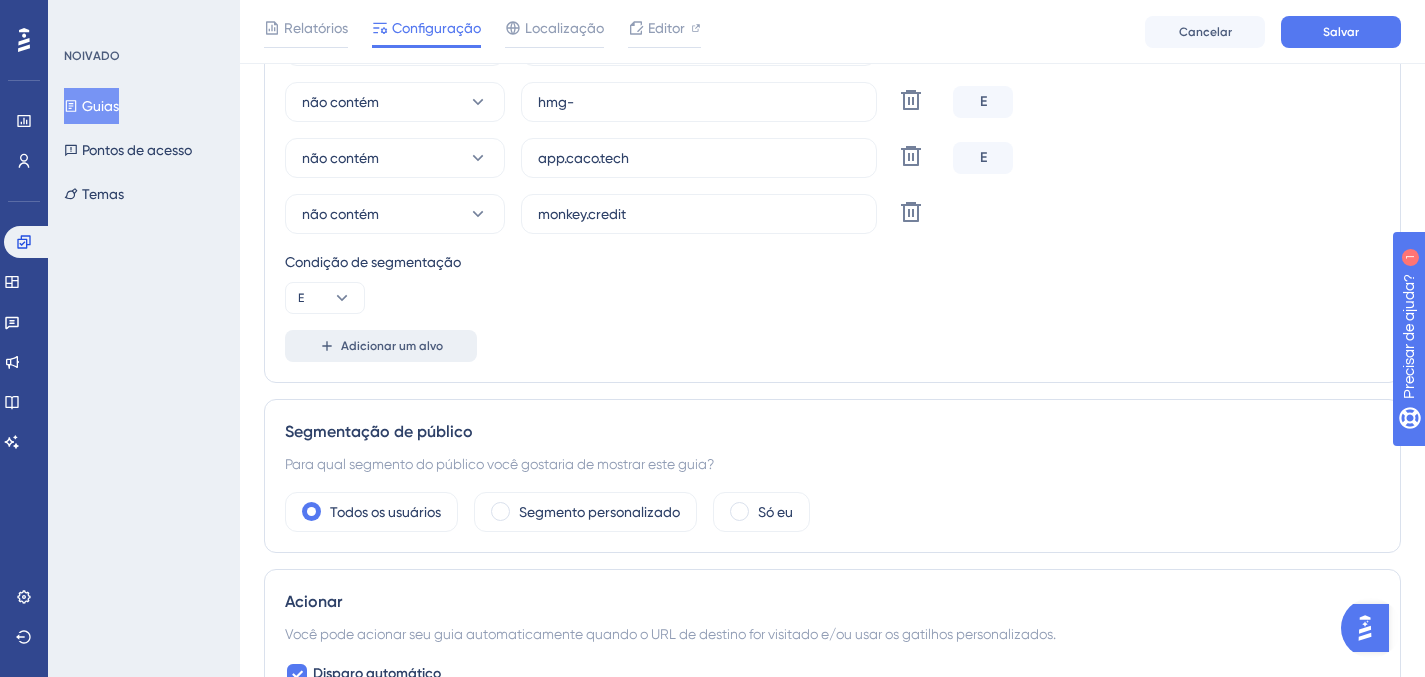 click on "Adicionar um alvo" at bounding box center [381, 346] 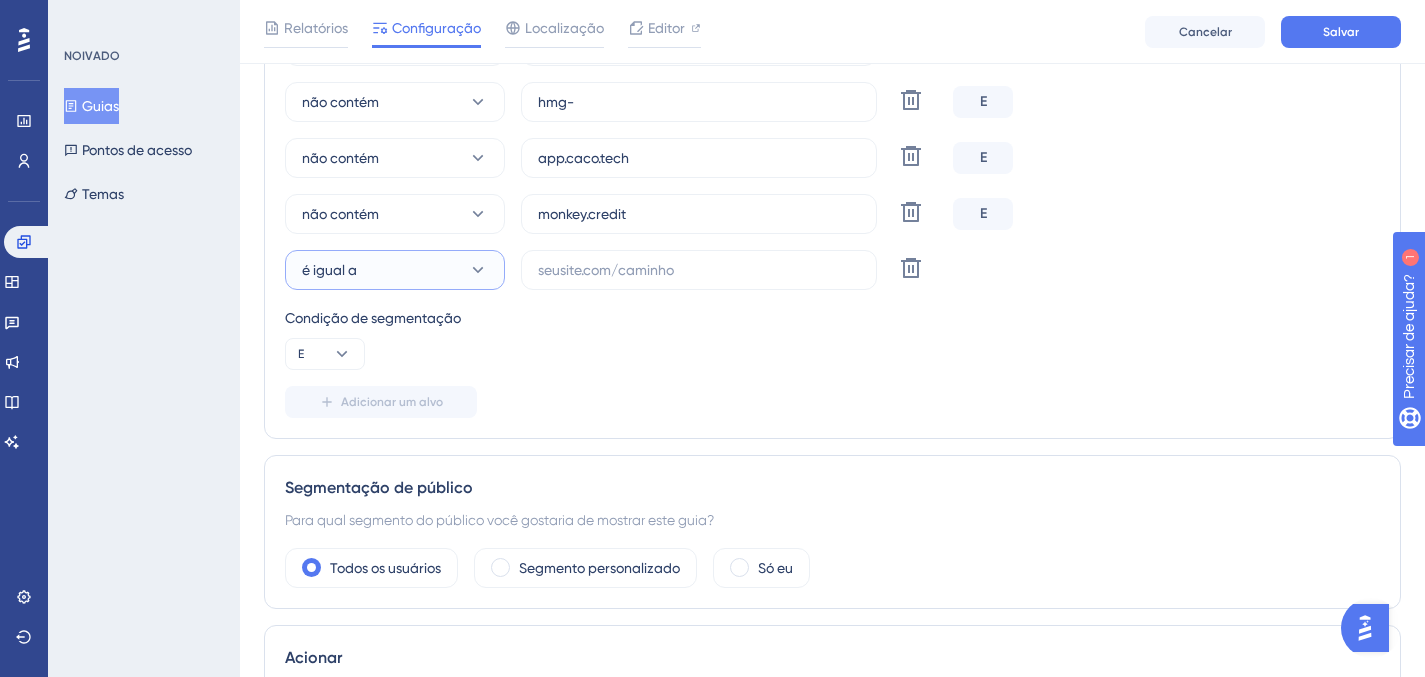 click on "é igual a" at bounding box center [395, 270] 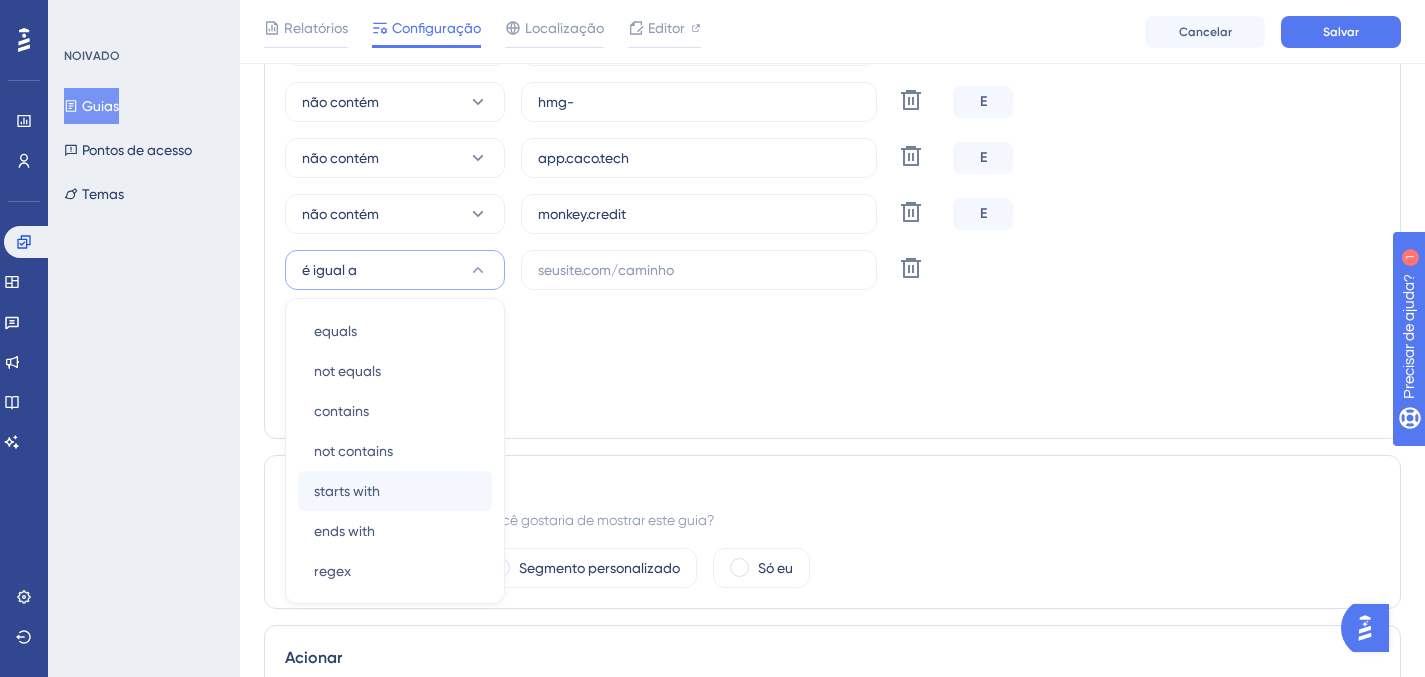 scroll, scrollTop: 737, scrollLeft: 0, axis: vertical 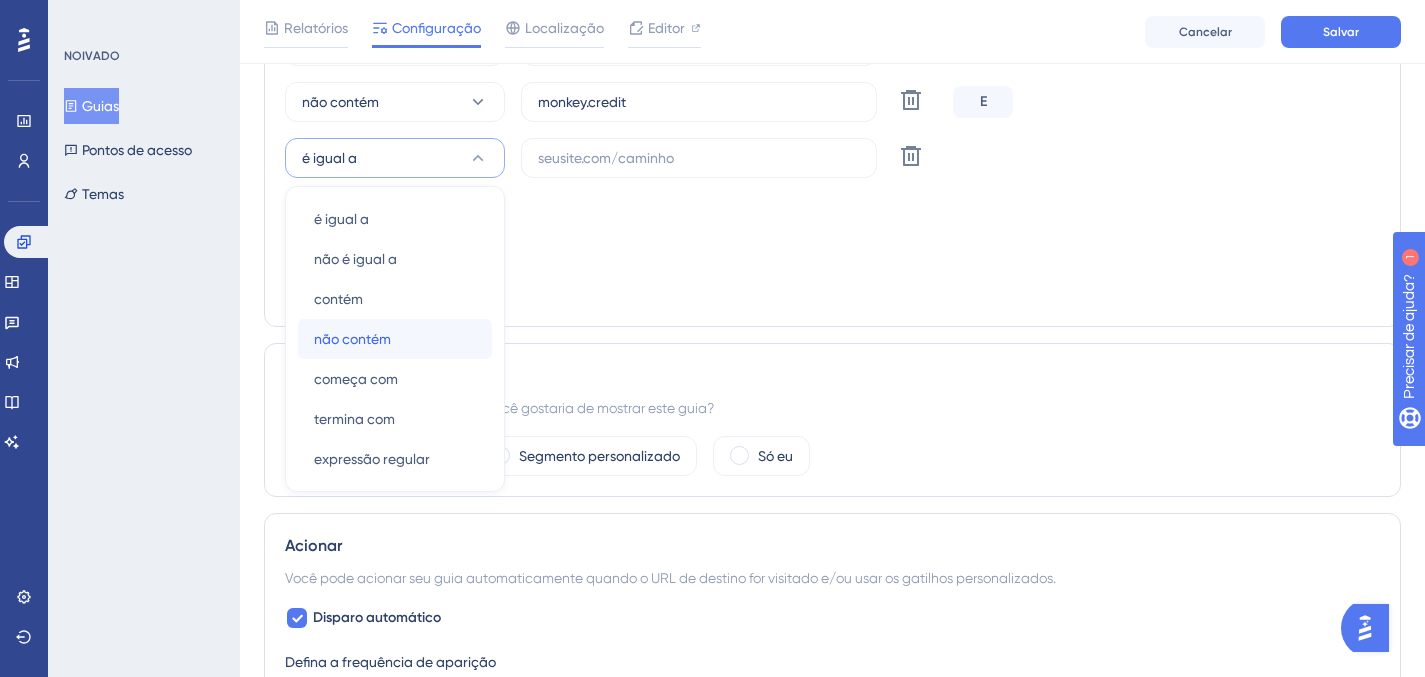 click on "não contém não contém" at bounding box center [395, 339] 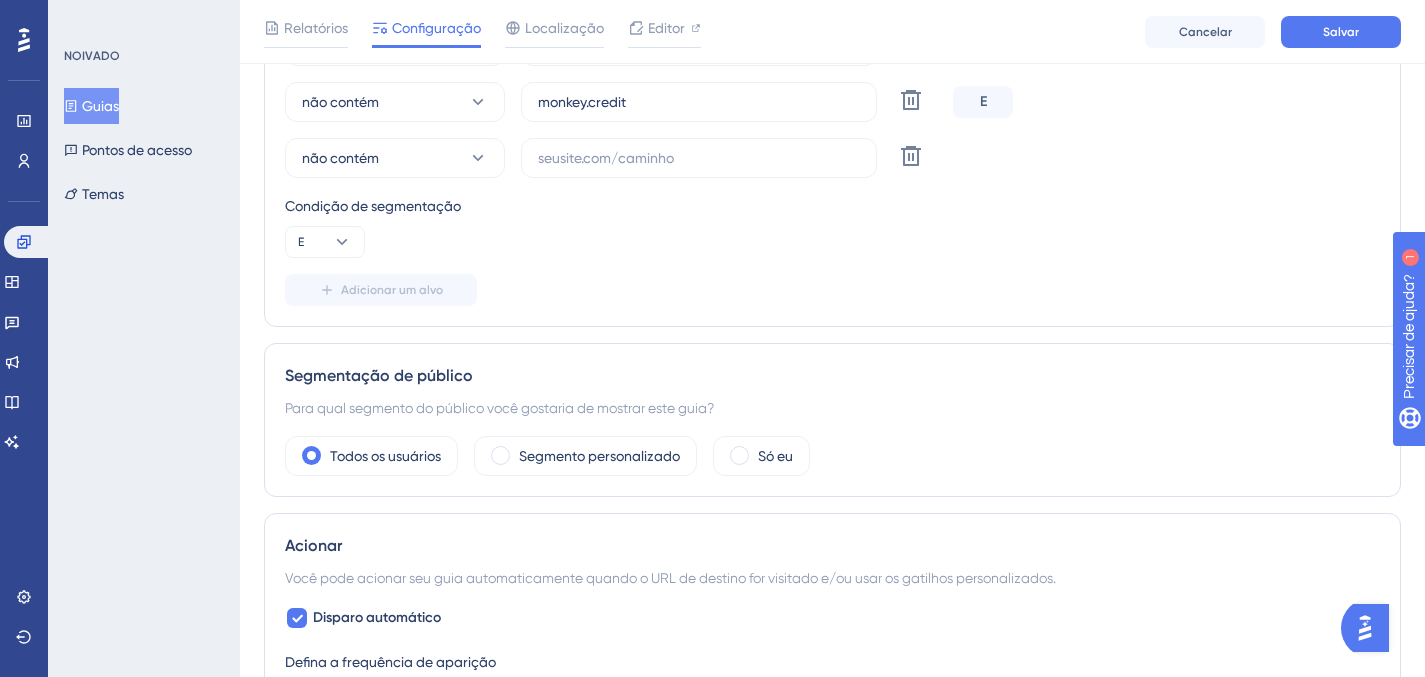 click on "Condição de segmentação E" at bounding box center (832, 226) 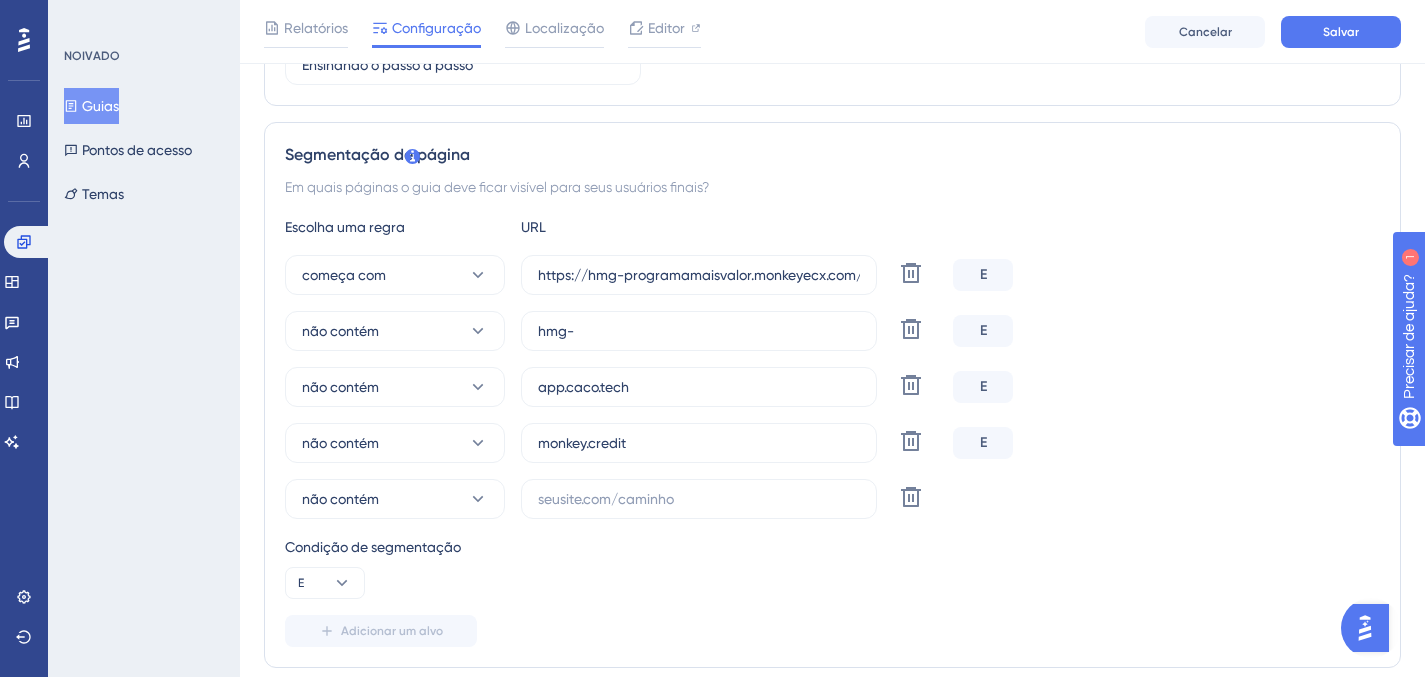 scroll, scrollTop: 489, scrollLeft: 0, axis: vertical 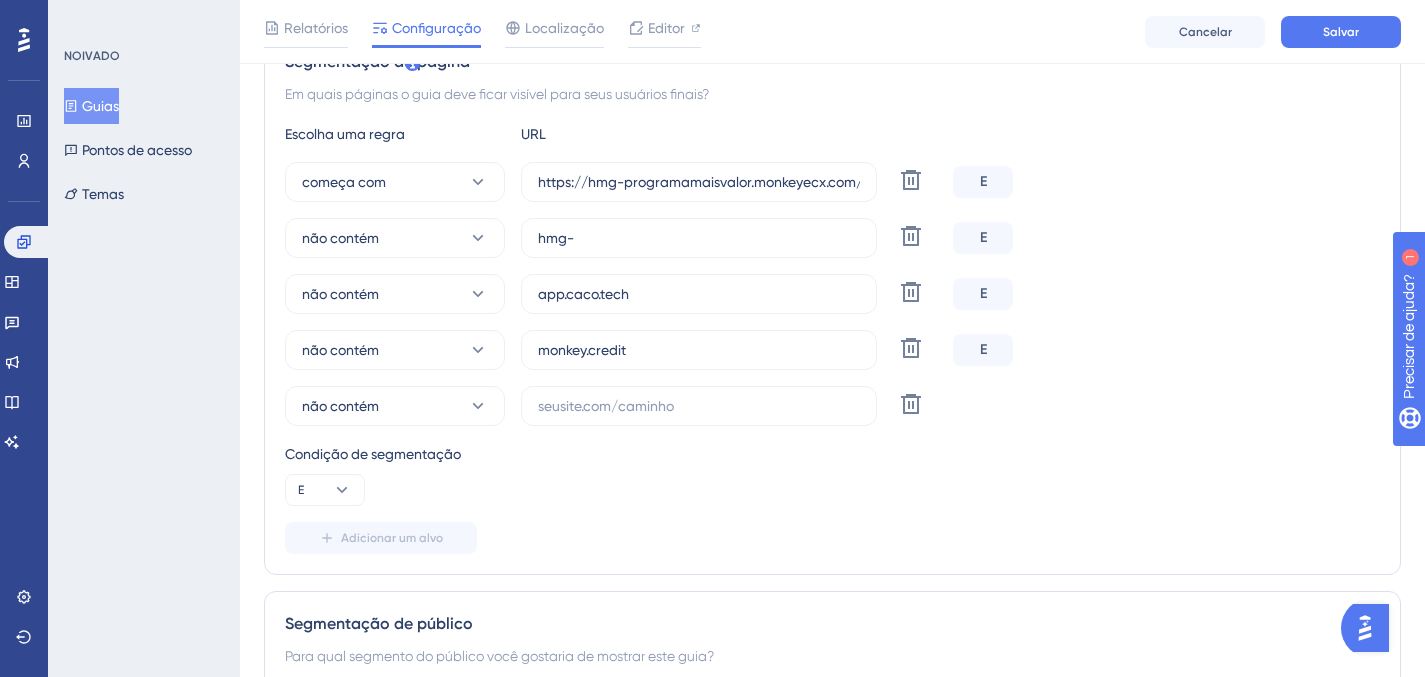click on "NOIVADO Guias Pontos de acesso Temas" at bounding box center (144, 338) 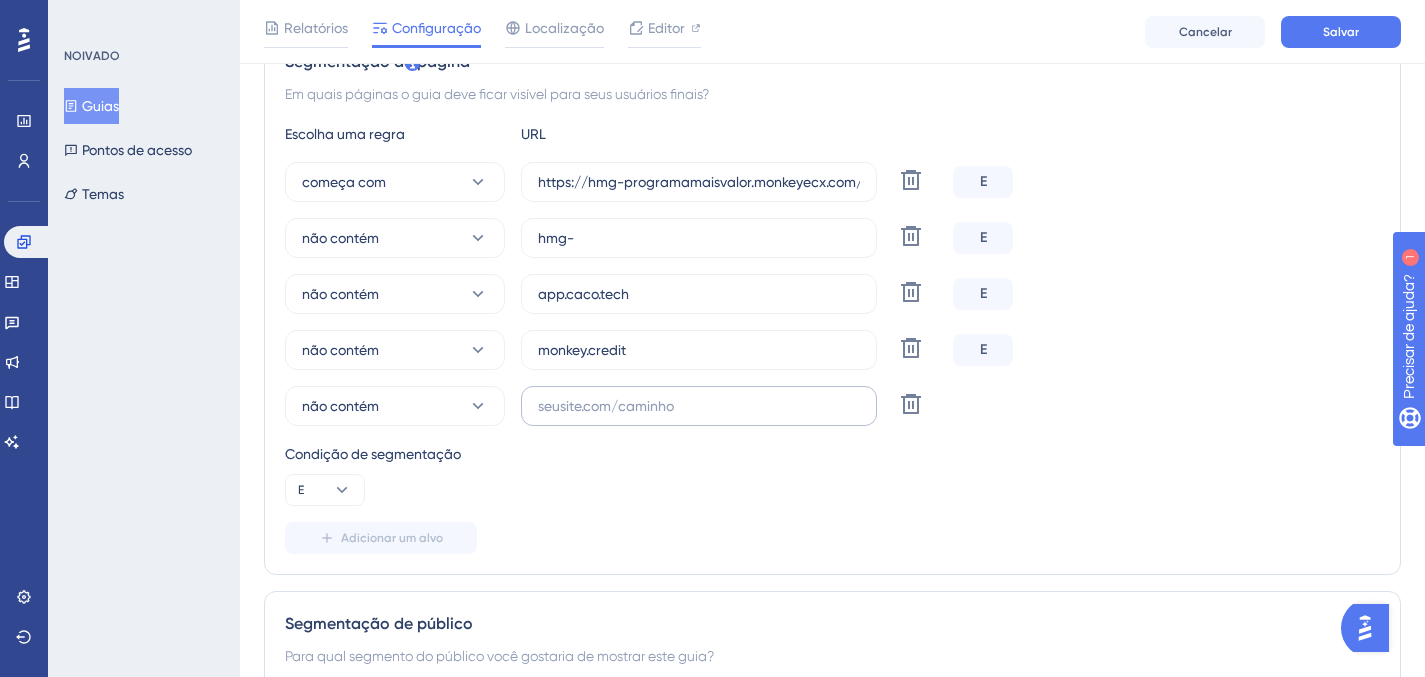 click at bounding box center [699, 406] 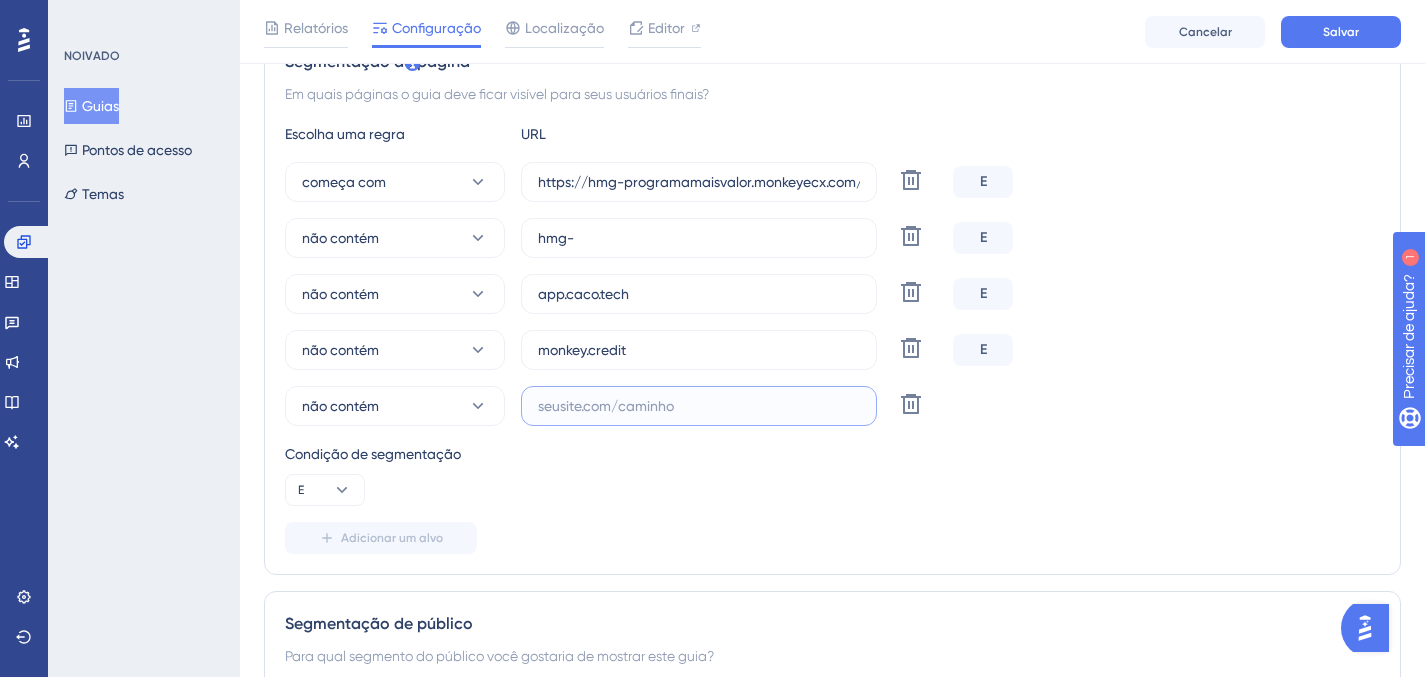 click at bounding box center (699, 406) 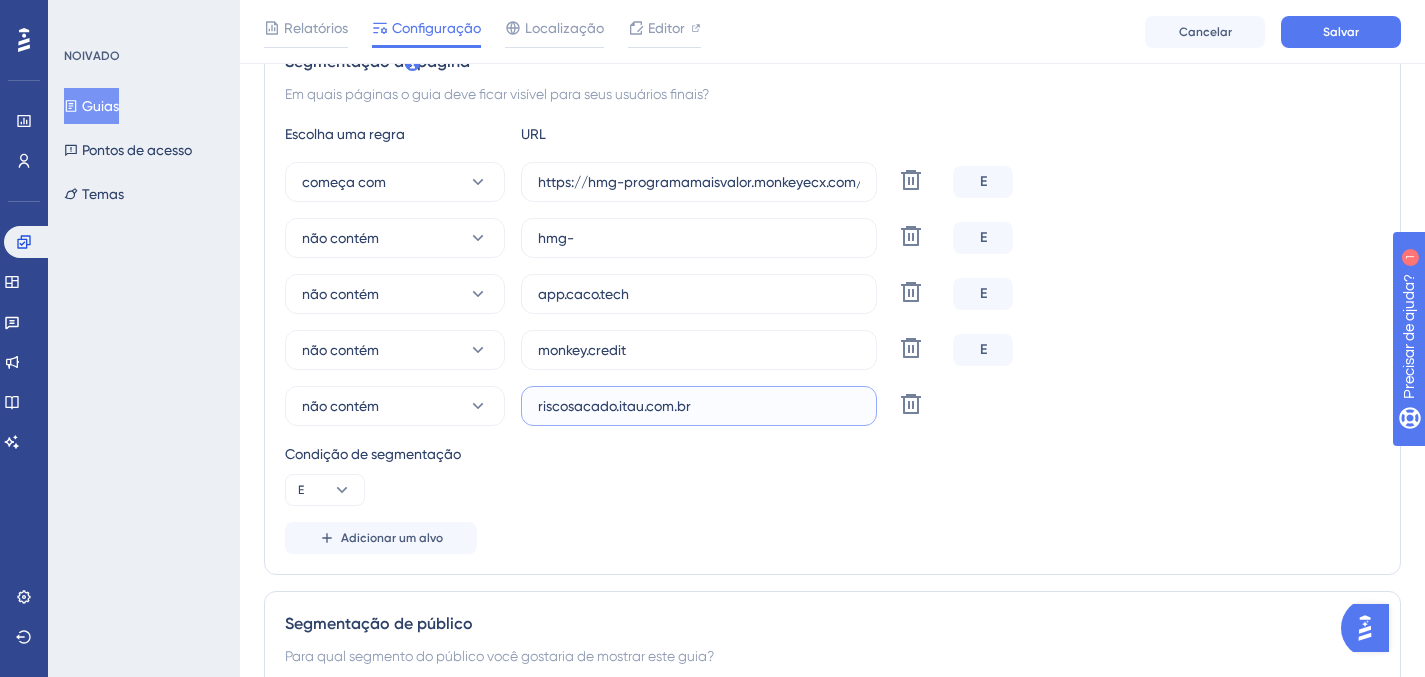type on "riscosacado.itau.com.br" 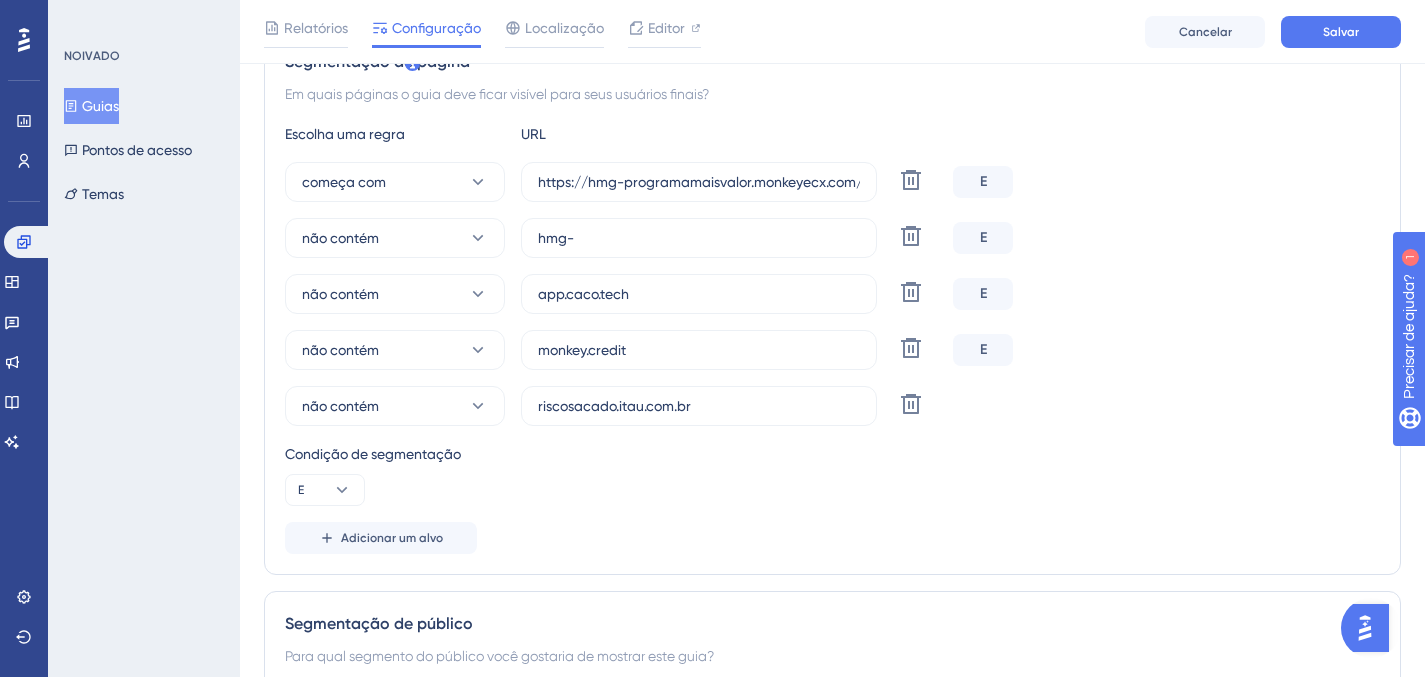 click on "Condição de segmentação E" at bounding box center (832, 474) 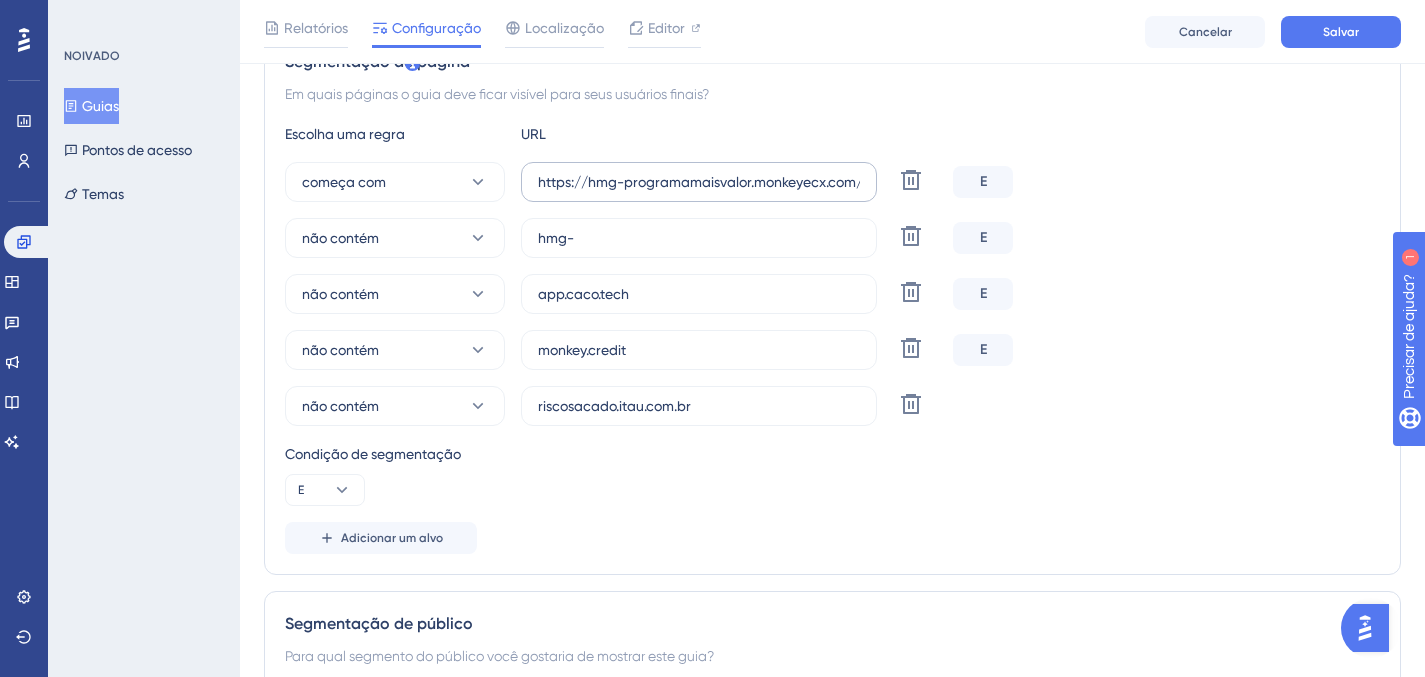 click on "https://hmg-programamaisvalor.monkeyecx.com/app/seller/shopping/selection/" at bounding box center [699, 182] 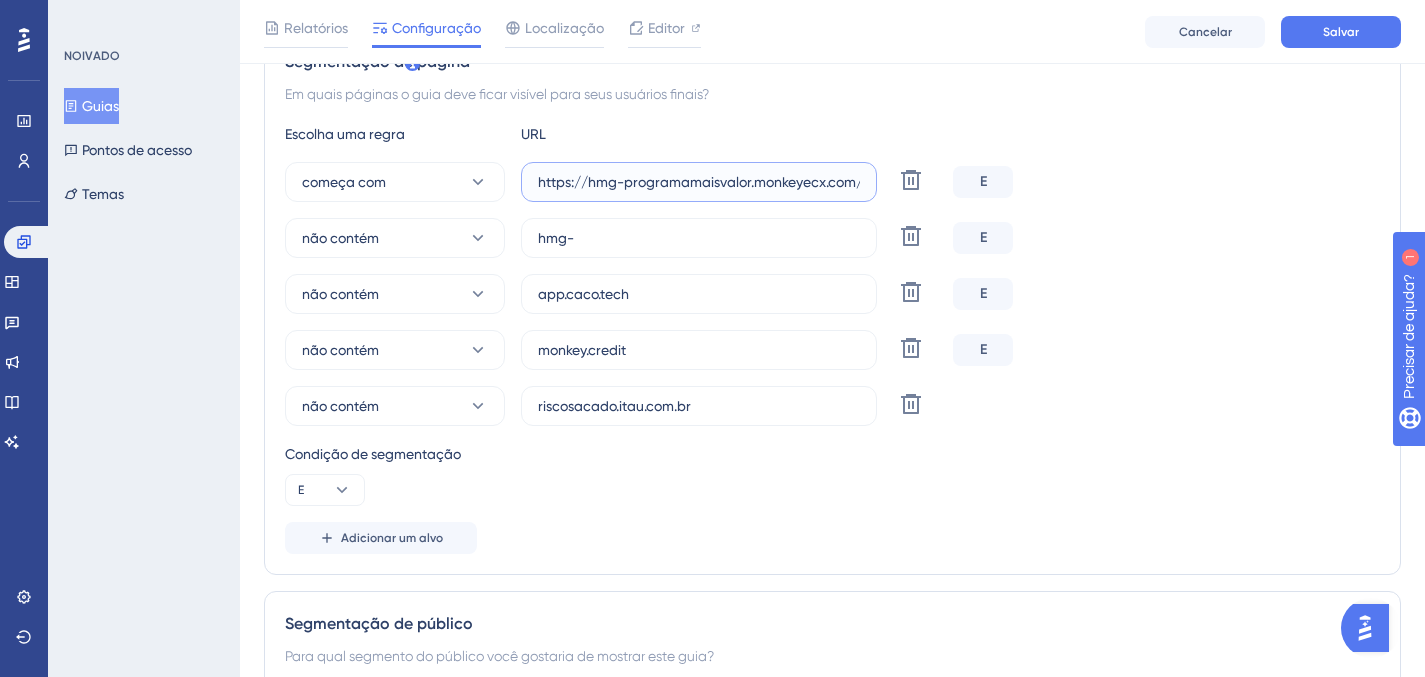 scroll, scrollTop: 0, scrollLeft: 211, axis: horizontal 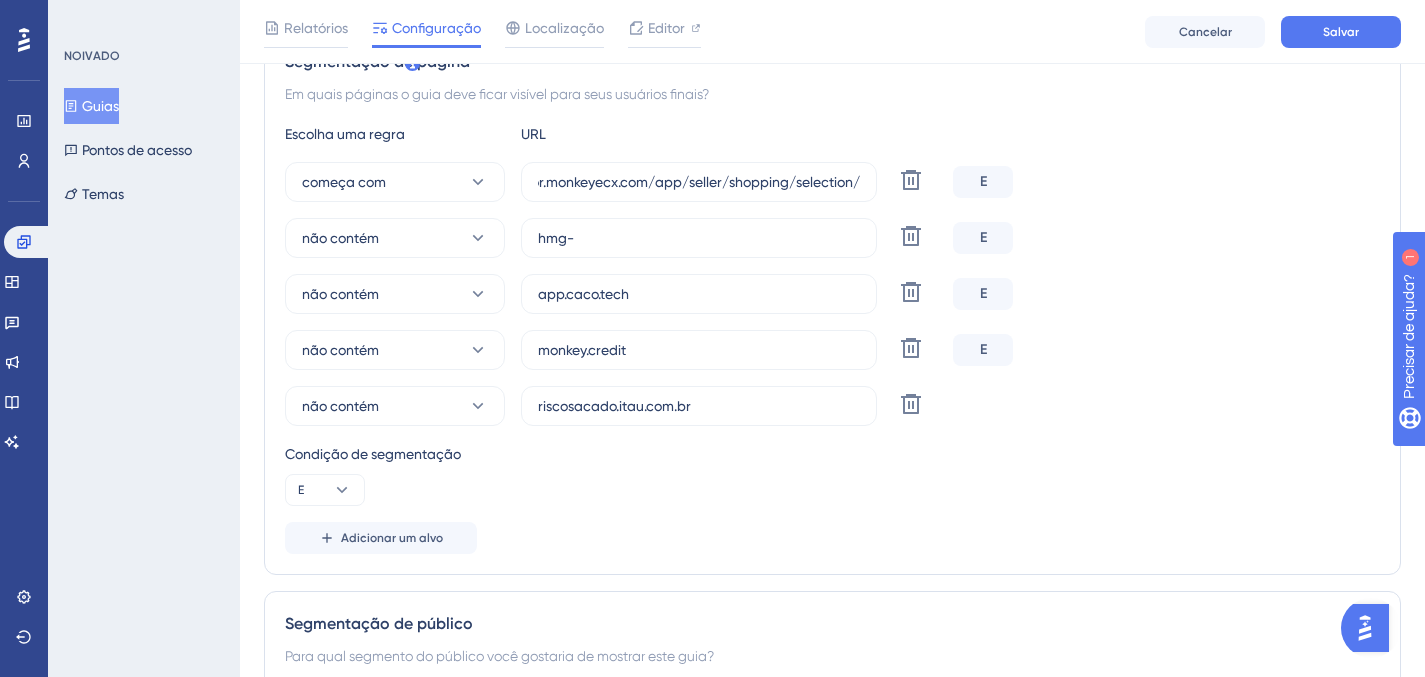 click on "Status: Inativo Informações do guia ID do guia: 149123 Cópia Nome do guia Passo a passo da antecipação Descrição do guia Ensinando o passo a passo Segmentação de página
Em quais páginas o guia deve ficar visível para seus usuários finais?
Escolha uma regra URL começa com https://hmg-programamaisvalor.monkeyecx.com/app/seller/shopping/selection/ Excluir E não contém hmg- Excluir E não contém app.caco.tech Excluir E não contém monkey.credit Excluir E não contém riscosacado.itau.com.br Excluir Condição de segmentação E Adicionar um alvo Segmentação de público Para qual segmento do público você gostaria de mostrar este guia? Todos os usuários Segmento personalizado Só eu Acionar Você pode acionar seu guia automaticamente quando o URL de destino for visitado e/ou usar os gatilhos personalizados. Disparo automático Defina a frequência de aparição Apenas uma vez Definir a prioridade de exibição Médio Gatilhos personalizados Agendamento Agende um período de tempo Tema" at bounding box center (832, 760) 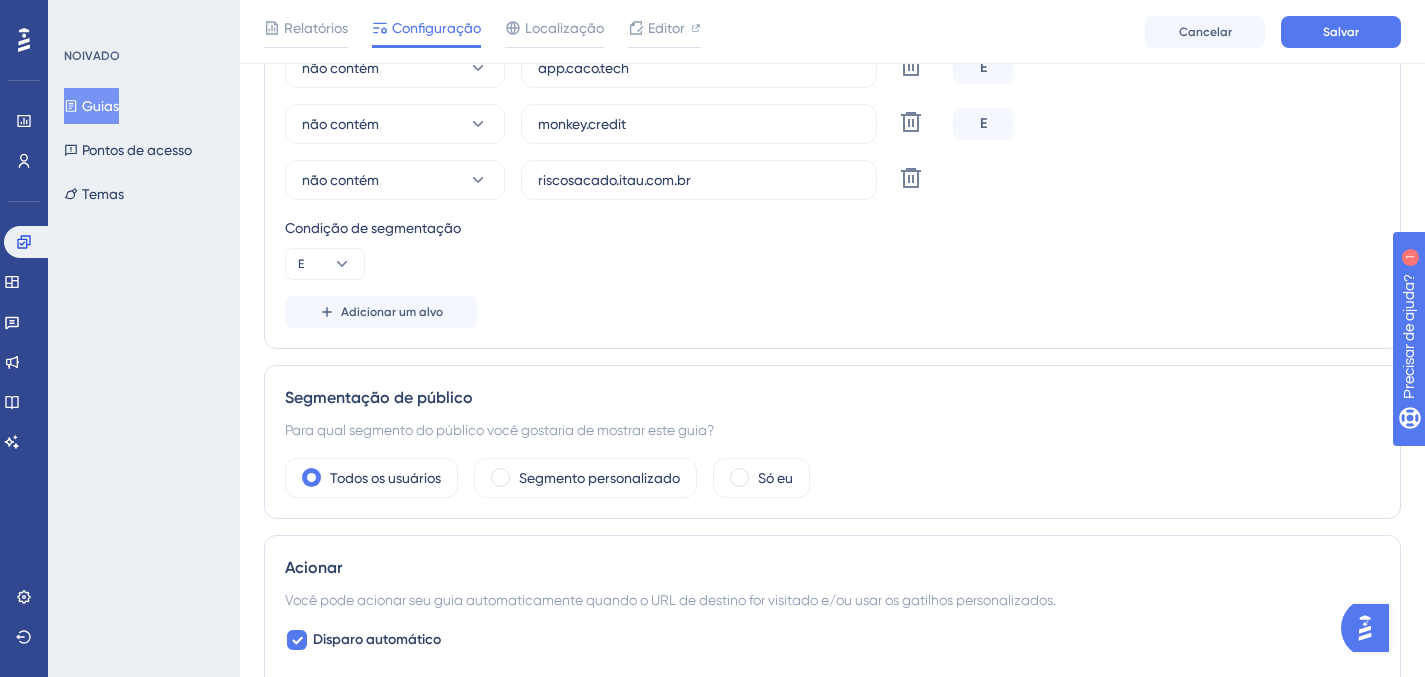 scroll, scrollTop: 732, scrollLeft: 0, axis: vertical 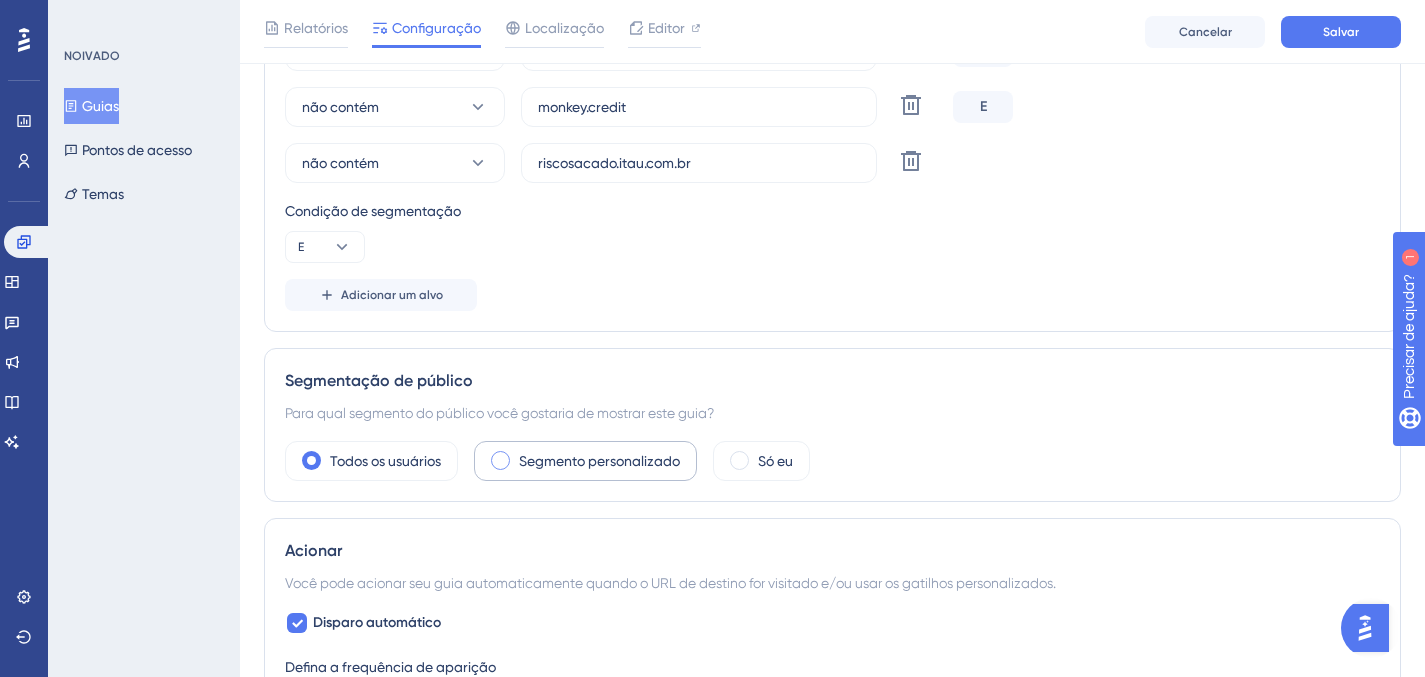 click on "Segmento personalizado" at bounding box center [599, 461] 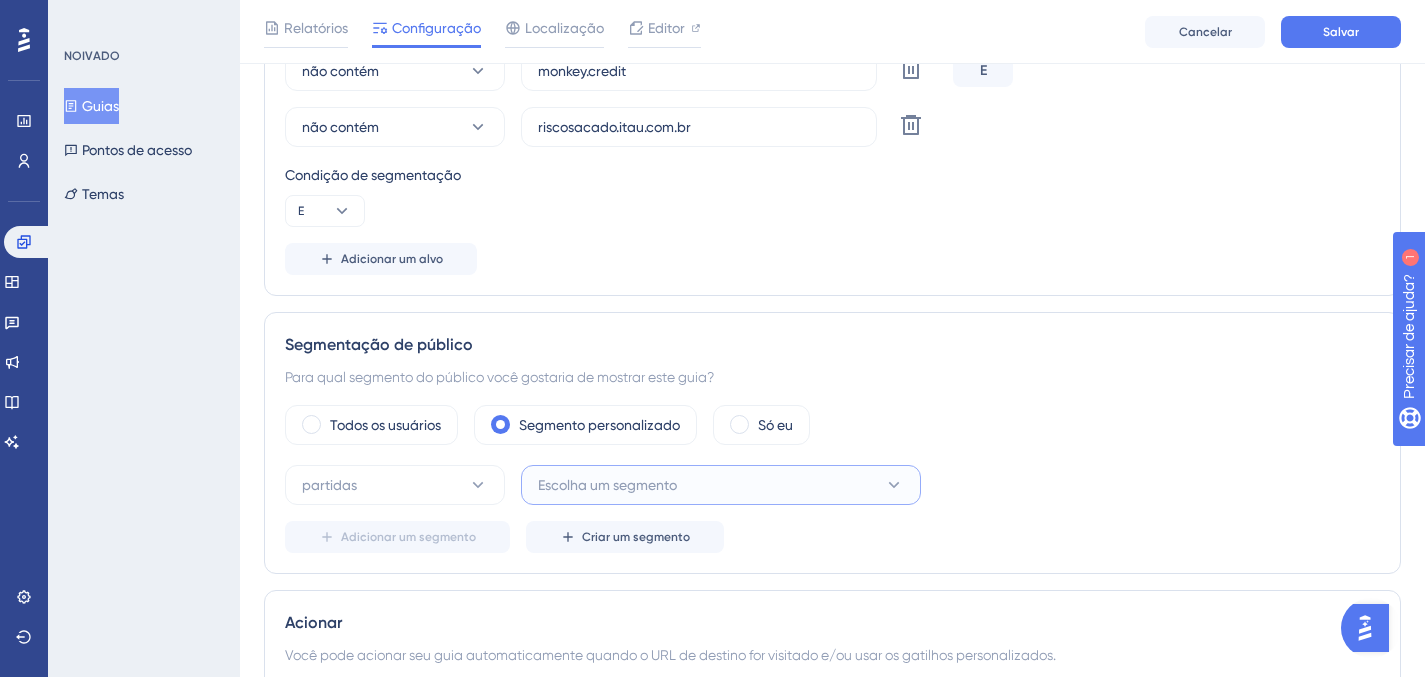 click on "Escolha um segmento" at bounding box center (607, 485) 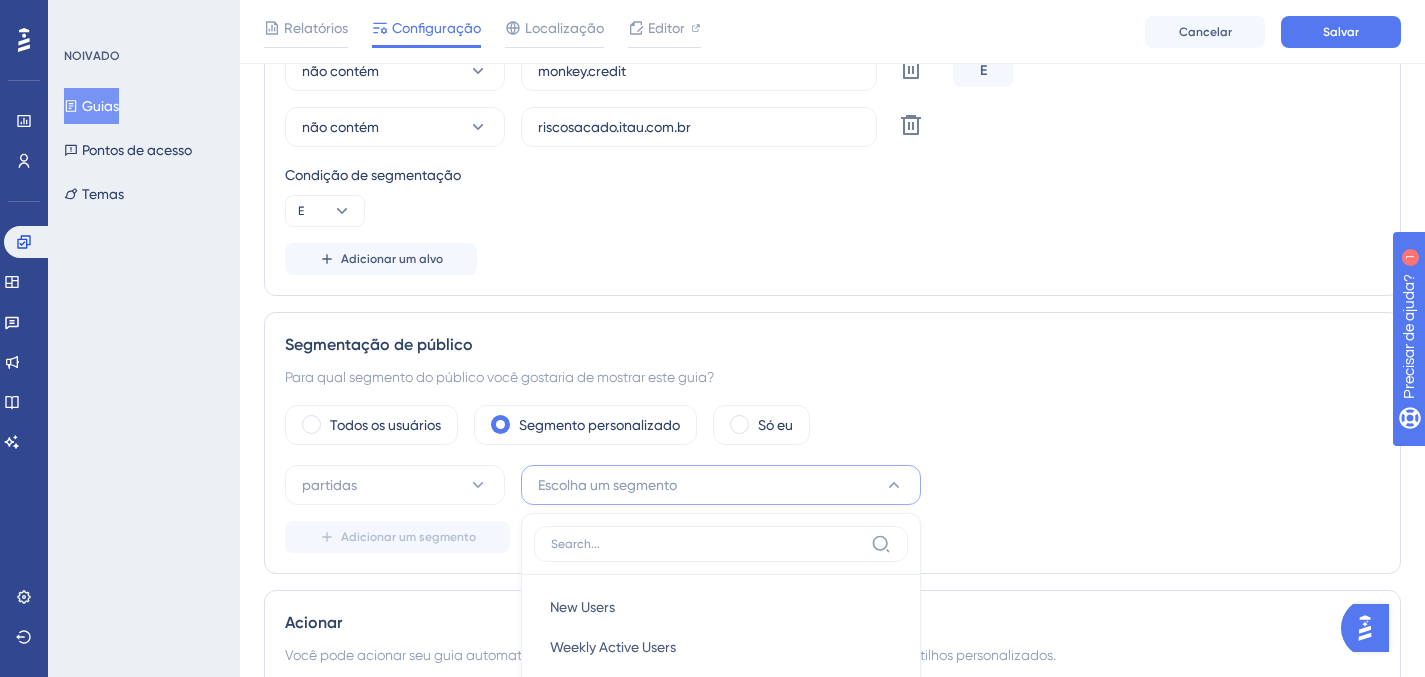 scroll, scrollTop: 1075, scrollLeft: 0, axis: vertical 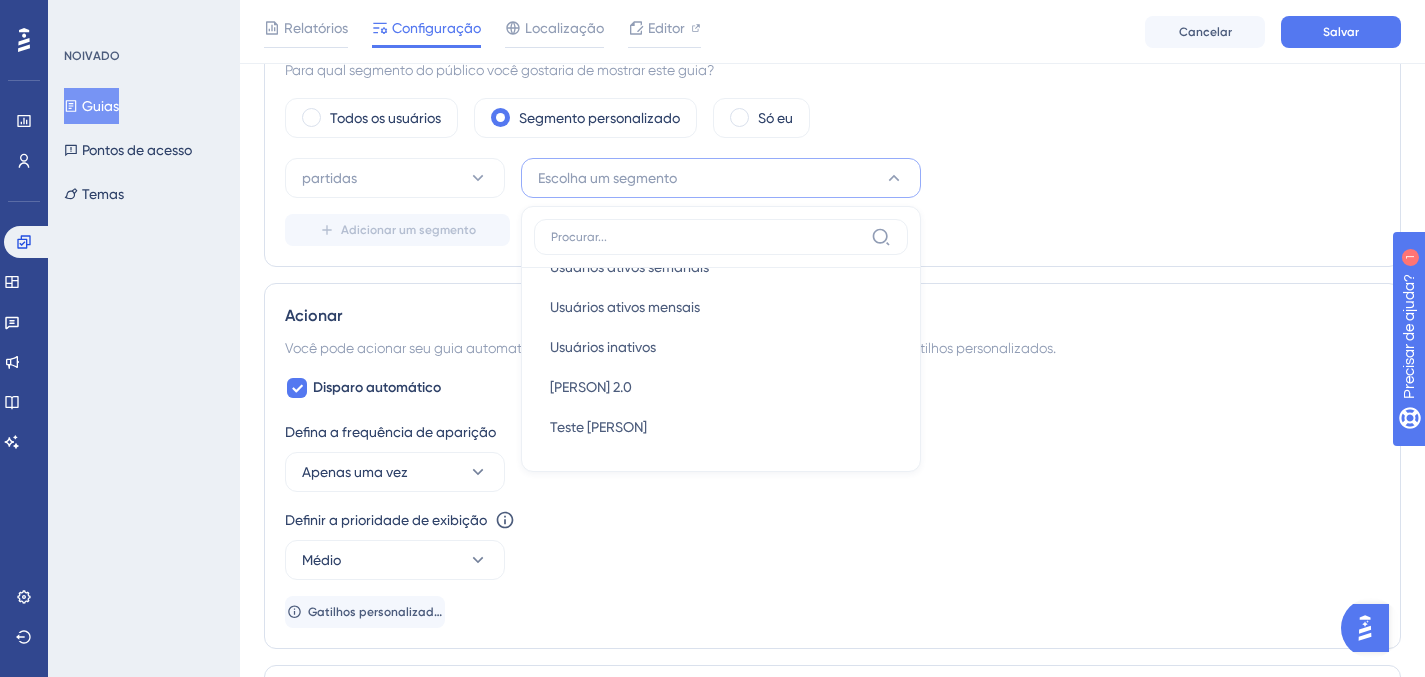 click on "Todos os usuários Segmento personalizado Só eu" at bounding box center [832, 118] 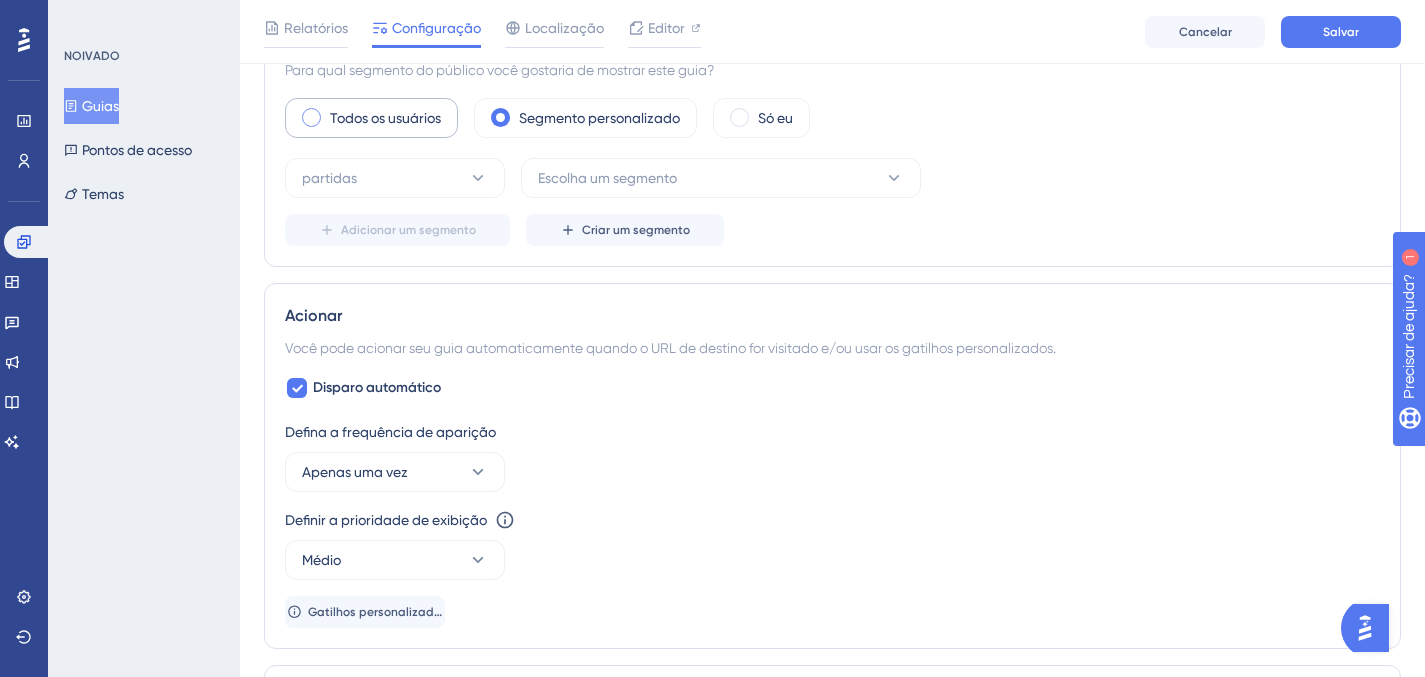 click on "Todos os usuários" at bounding box center [385, 118] 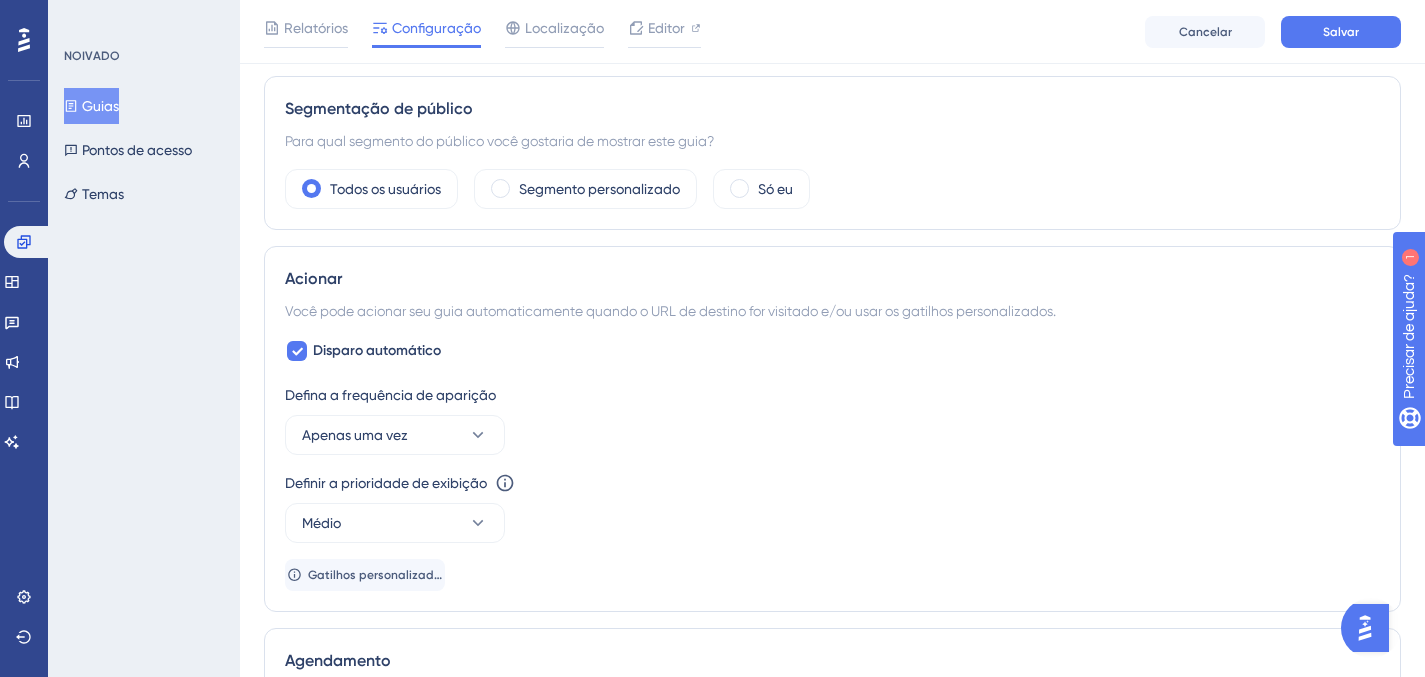 scroll, scrollTop: 1164, scrollLeft: 0, axis: vertical 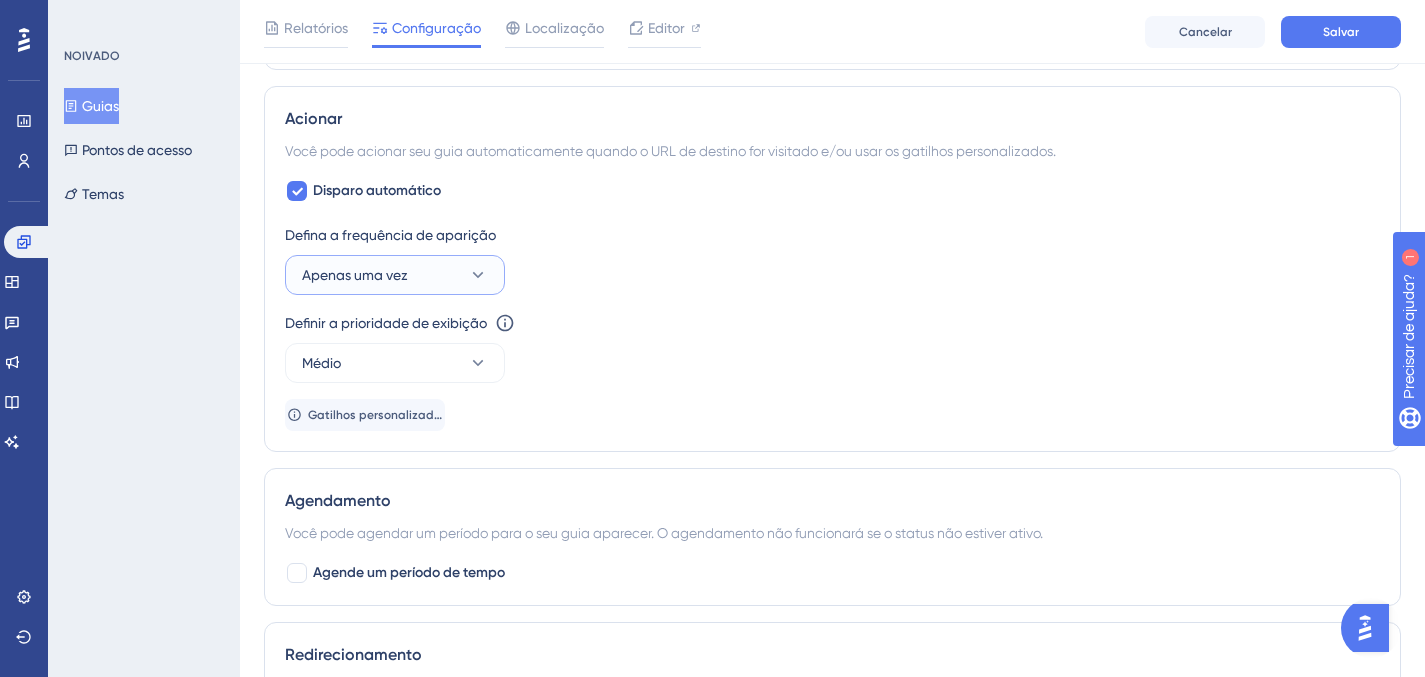 click on "Apenas uma vez" at bounding box center [395, 275] 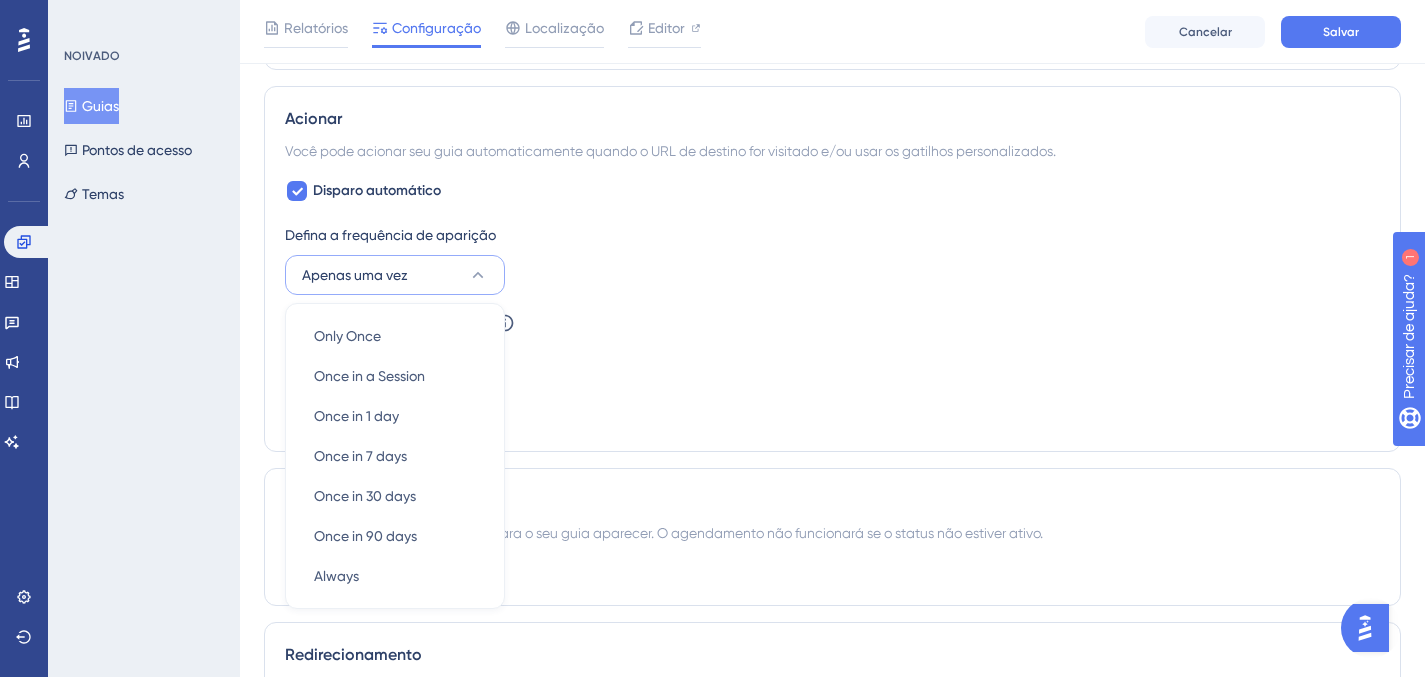 scroll, scrollTop: 1281, scrollLeft: 0, axis: vertical 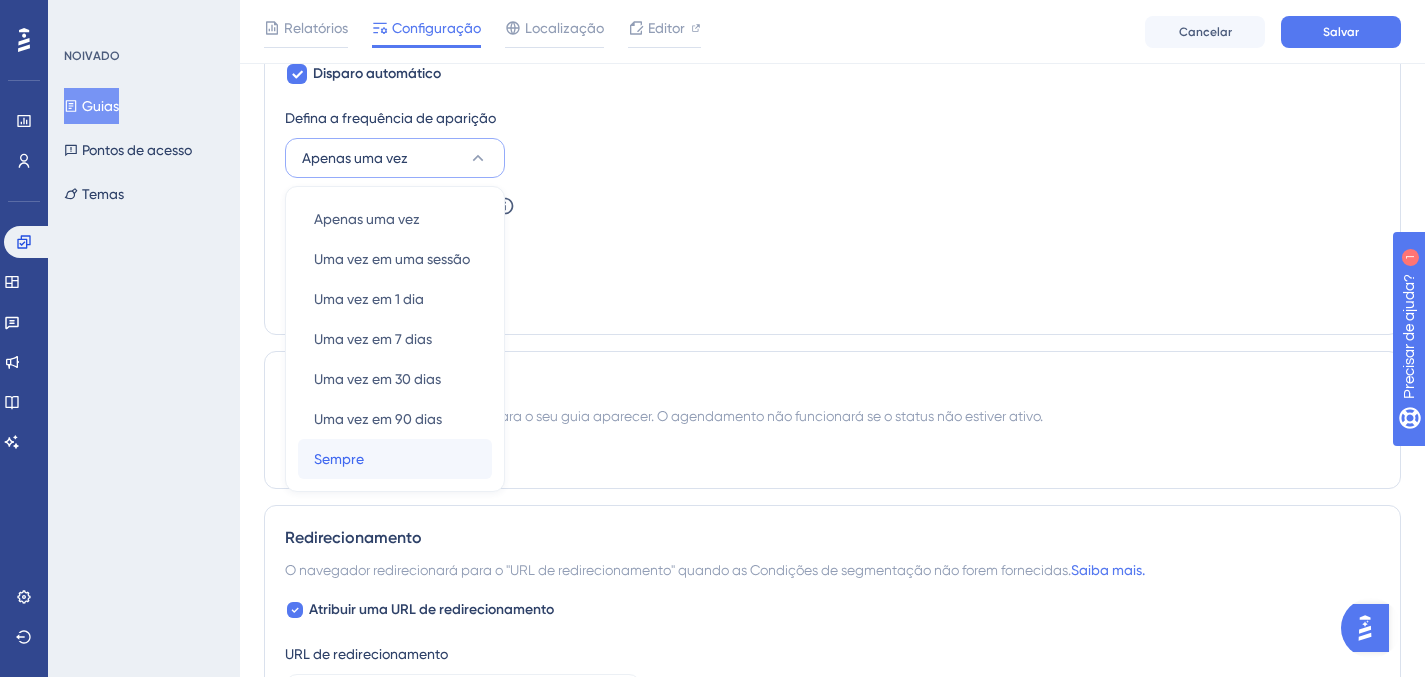 click on "Sempre Sempre" at bounding box center (395, 459) 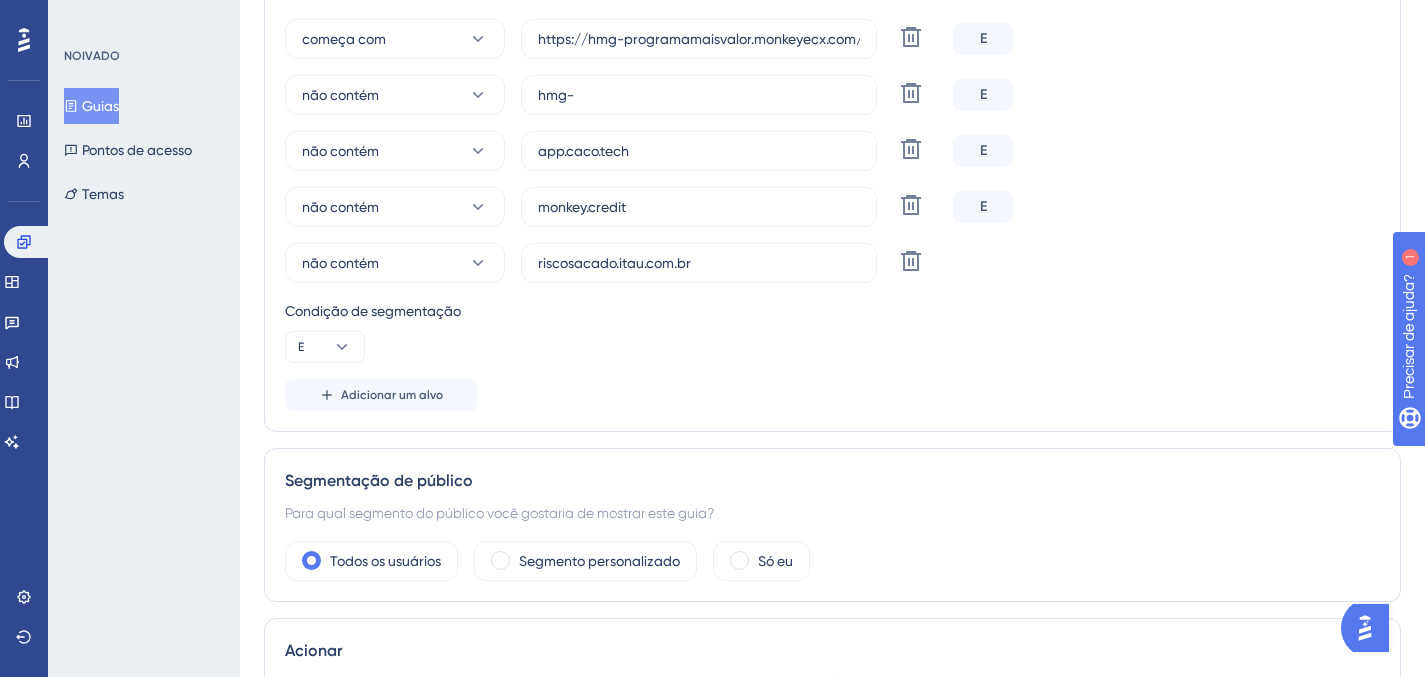 scroll, scrollTop: 0, scrollLeft: 0, axis: both 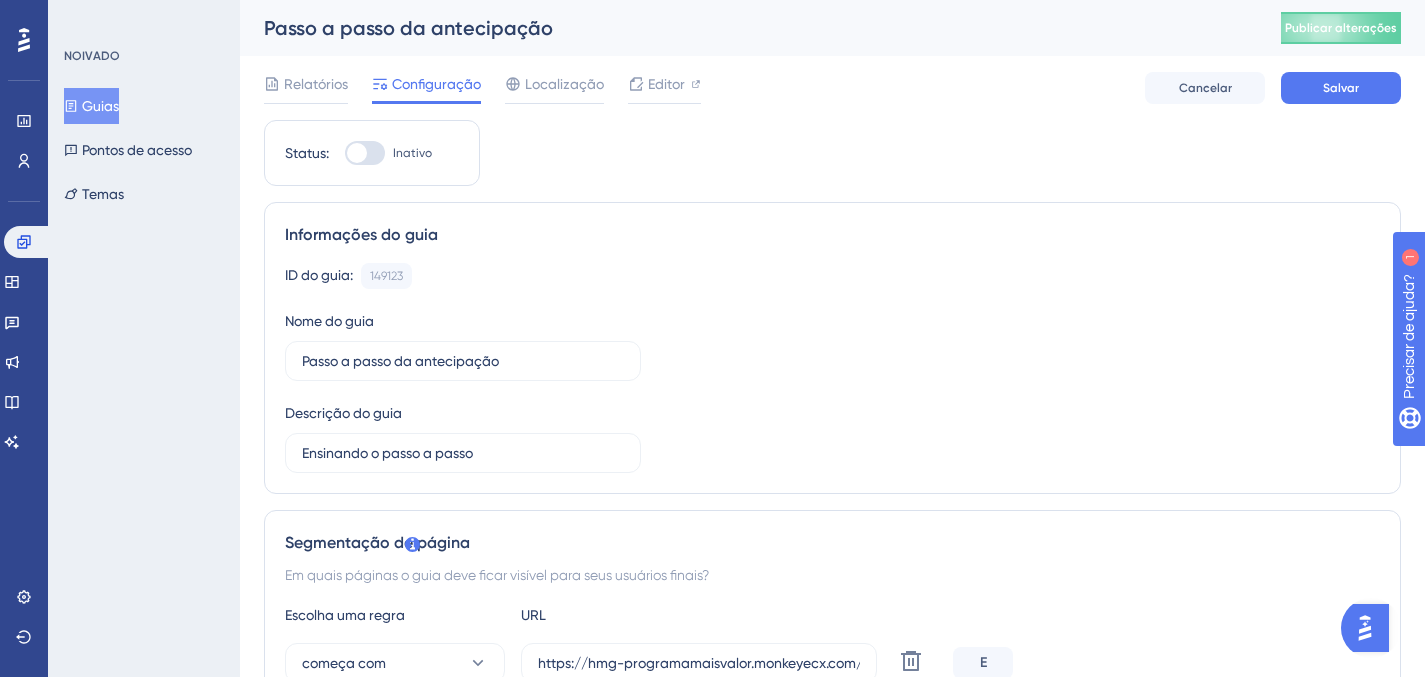 click at bounding box center (365, 153) 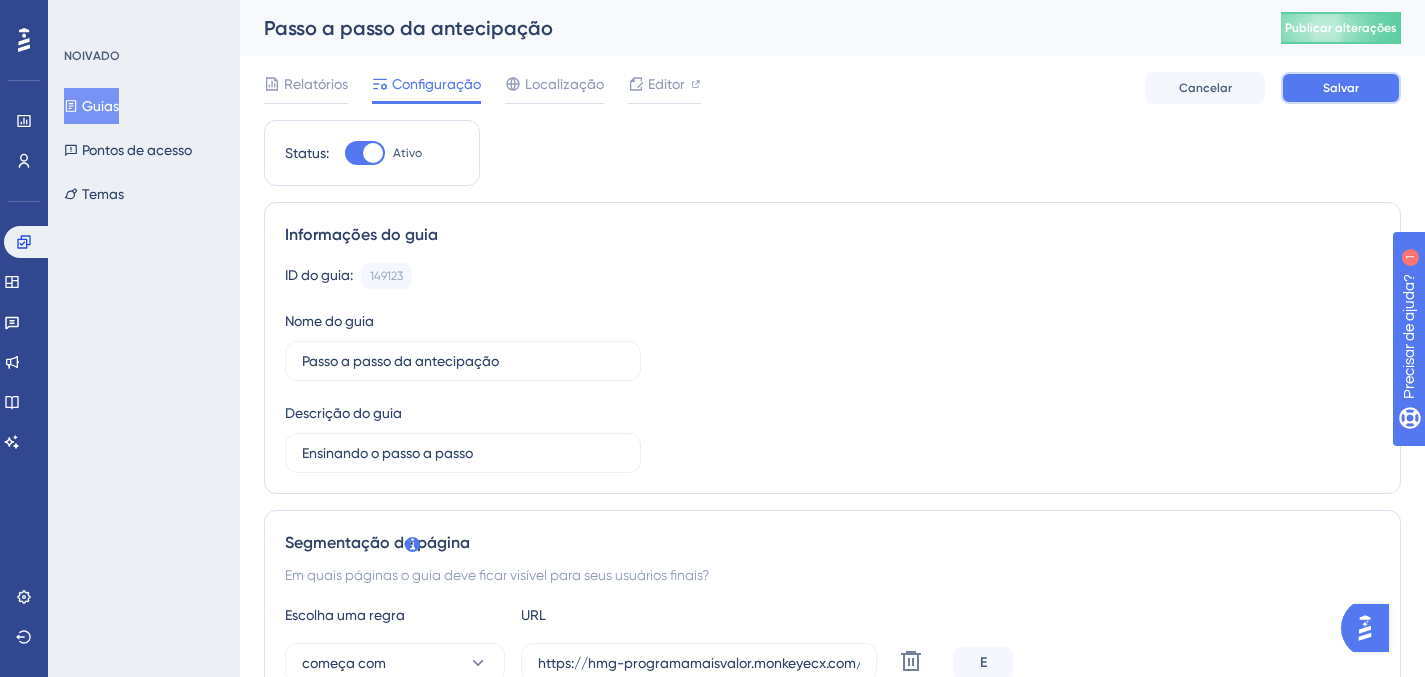 click on "Salvar" at bounding box center [1341, 88] 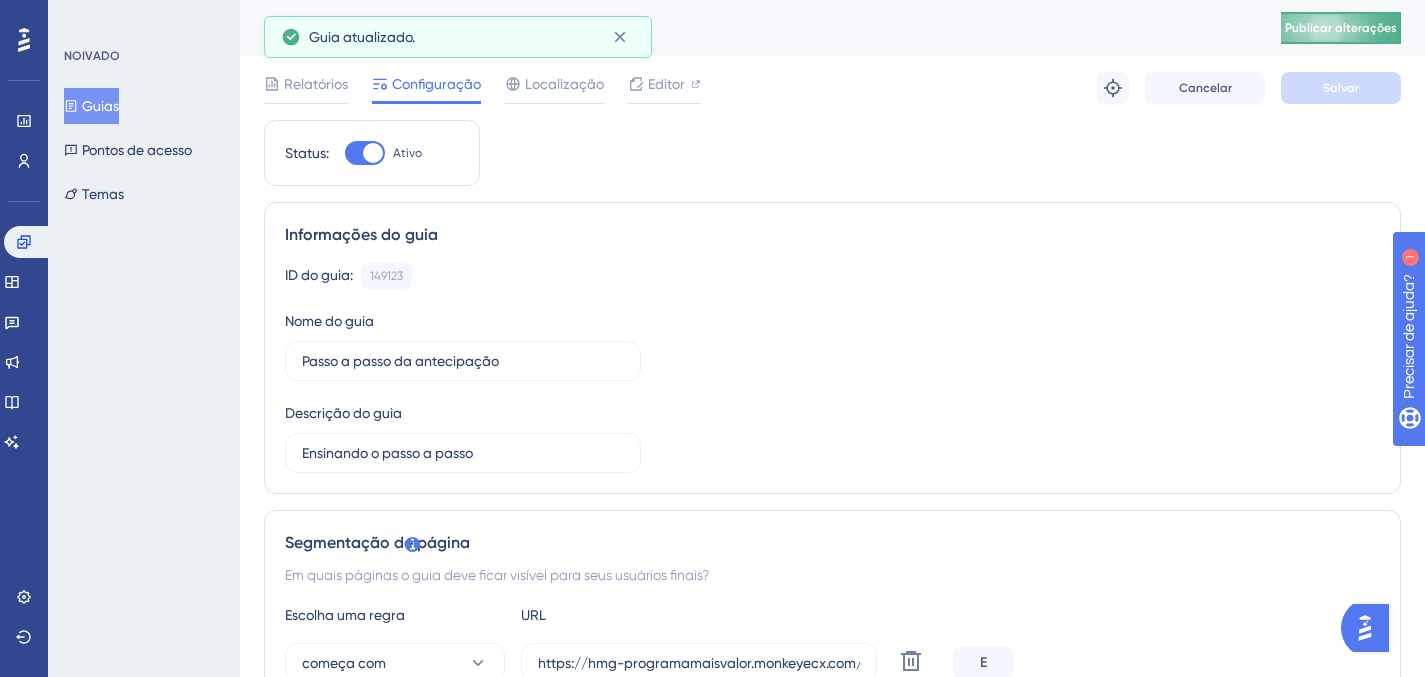 click on "Publicar alterações" at bounding box center [1341, 28] 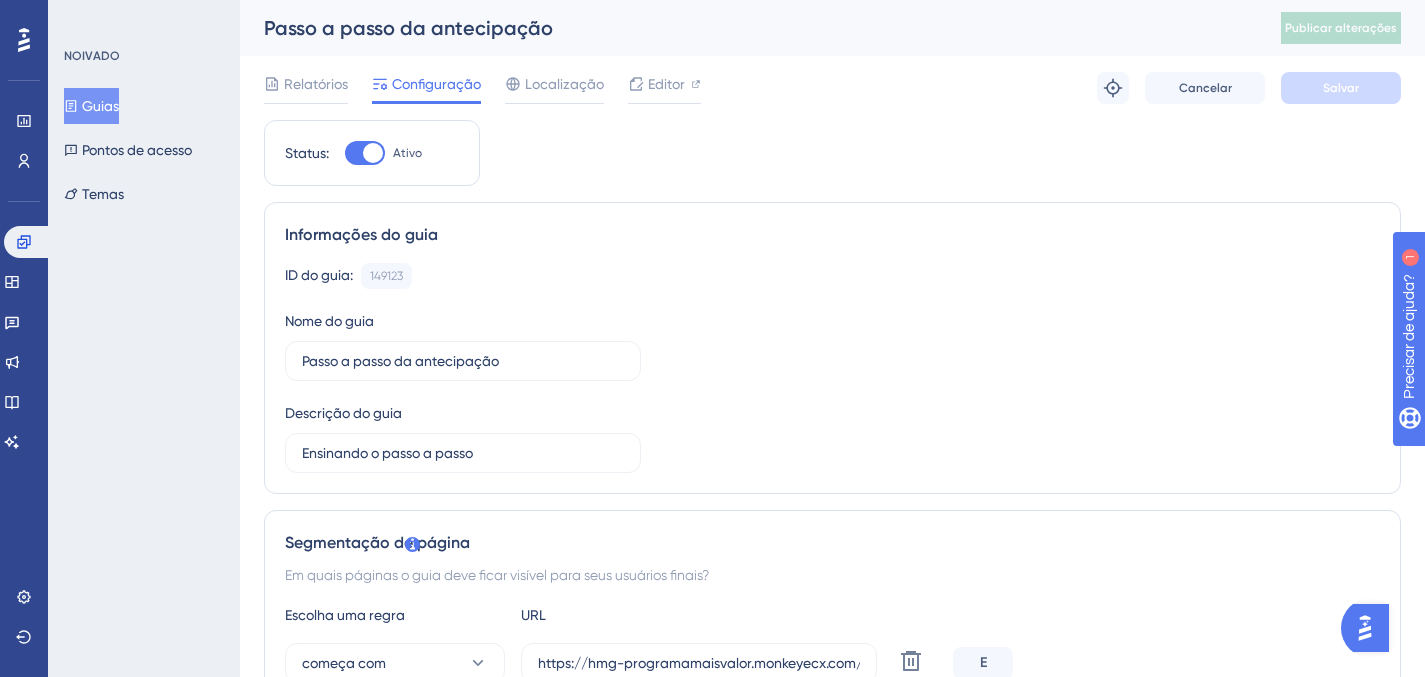 click on "Status: Ativo Informações do guia ID do guia: 149123 Cópia Nome do guia Passo a passo da antecipação Descrição do guia Ensinando o passo a passo Segmentação de página
Em quais páginas o guia deve ficar visível para seus usuários finais?
Escolha uma regra URL começa com https://hmg-programamaisvalor.monkeyecx.com/app/seller/shopping/selection/ Excluir E não contém hmg- Excluir E não contém app.caco.tech Excluir E não contém monkey.credit Excluir E não contém riscosacado.itau.com.br Excluir Condição de segmentação E Adicionar um alvo Segmentação de público Para qual segmento do público você gostaria de mostrar este guia? Todos os usuários Segmento personalizado Só eu Acionar Você pode acionar seu guia automaticamente quando o URL de destino for visitado e/ou usar os gatilhos personalizados. Disparo automático Defina a frequência de aparição Sempre Parar gatilho Nunca Quando o usuário vê o guia 10 vezes Quando o usuário completa o guia Médio Agendamento Padrão" at bounding box center [832, 1345] 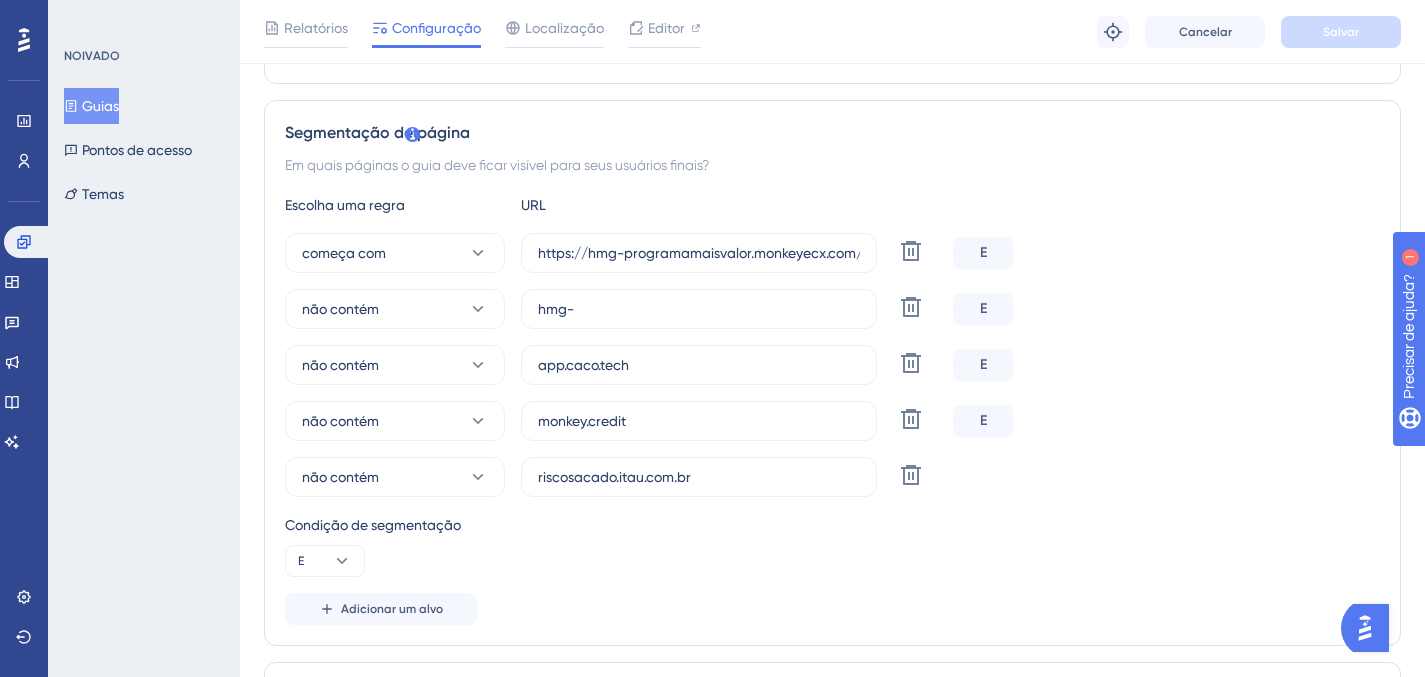 scroll, scrollTop: 397, scrollLeft: 0, axis: vertical 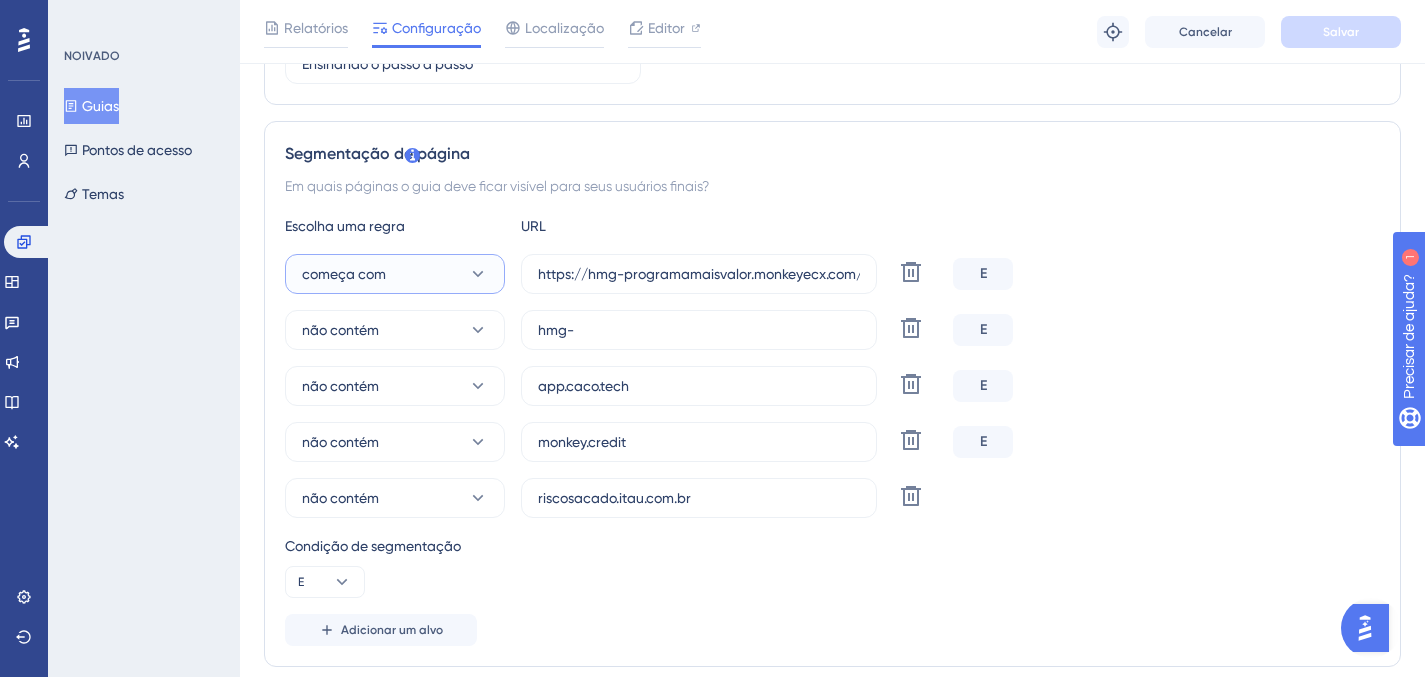 click on "começa com" at bounding box center [395, 274] 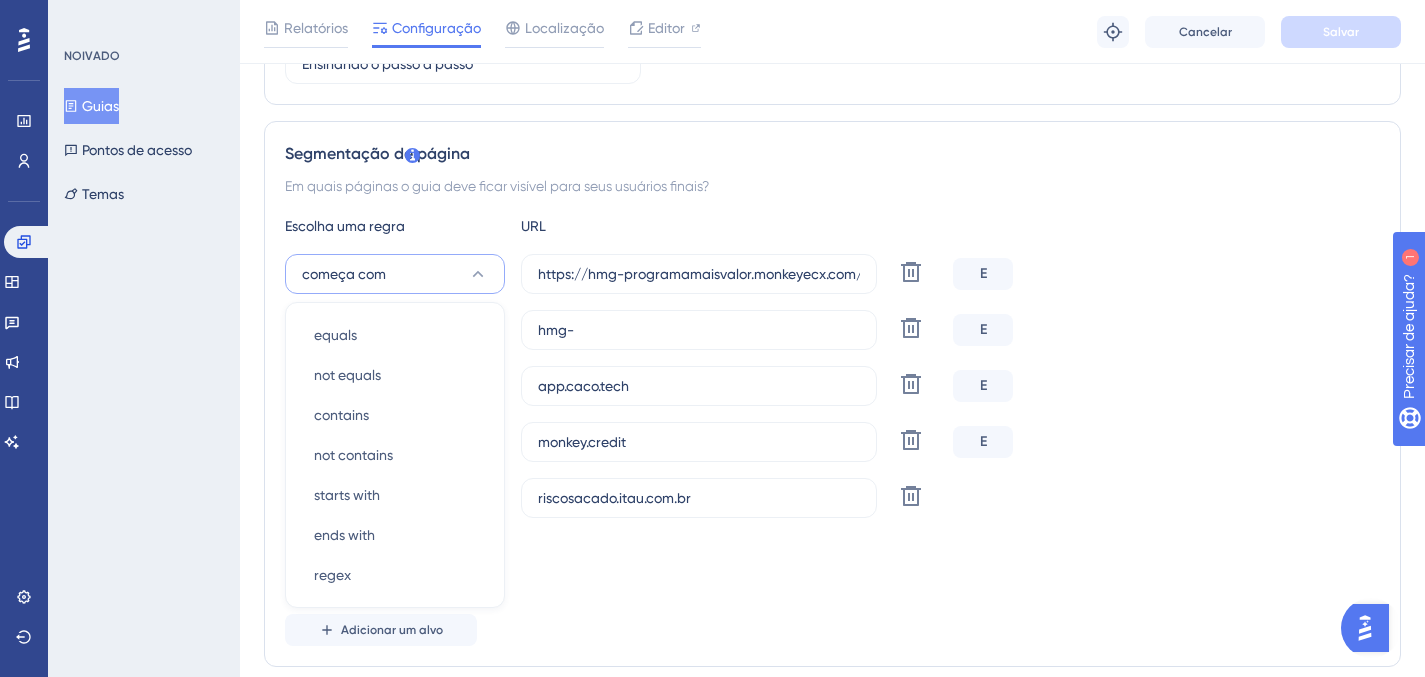 scroll, scrollTop: 513, scrollLeft: 0, axis: vertical 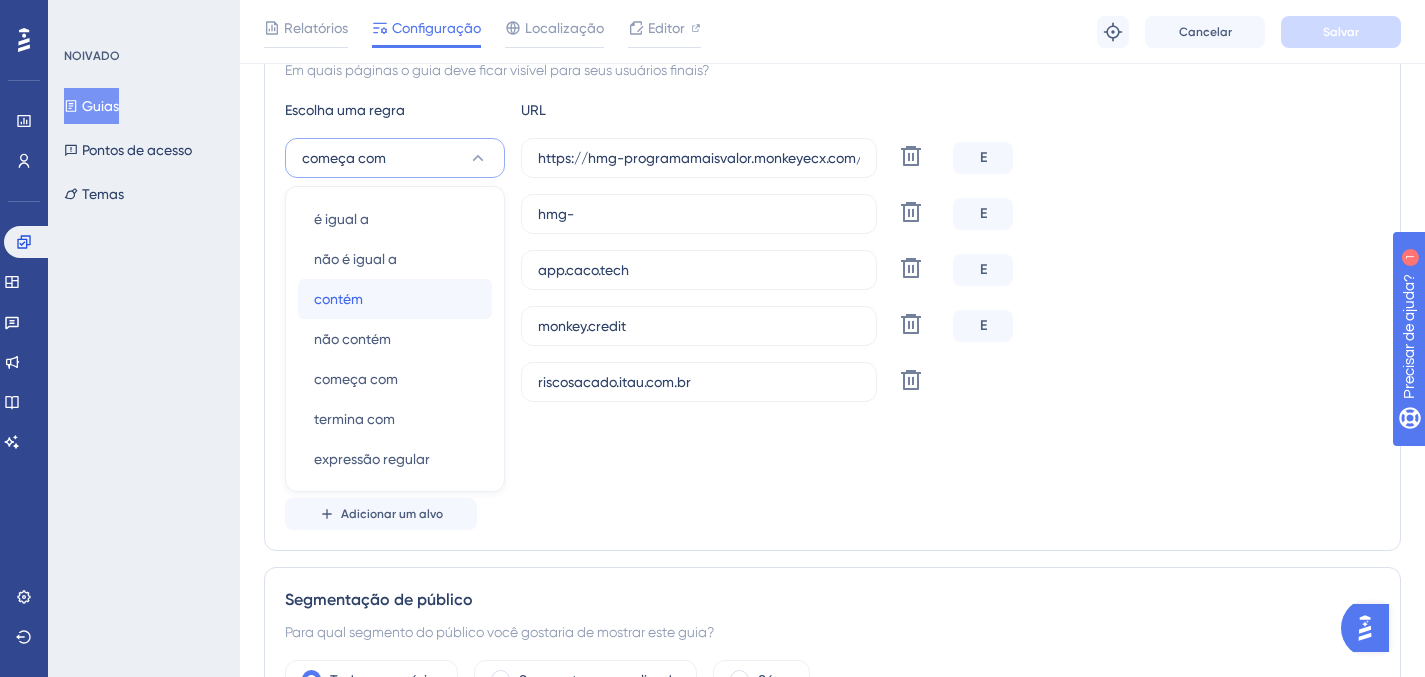 click on "contém contém" at bounding box center (395, 299) 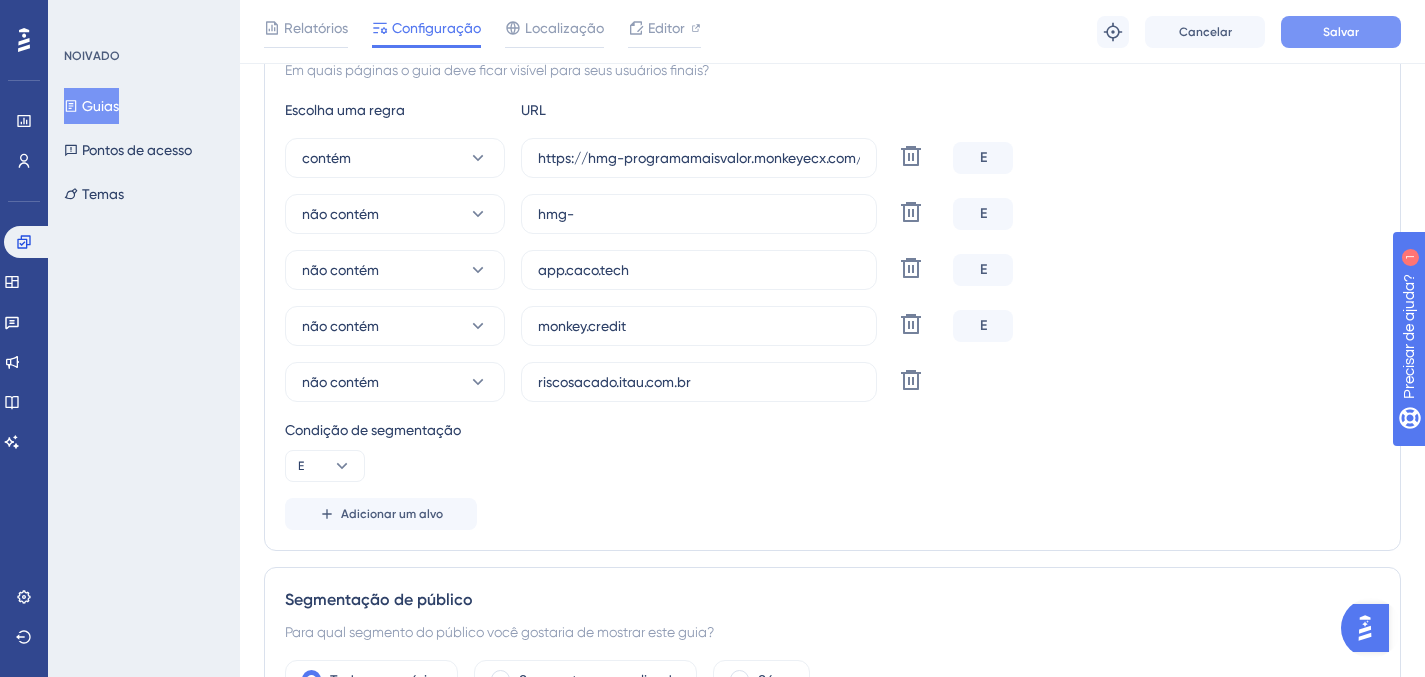 click on "Salvar" at bounding box center [1341, 32] 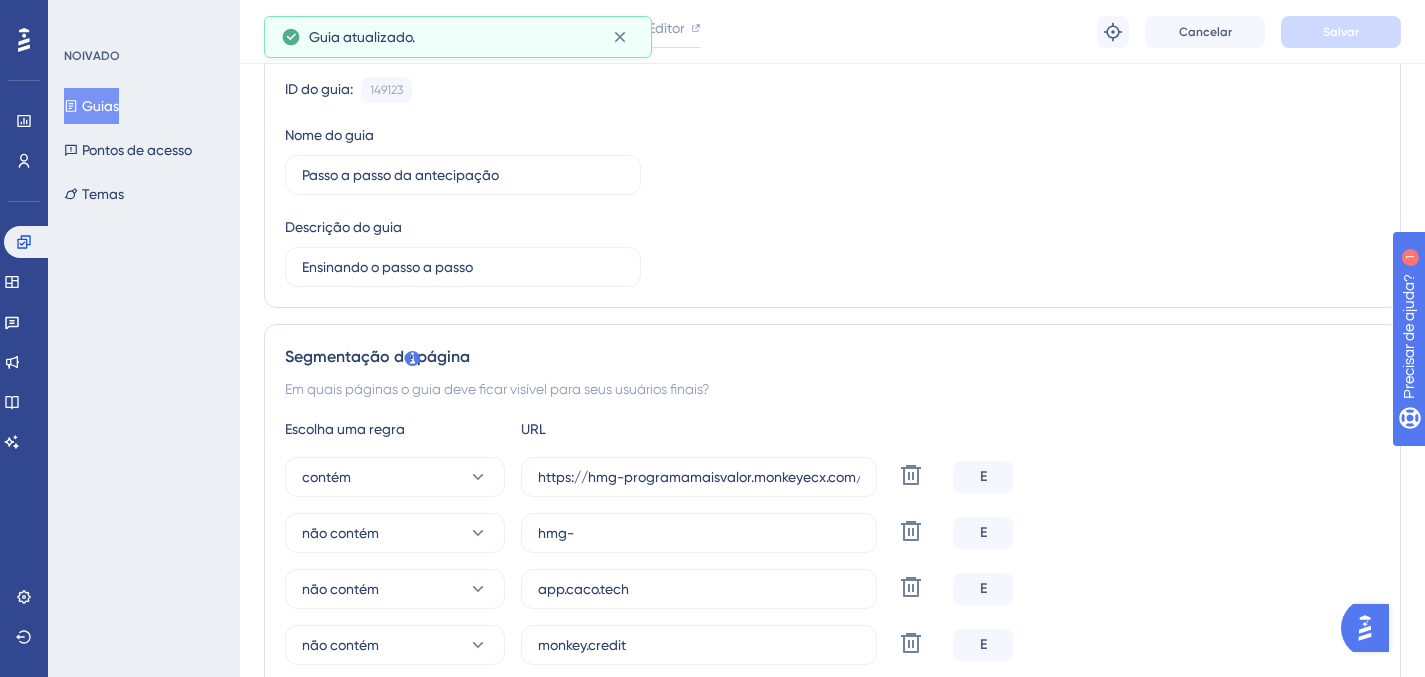 scroll, scrollTop: 0, scrollLeft: 0, axis: both 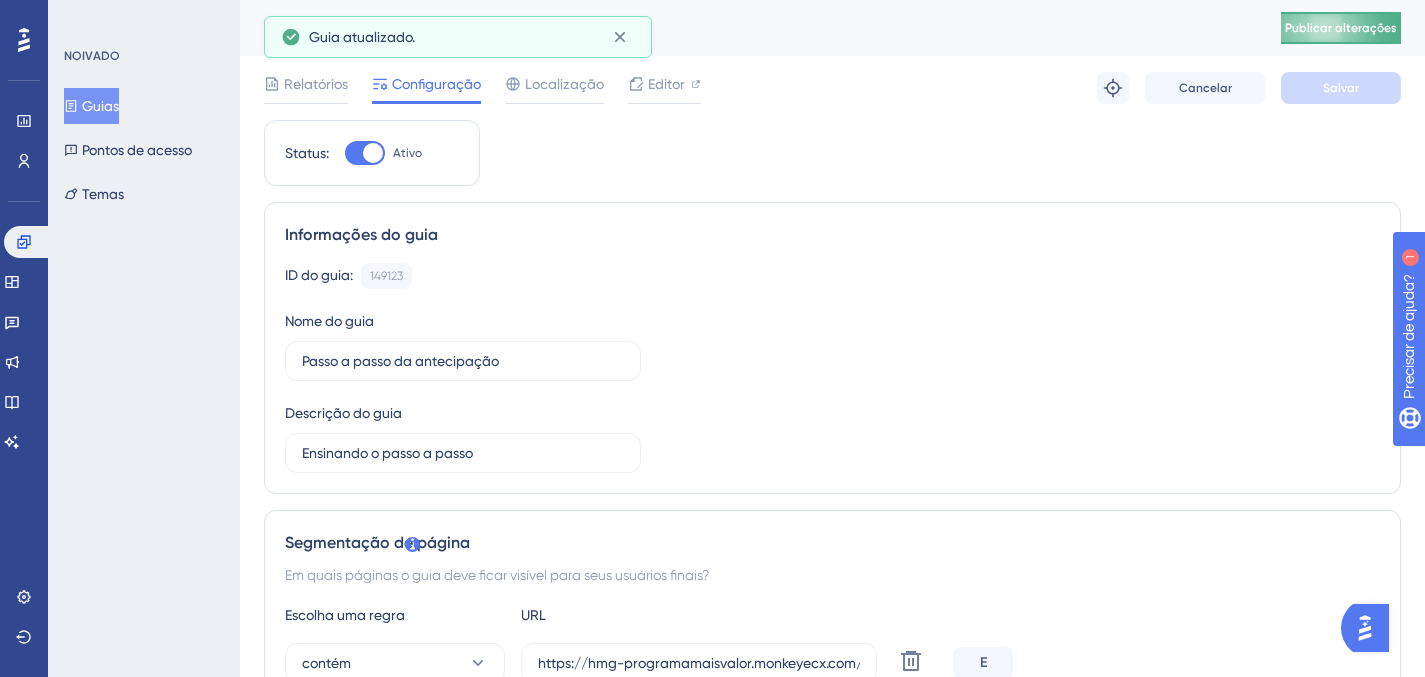 click on "Publicar alterações" at bounding box center [1341, 28] 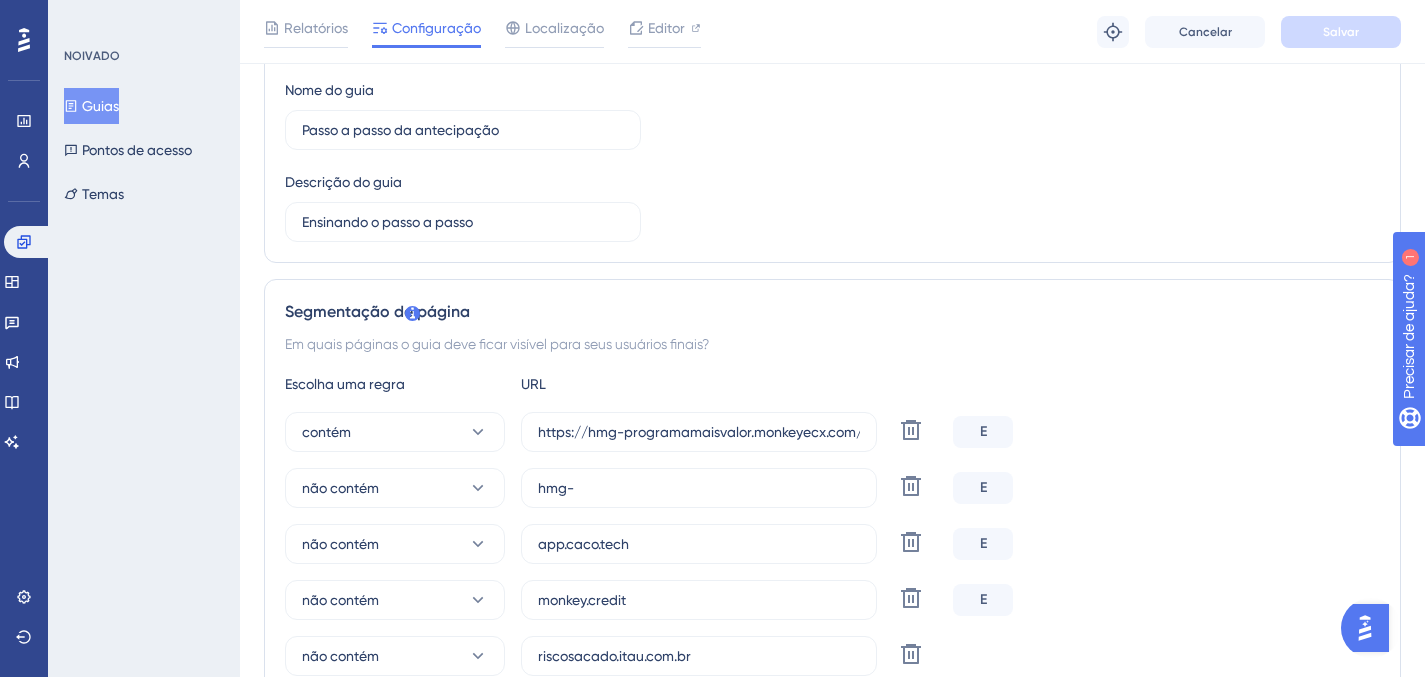 scroll, scrollTop: 323, scrollLeft: 0, axis: vertical 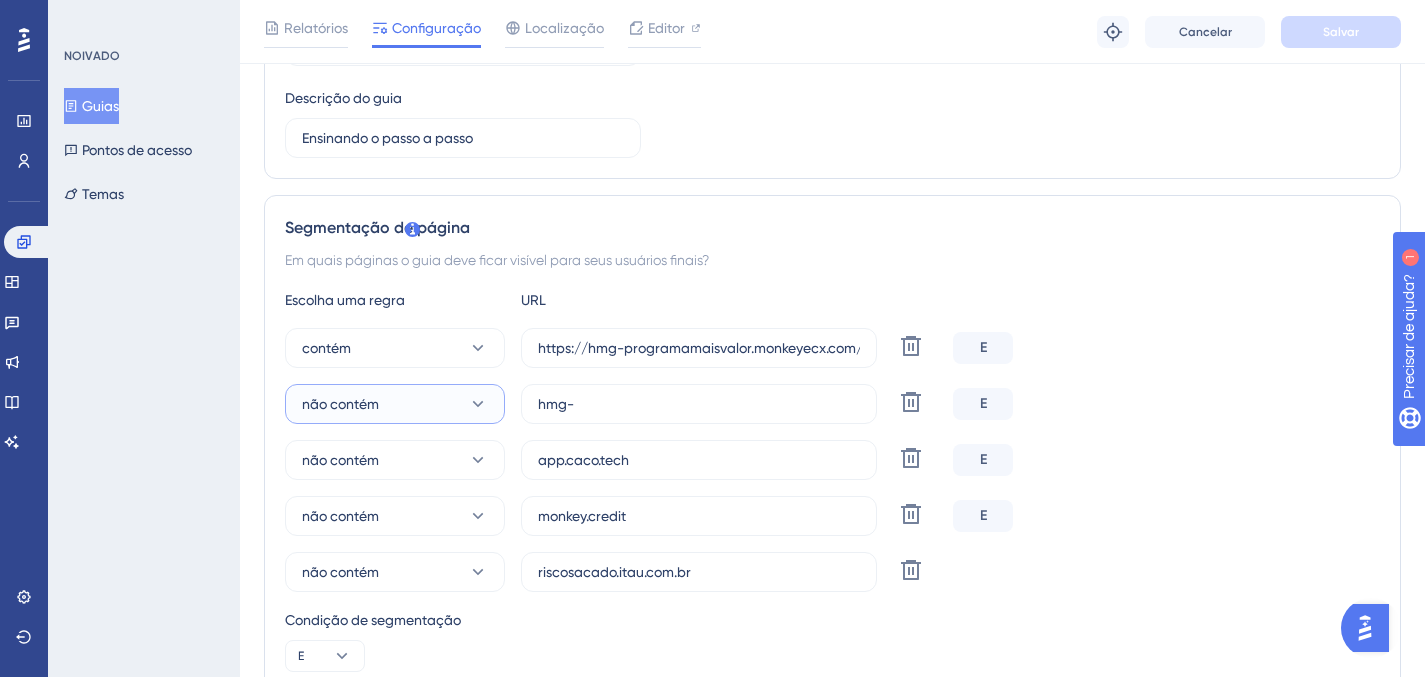 click on "não contém" at bounding box center (395, 404) 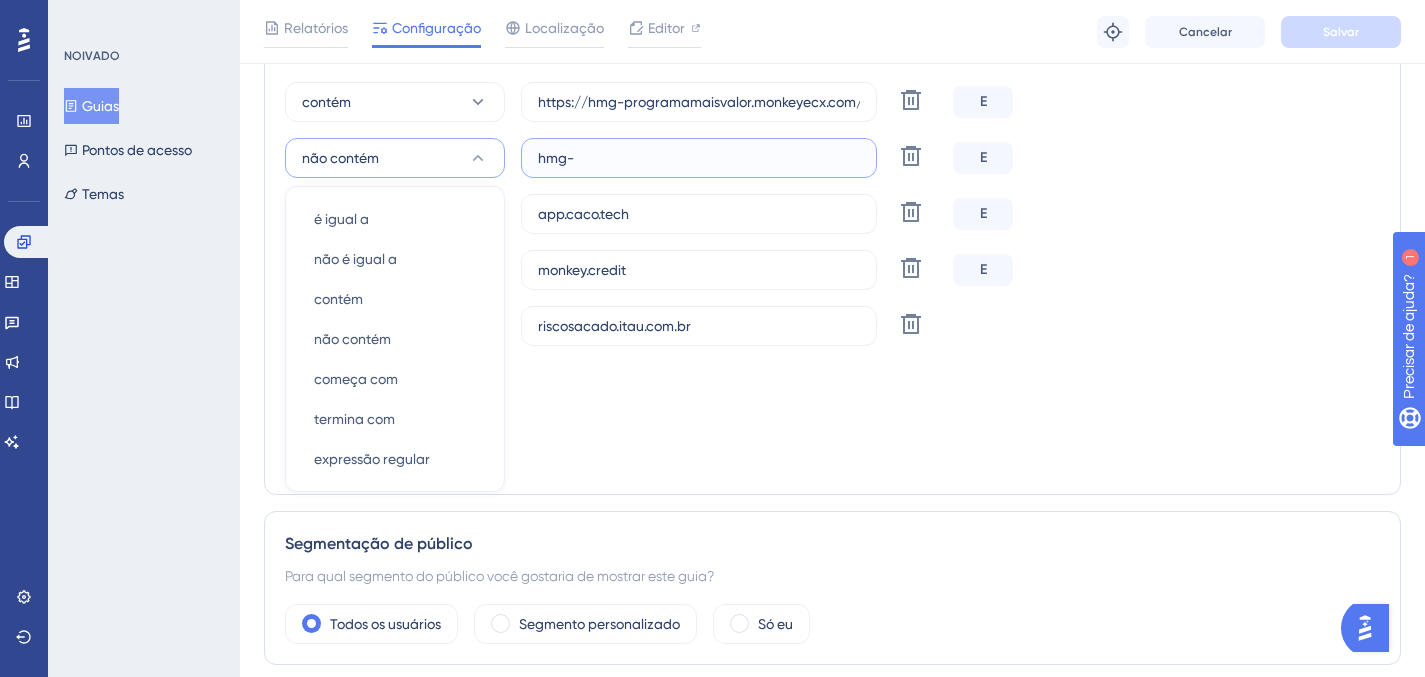 click on "hmg-" at bounding box center (699, 158) 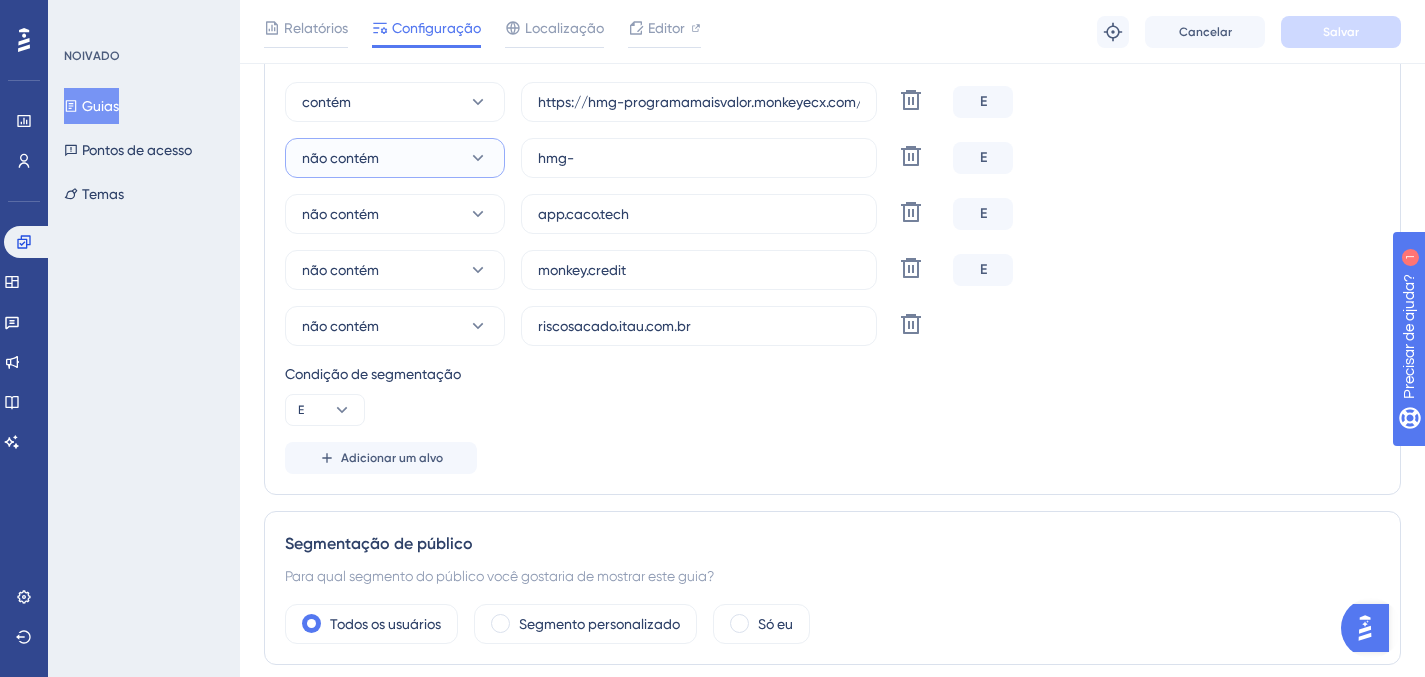 click on "não contém" at bounding box center [395, 158] 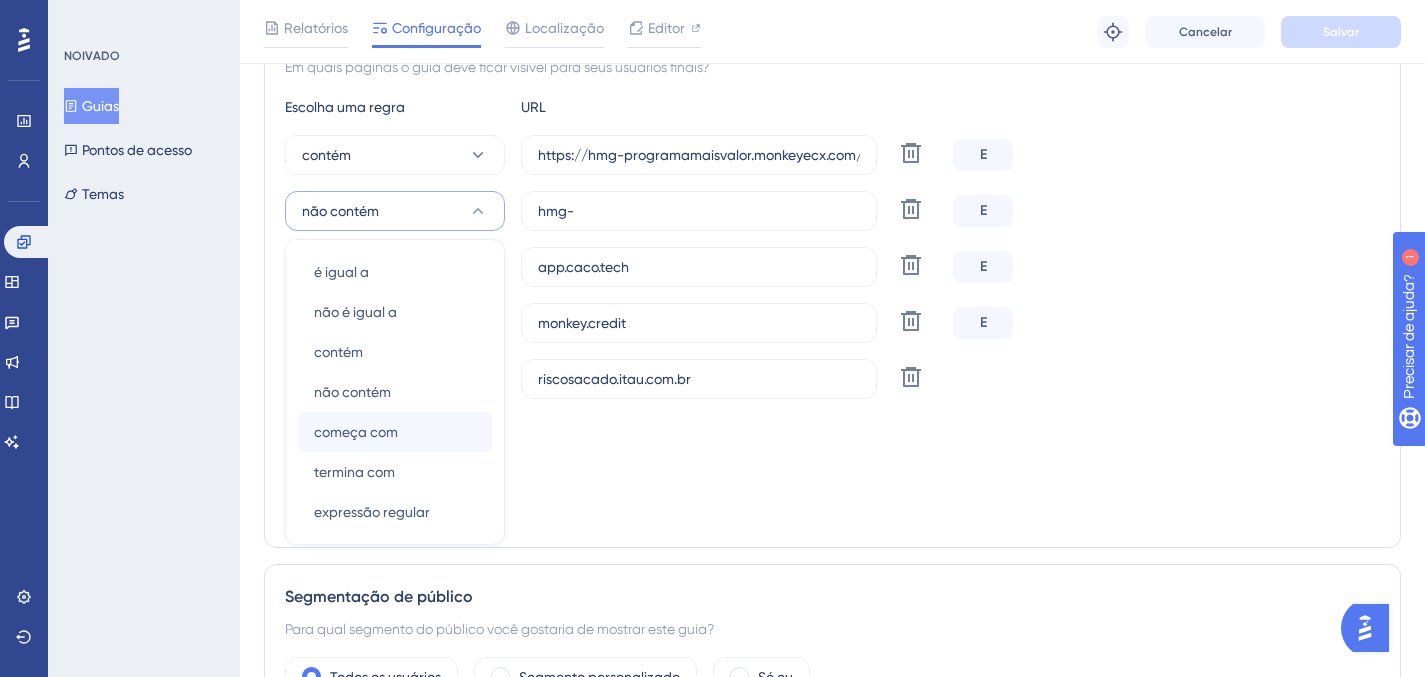 scroll, scrollTop: 472, scrollLeft: 0, axis: vertical 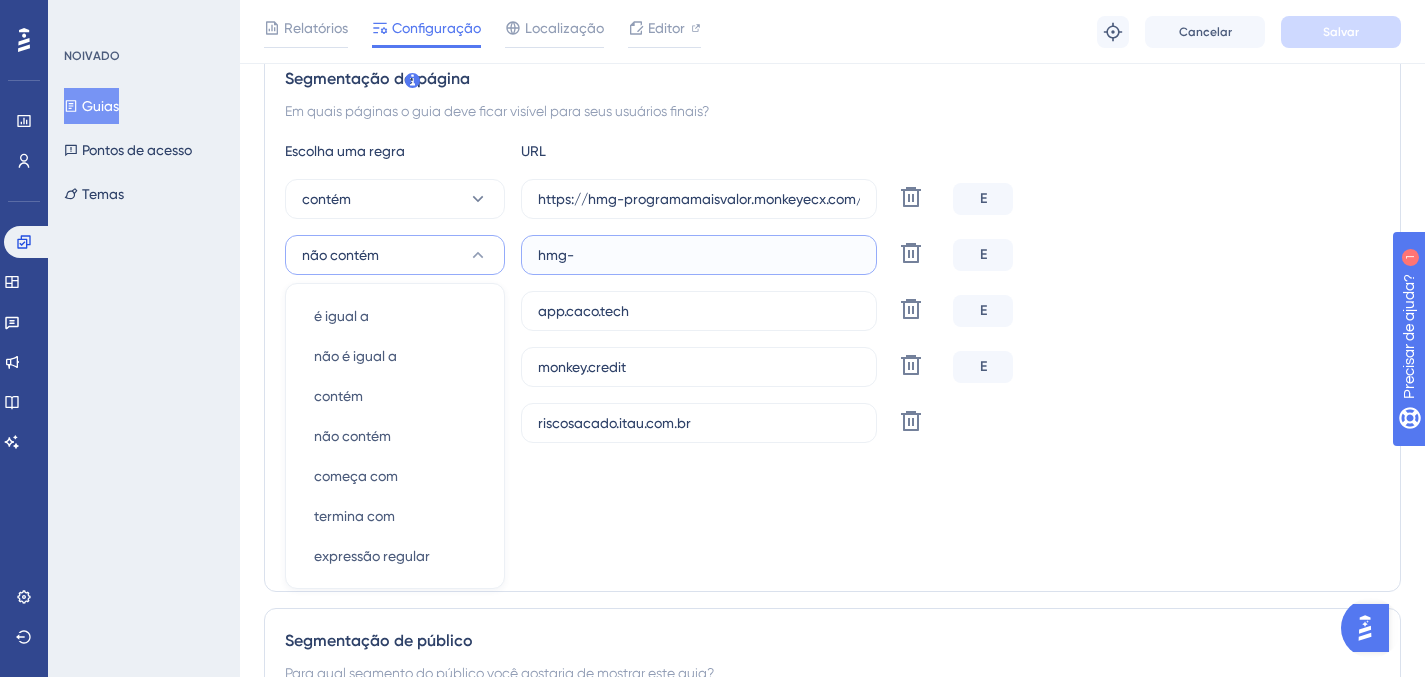 click on "hmg-" at bounding box center (699, 255) 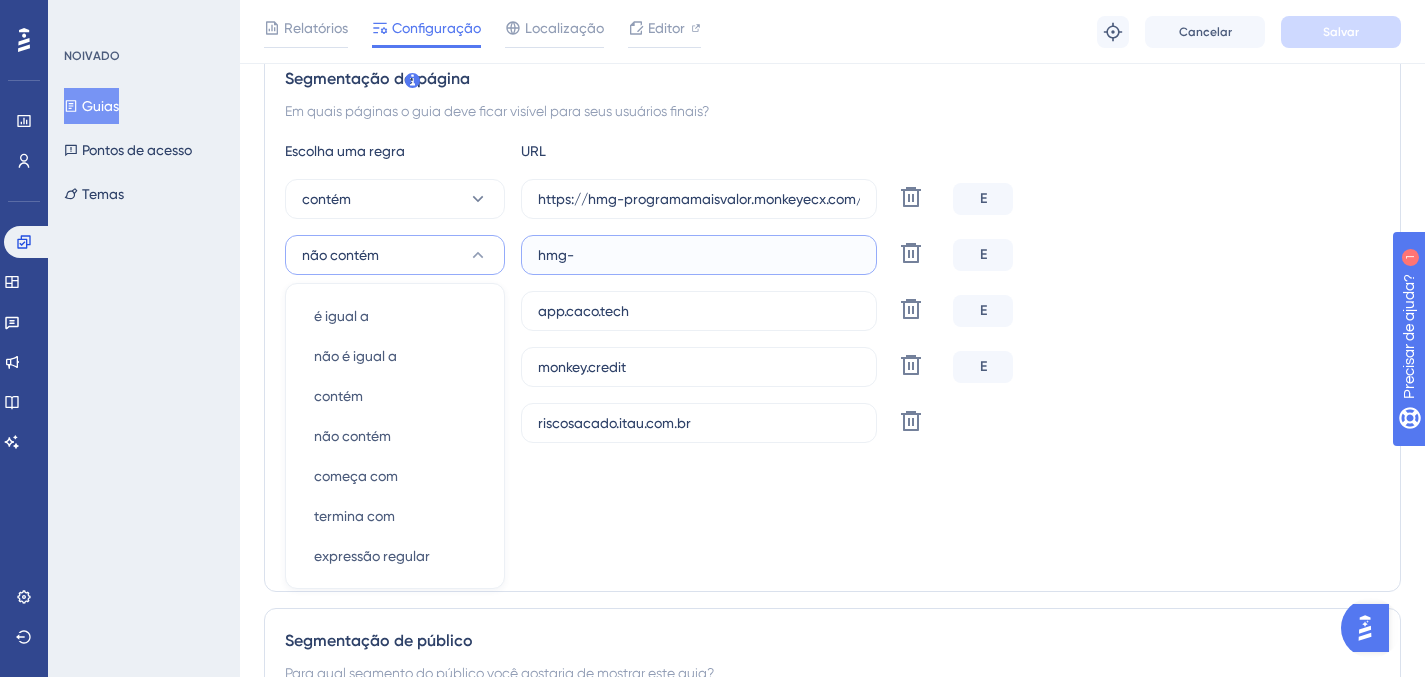 click on "hmg-" at bounding box center (699, 255) 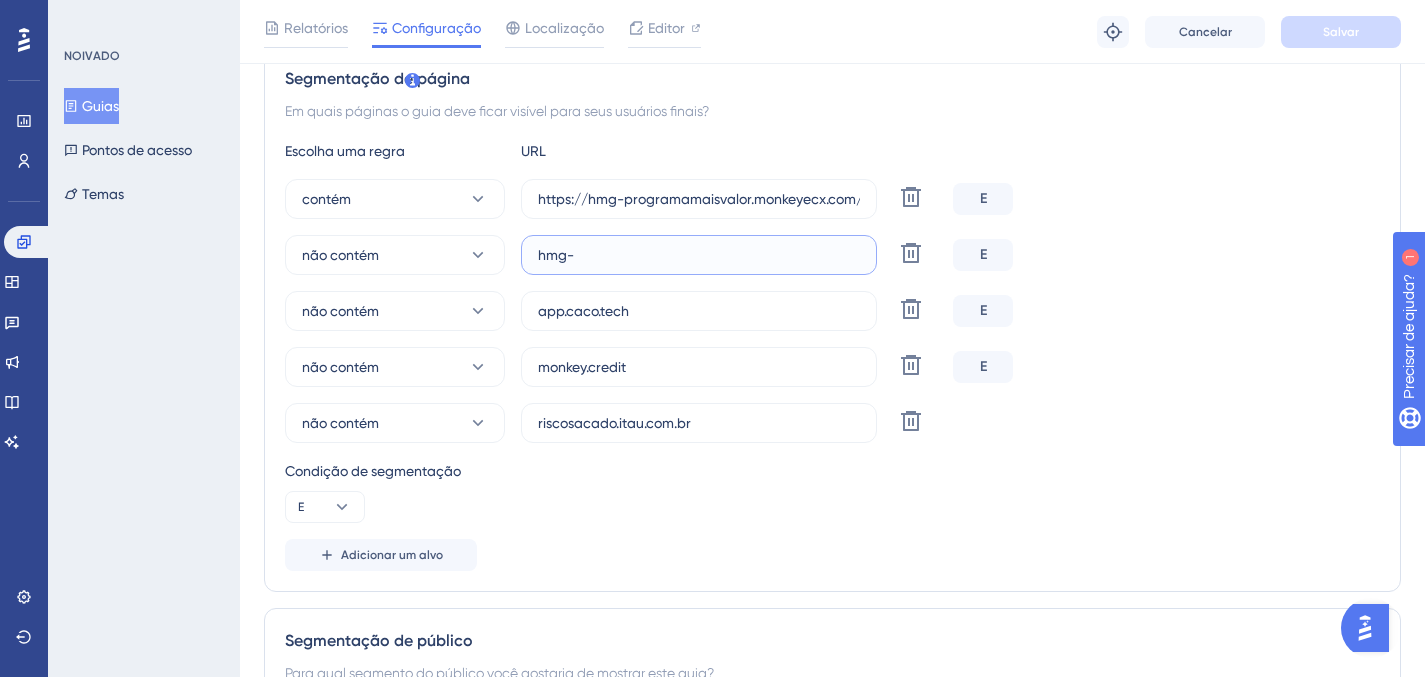 click on "hmg-" at bounding box center [699, 255] 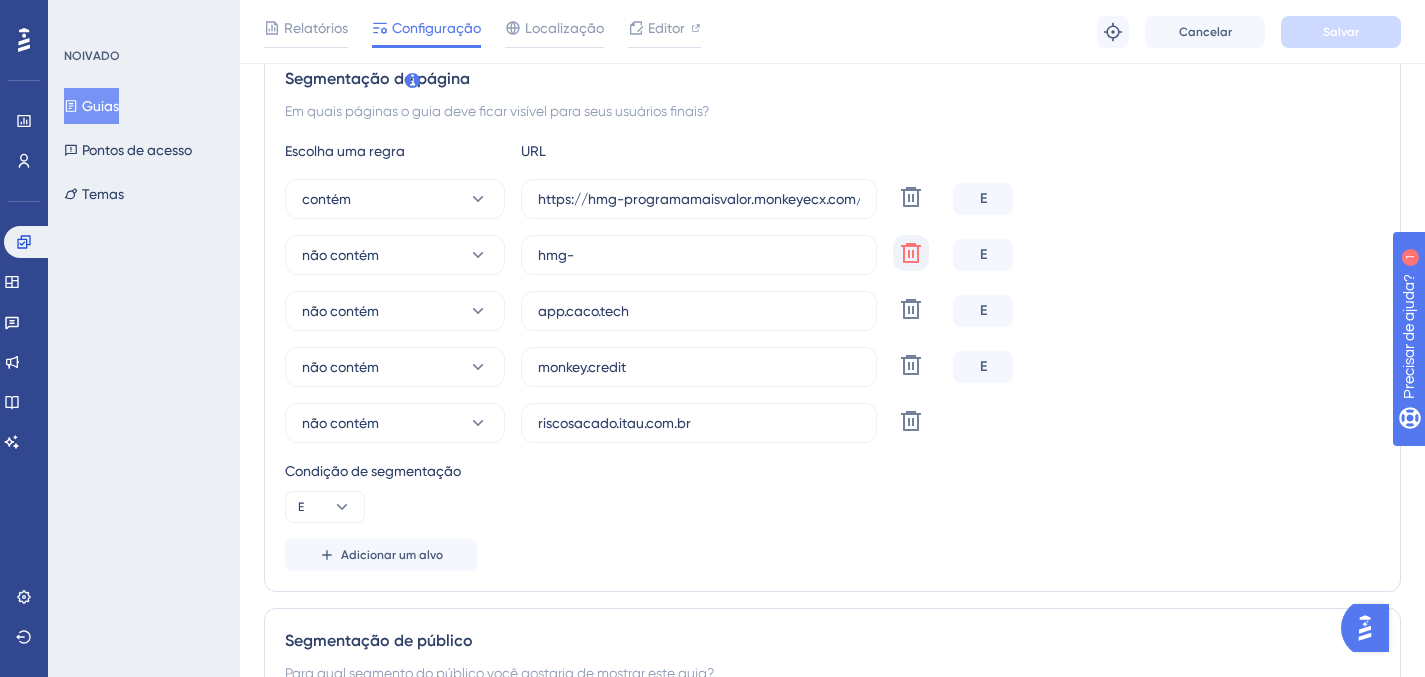 click 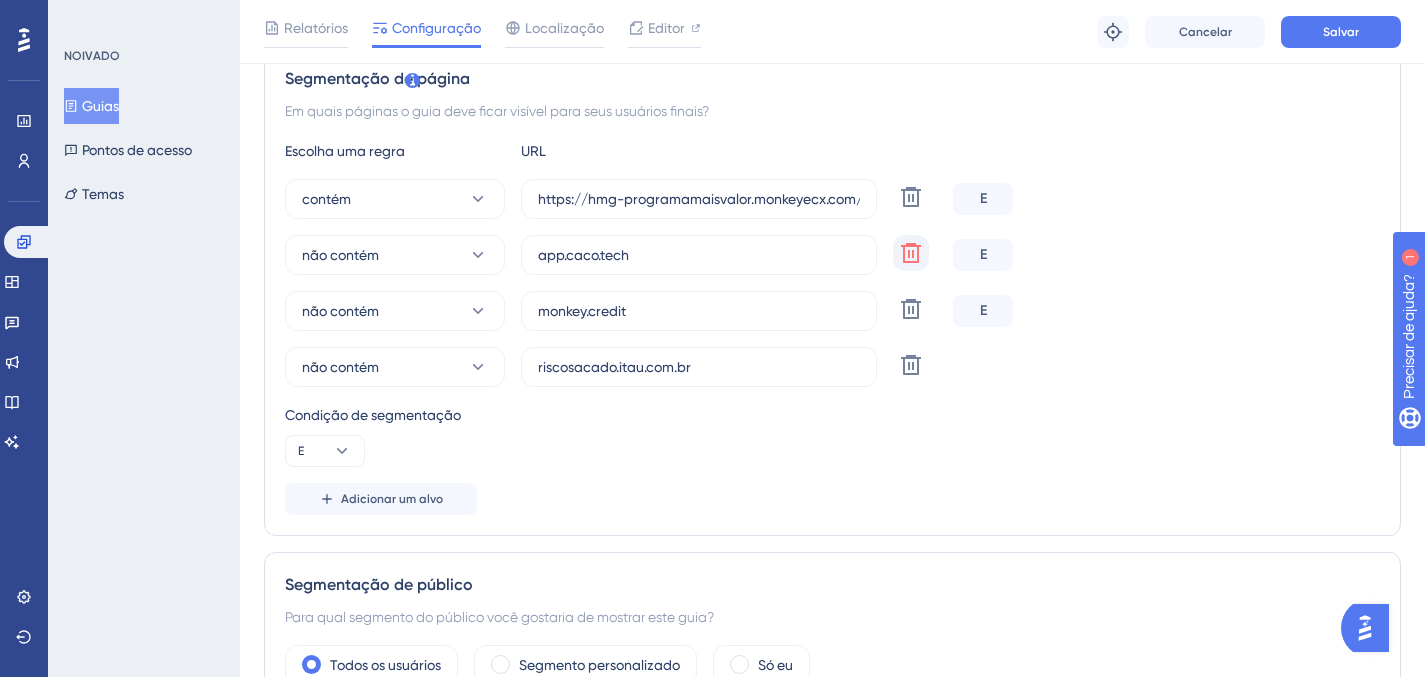click on "Status: Ativo Informações do guia ID do guia: 149123 Cópia Nome do guia Passo a passo da antecipação Descrição do guia Ensinando o passo a passo Segmentação de página
Em quais páginas o guia deve ficar visível para seus usuários finais?
Escolha uma regra URL contém https://hmg-programamaisvalor.monkeyecx.com/app/seller/shopping/selection/ Excluir E não contém app.caco.tech Excluir E não contém monkey.credit Excluir E não contém riscosacado.itau.com.br Excluir Condição de segmentação E Adicionar um alvo Segmentação de público Para qual segmento do público você gostaria de mostrar este guia? Todos os usuários Segmento personalizado Só eu Acionar Você pode acionar seu guia automaticamente quando o URL de destino for visitado e/ou usar os gatilhos personalizados. Disparo automático Defina a frequência de aparição Sempre Parar gatilho Nunca Quando o usuário vê o guia 10 vezes Quando o usuário completa o guia Quando o usuário atinge a meta personalizada Médio Padrão" at bounding box center [832, 853] 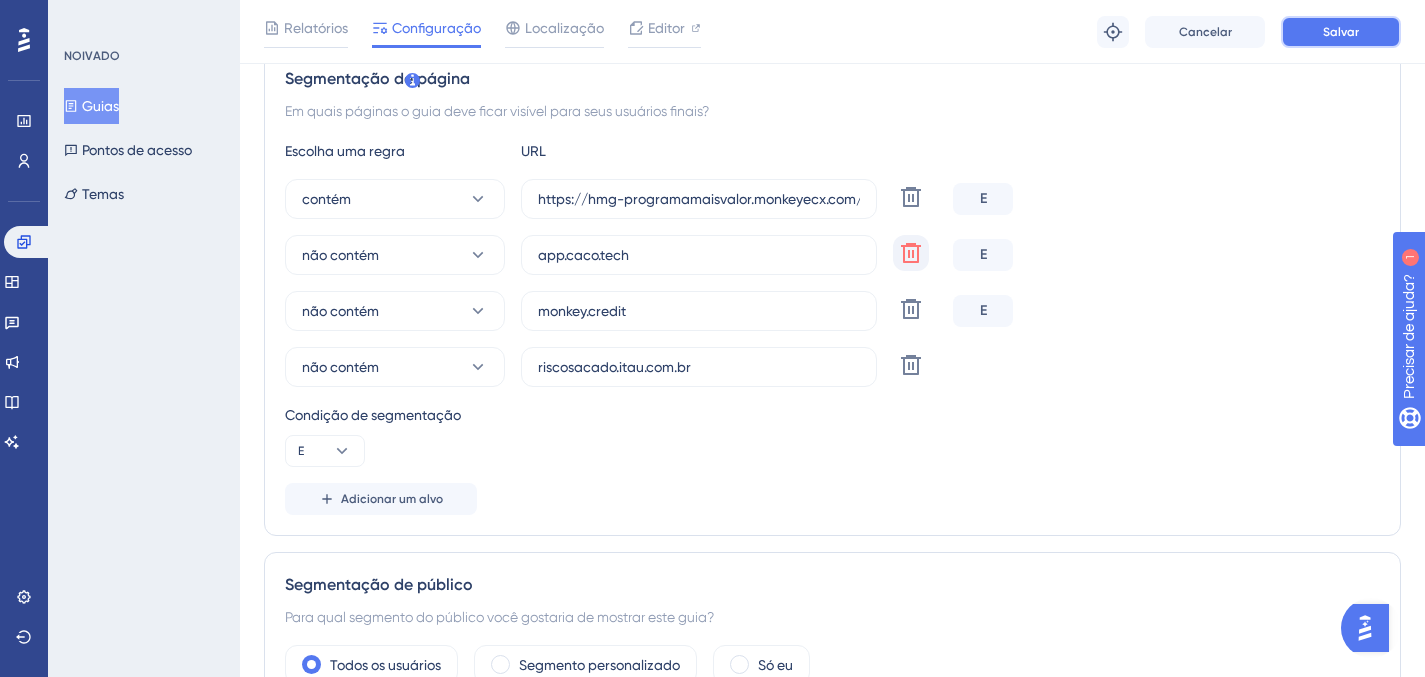 click on "Salvar" at bounding box center (1341, 32) 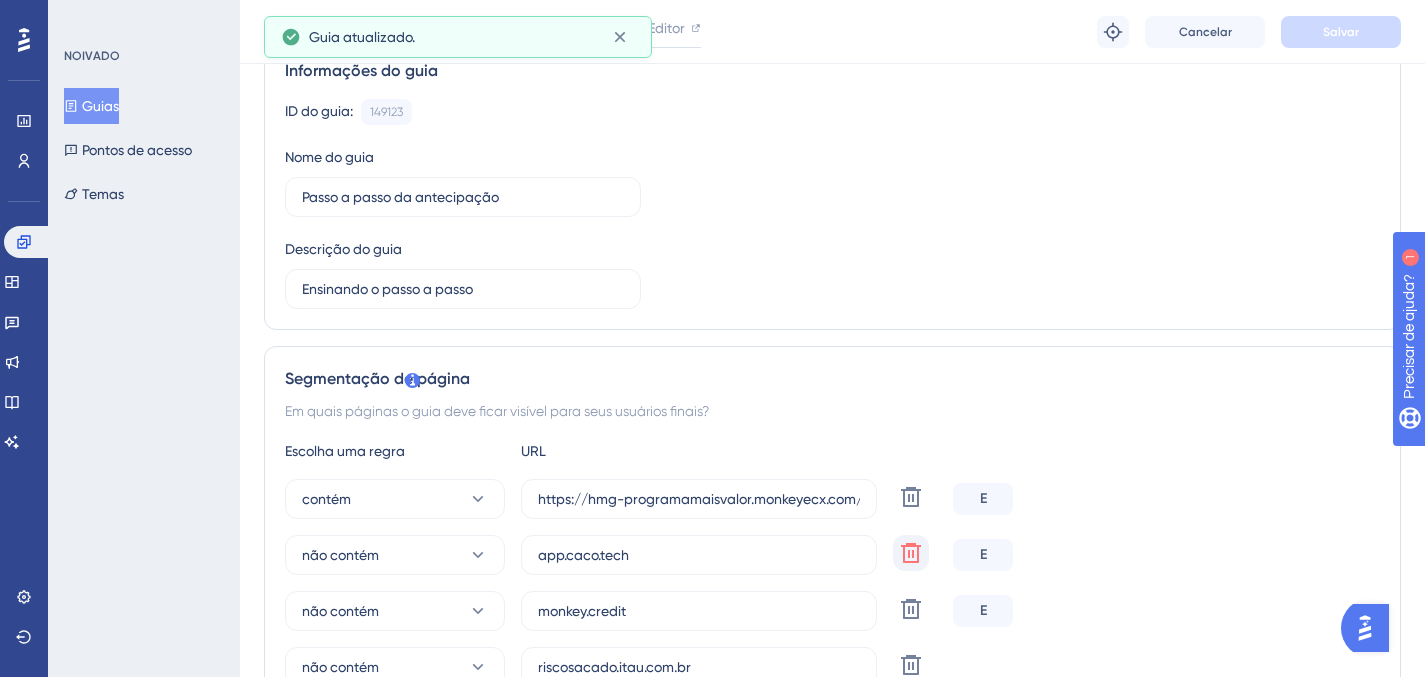 scroll, scrollTop: 0, scrollLeft: 0, axis: both 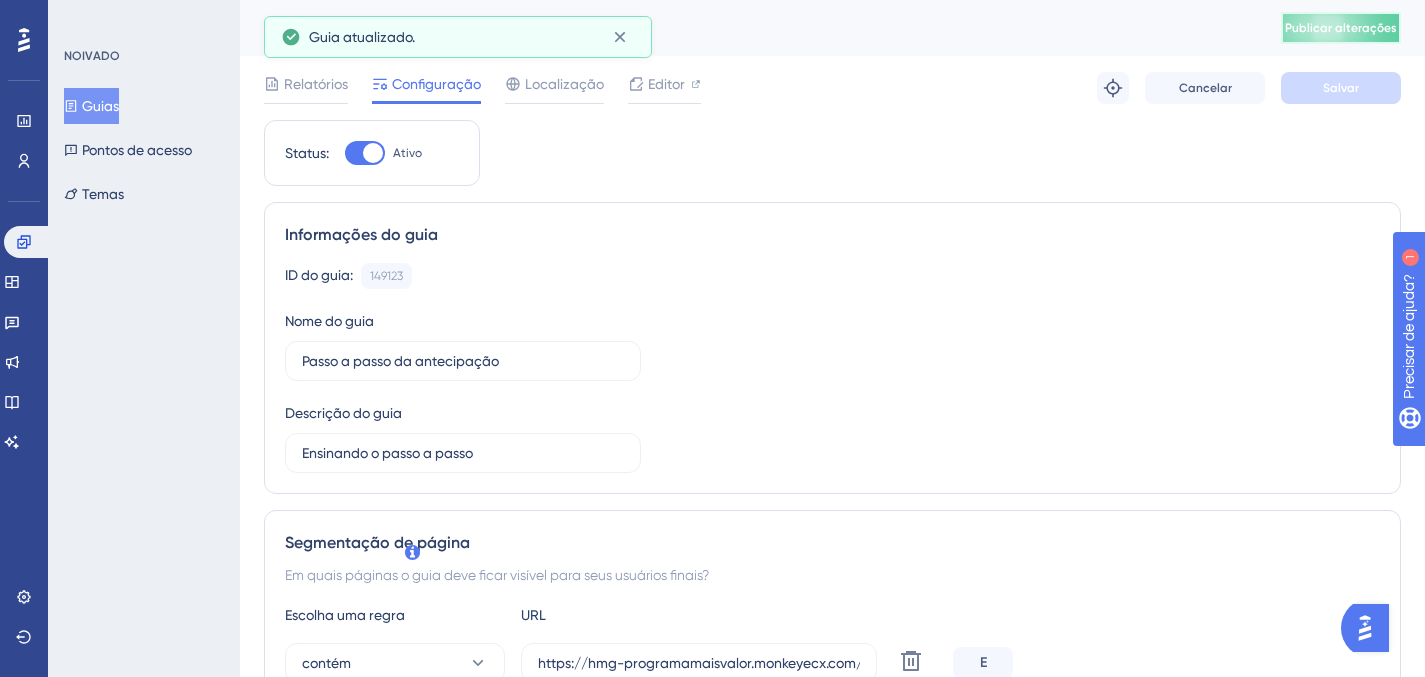 click on "Publicar alterações" at bounding box center [1341, 28] 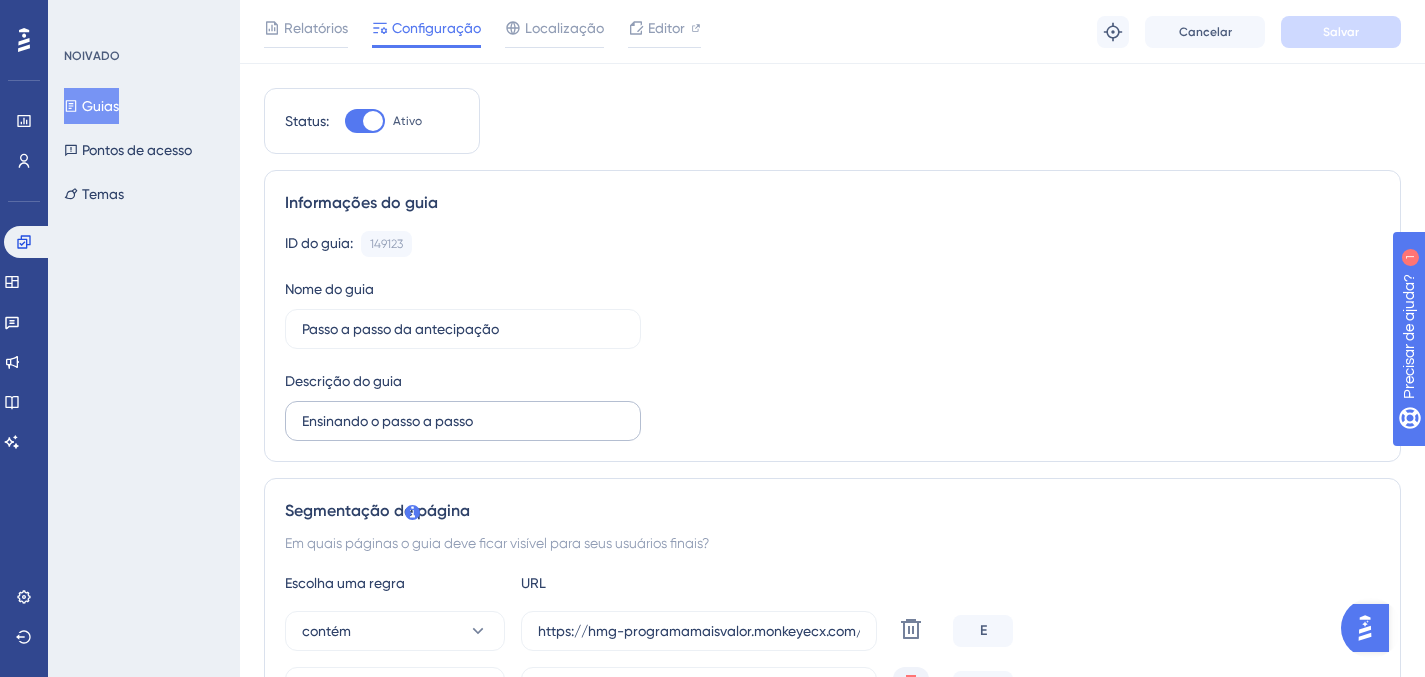 scroll, scrollTop: 0, scrollLeft: 0, axis: both 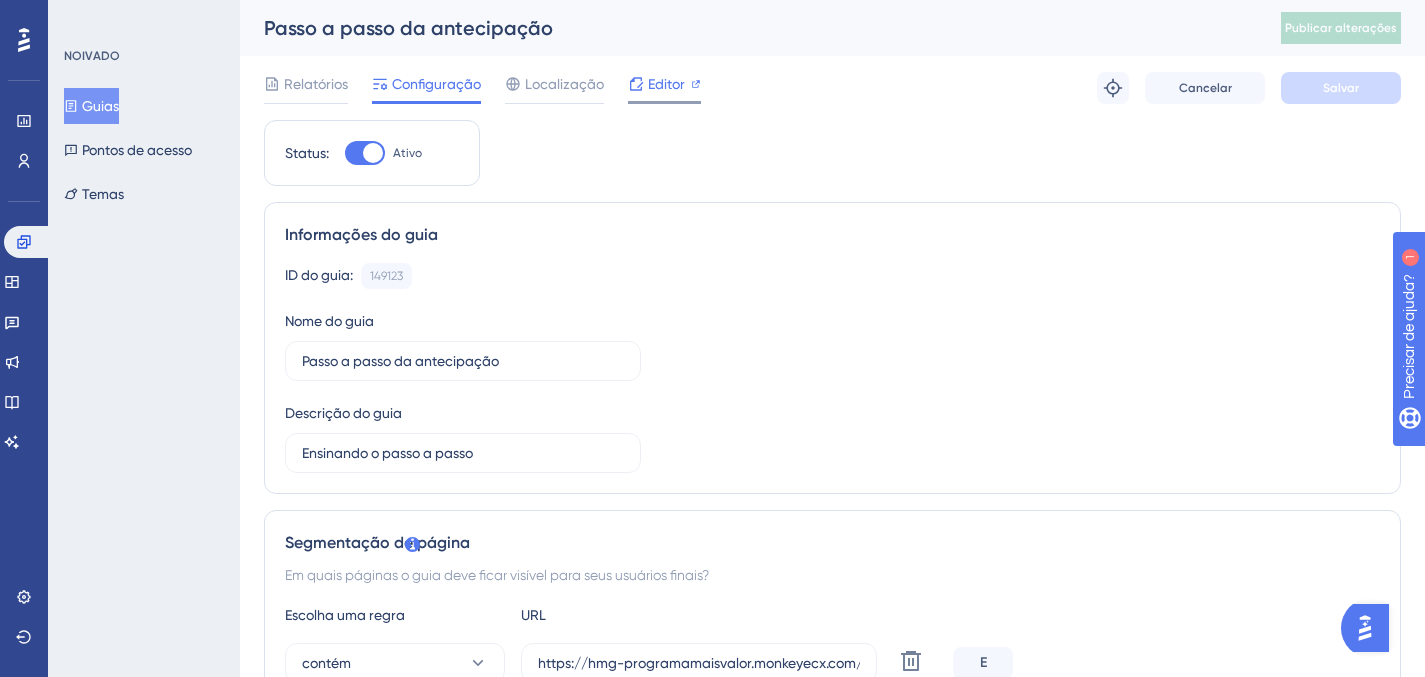 click on "Editor" at bounding box center (666, 84) 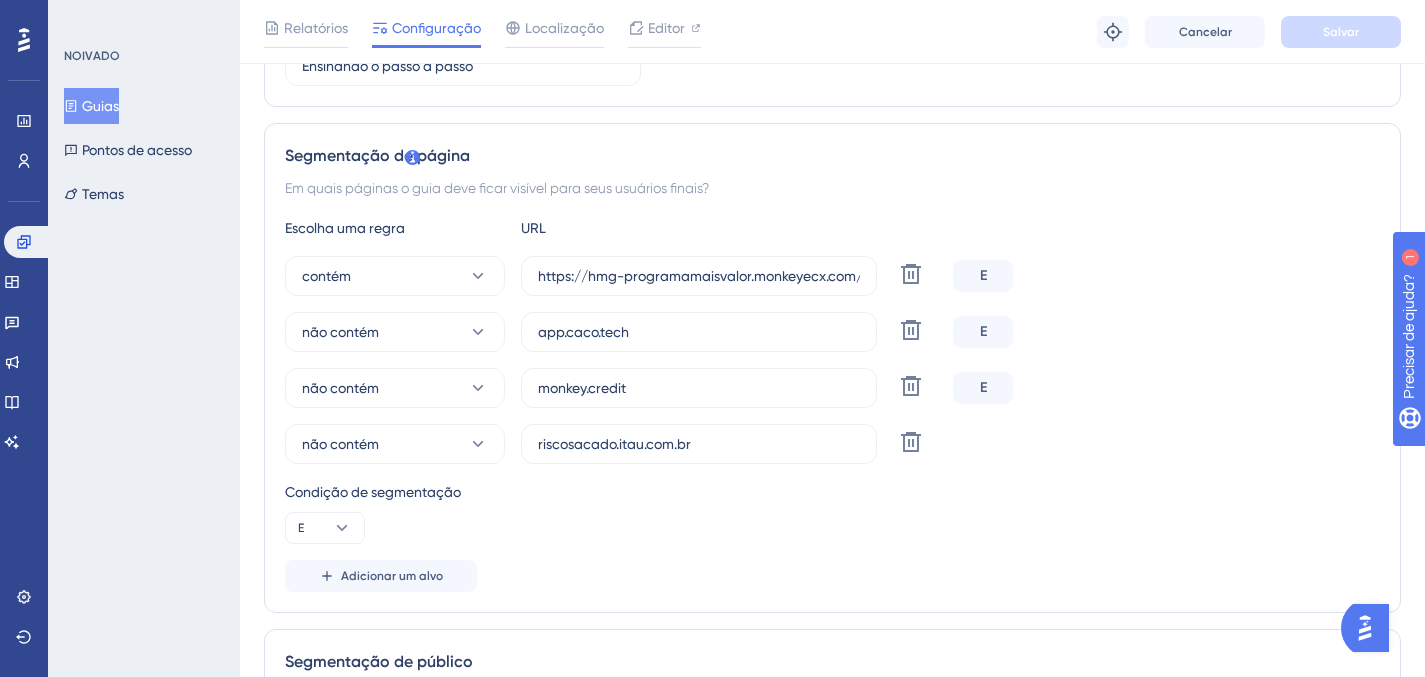scroll, scrollTop: 0, scrollLeft: 0, axis: both 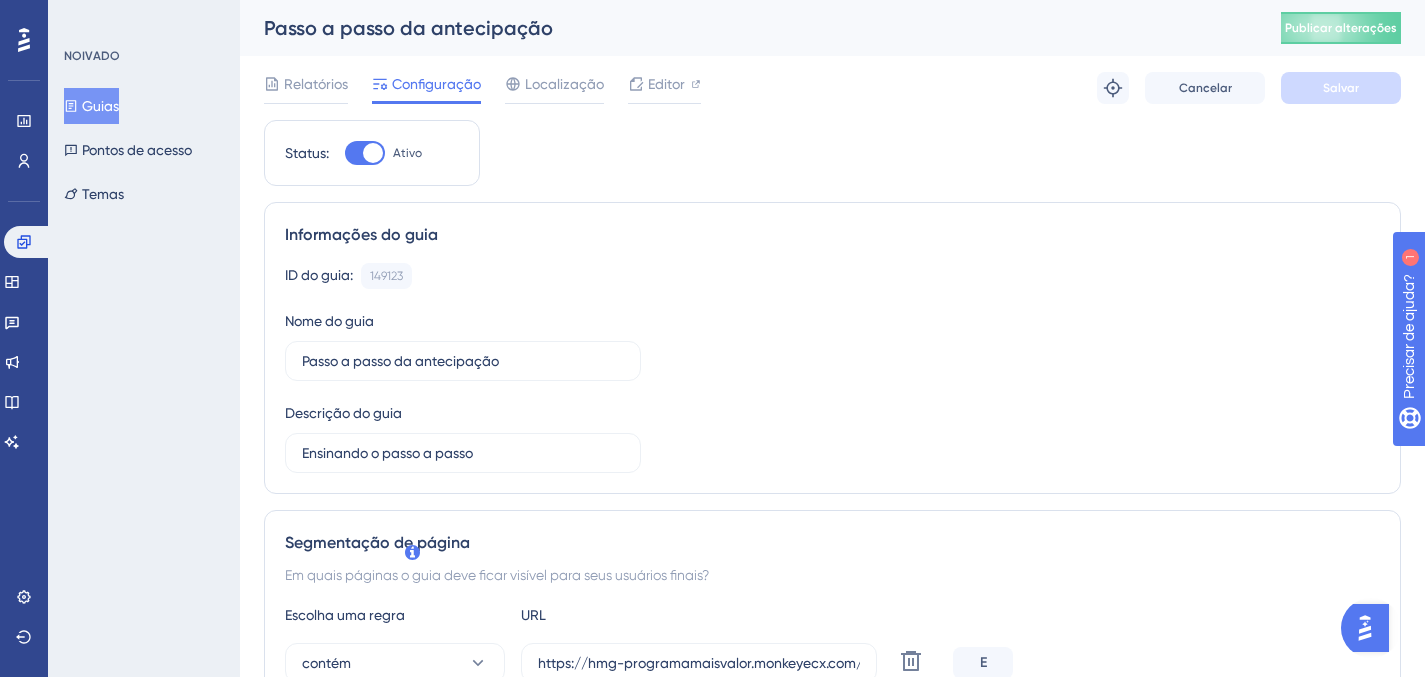 click at bounding box center (373, 153) 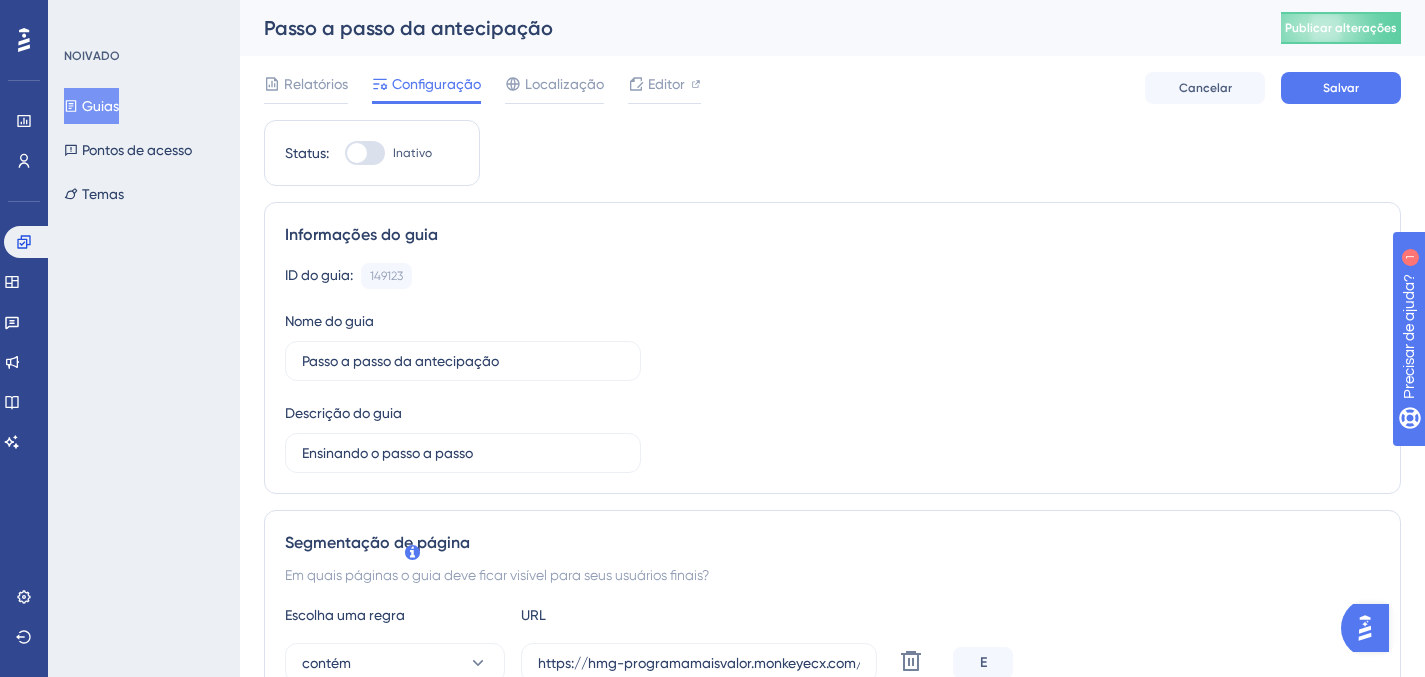 click at bounding box center (357, 153) 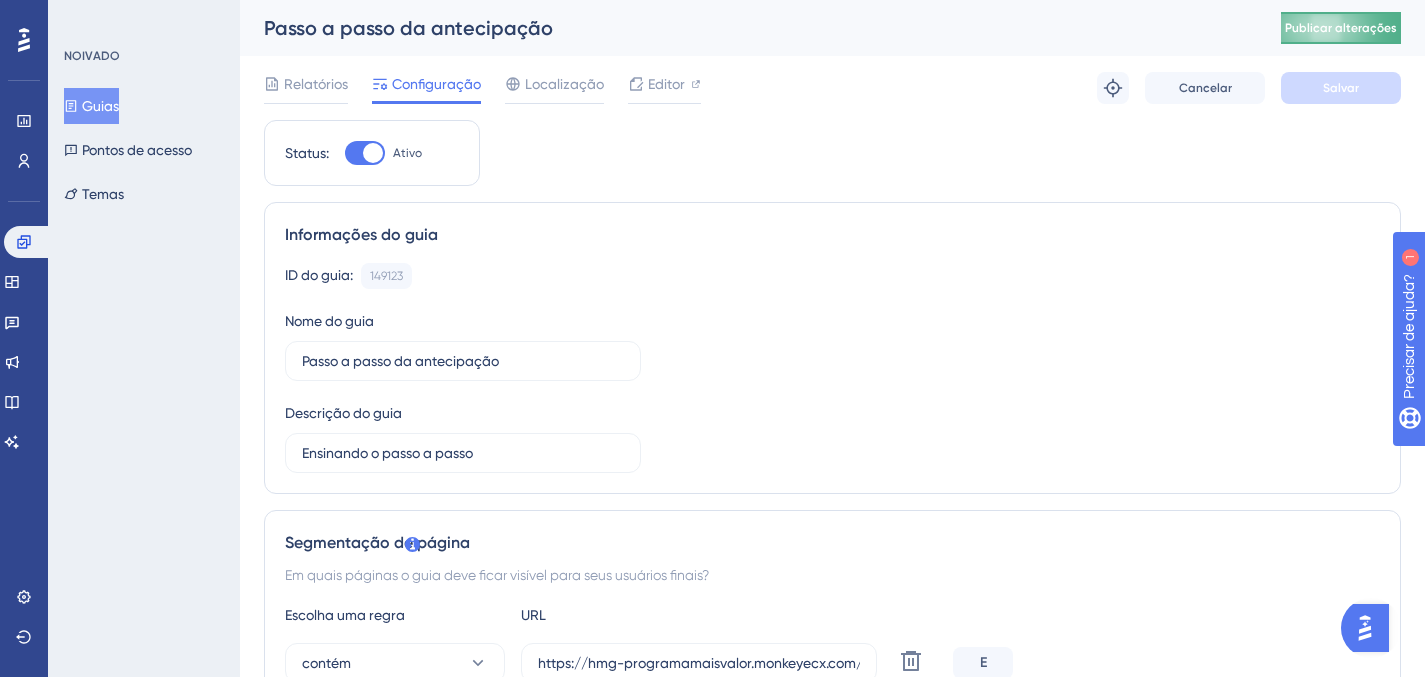 click on "Publicar alterações" at bounding box center [1341, 28] 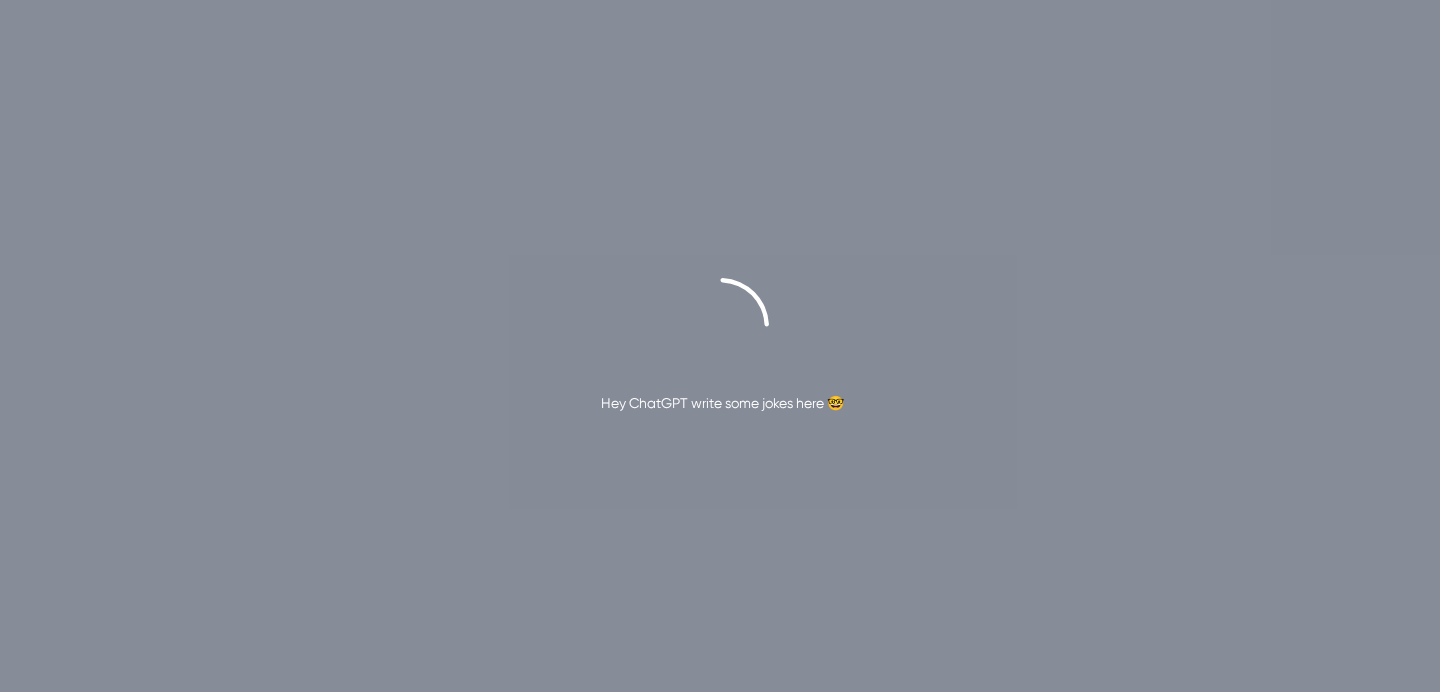 scroll, scrollTop: 0, scrollLeft: 0, axis: both 